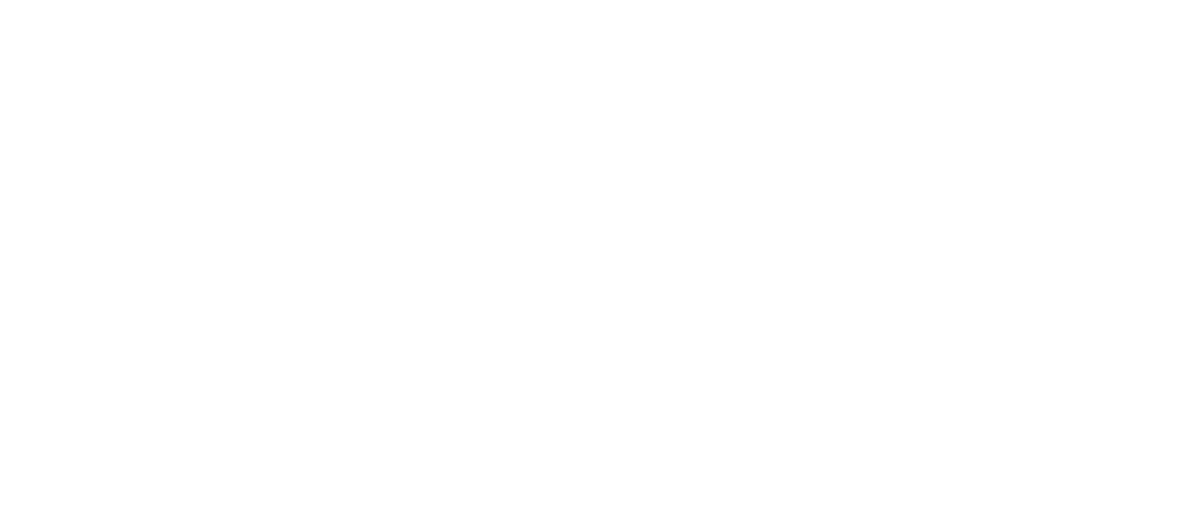 scroll, scrollTop: 0, scrollLeft: 0, axis: both 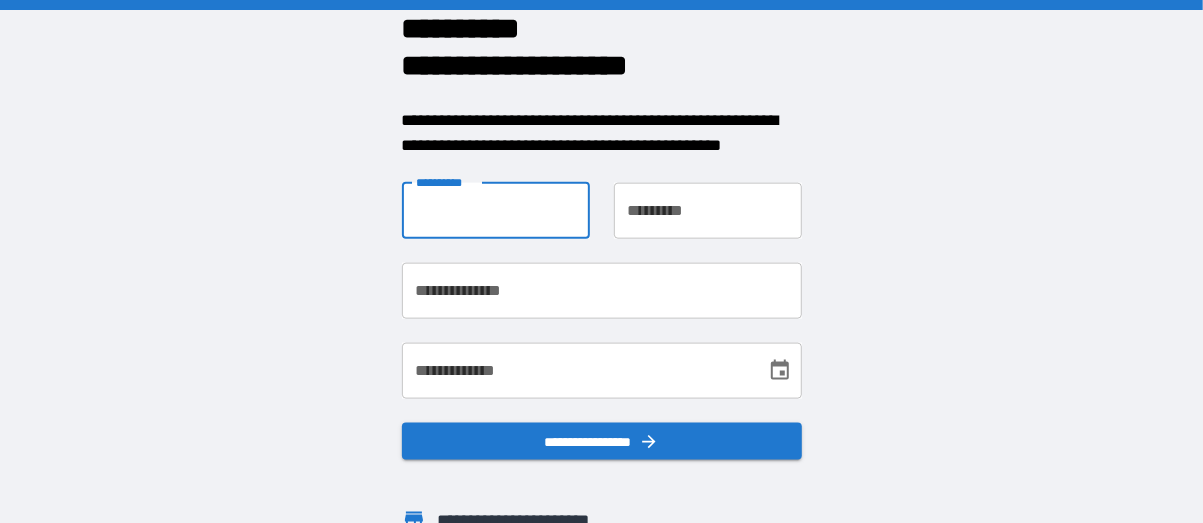 click on "**********" at bounding box center [496, 210] 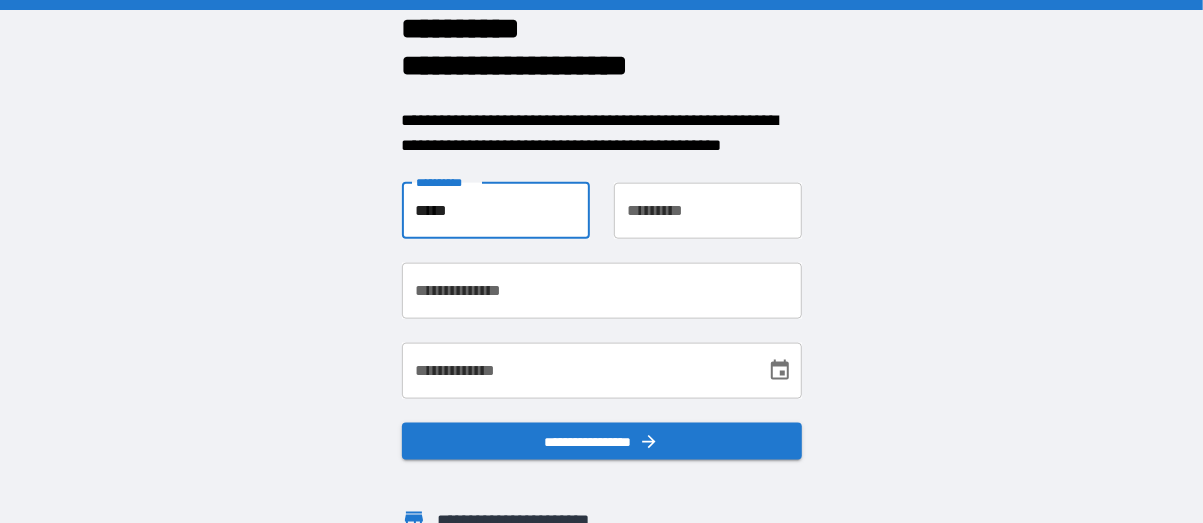 type on "******" 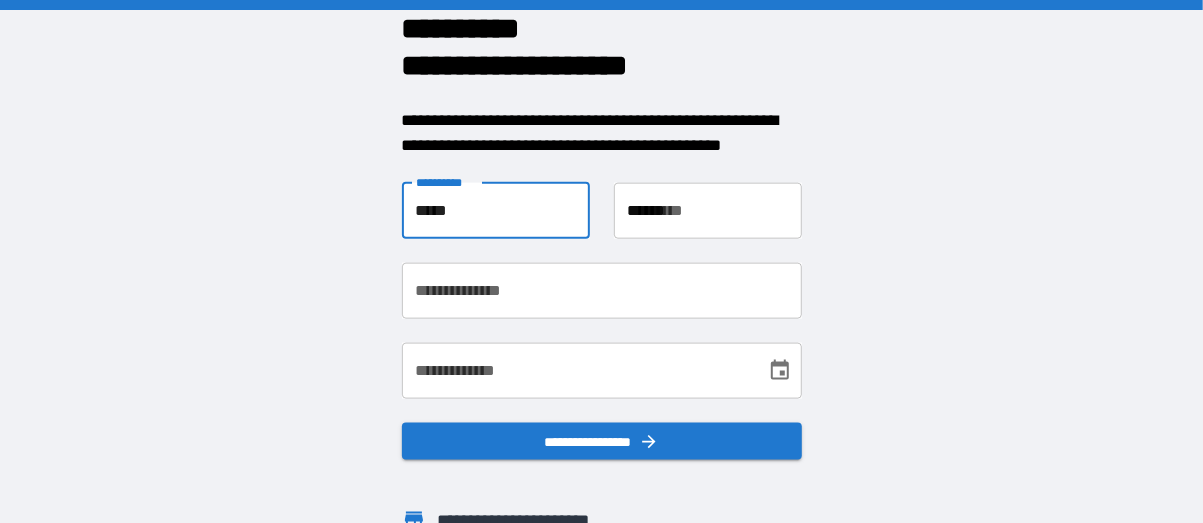 type on "**********" 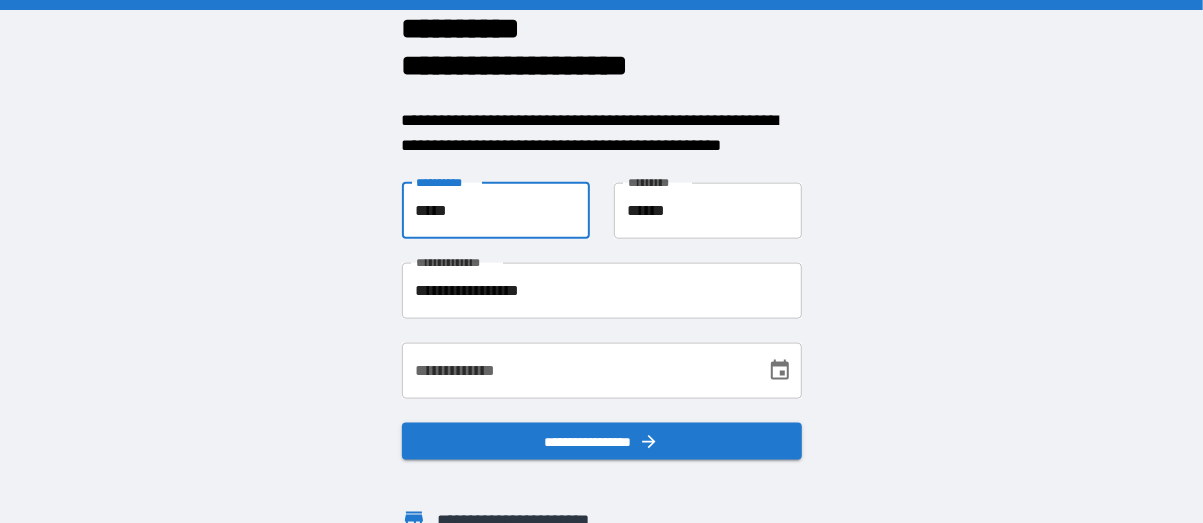 click on "**********" at bounding box center (577, 370) 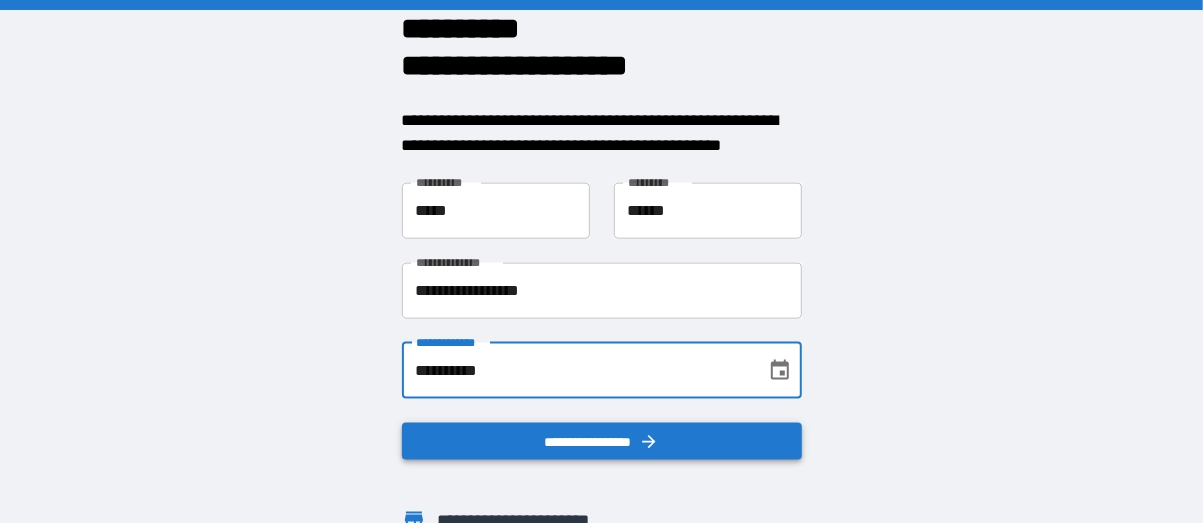 type on "**********" 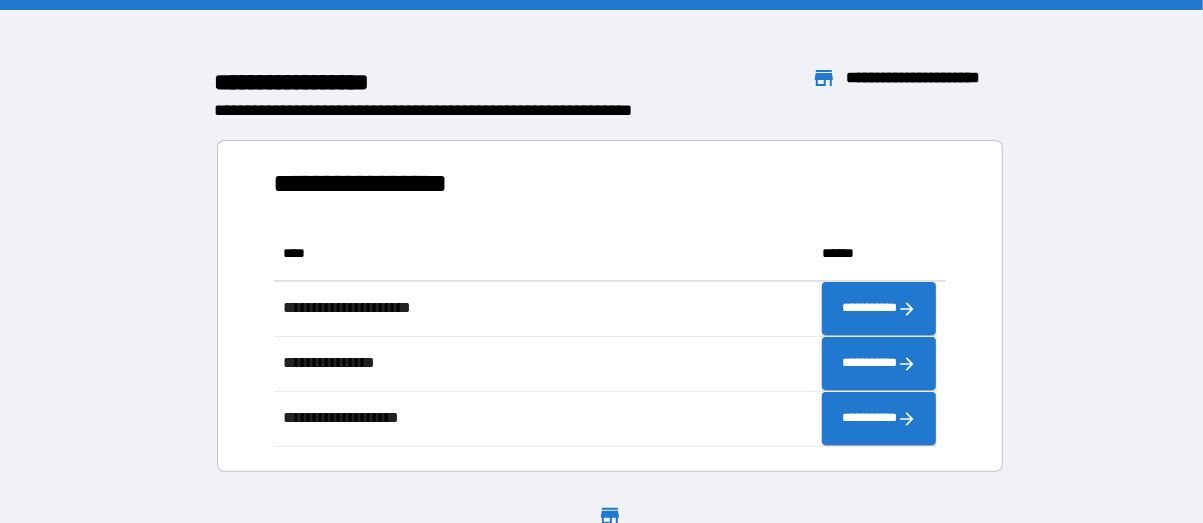 scroll, scrollTop: 205, scrollLeft: 647, axis: both 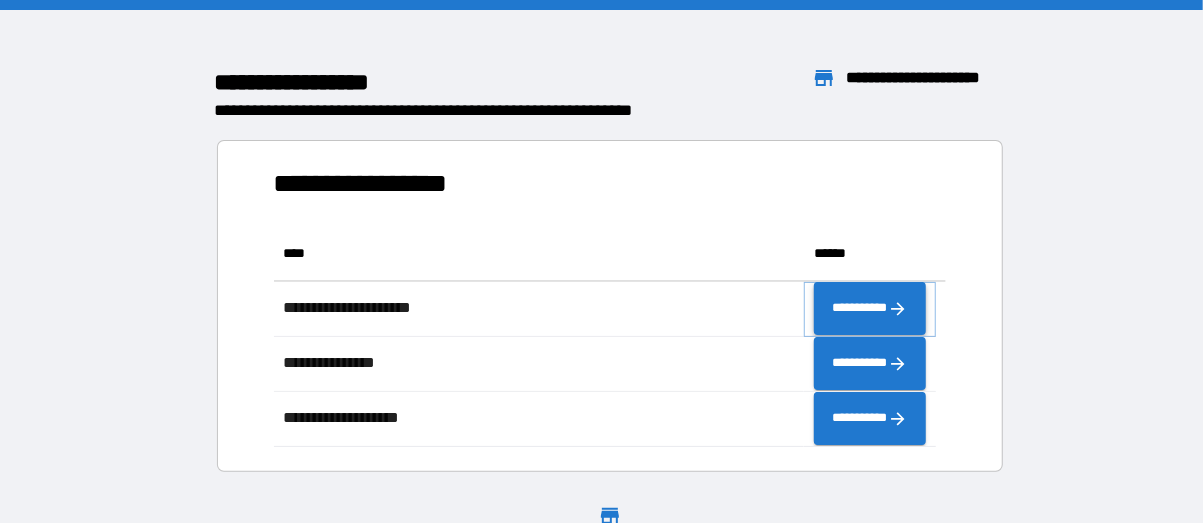 click on "**********" at bounding box center [870, 309] 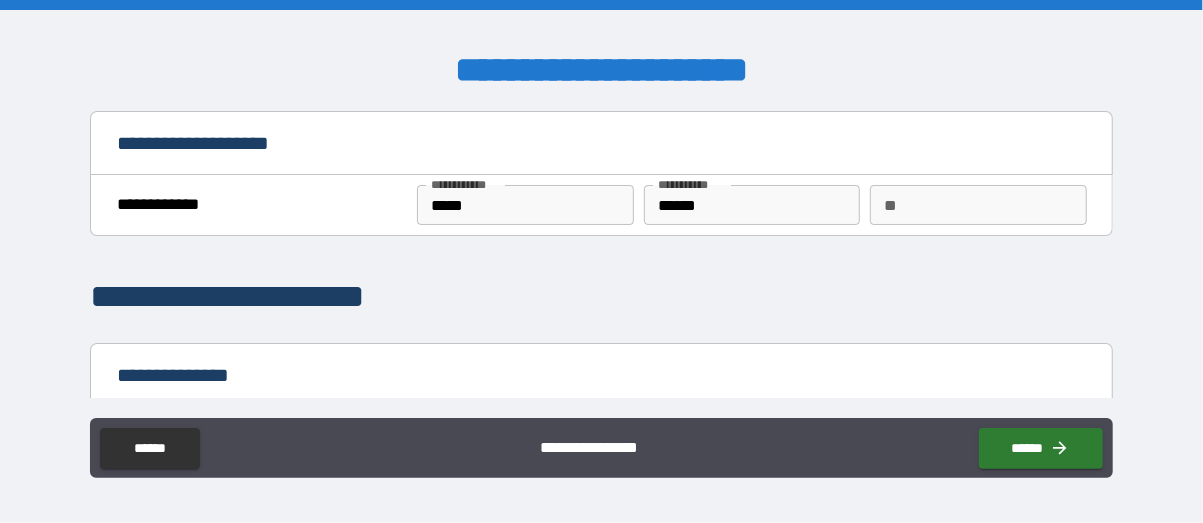 click on "**********" at bounding box center (602, 377) 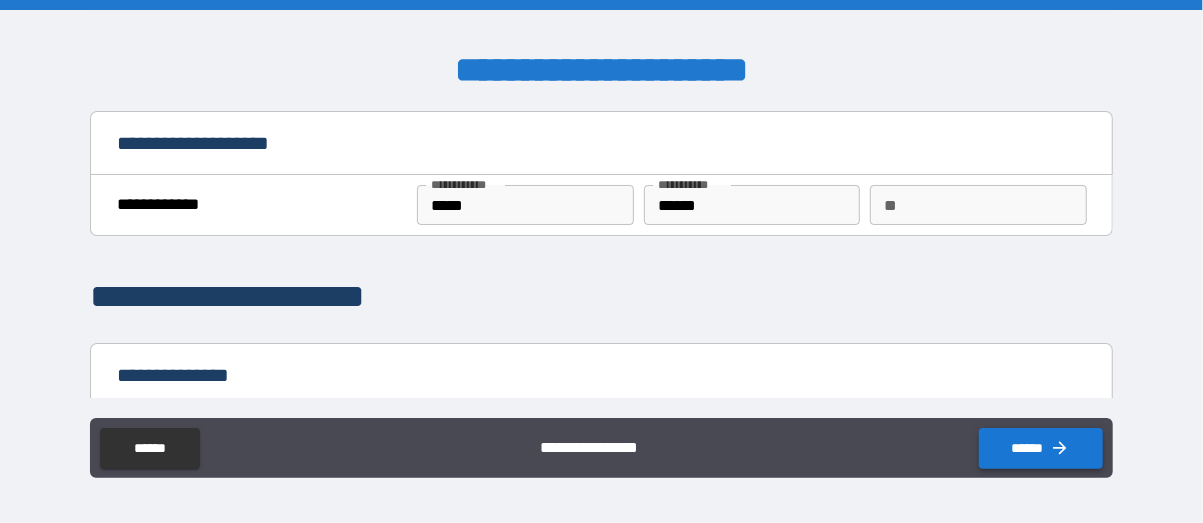 click on "******" at bounding box center (1041, 448) 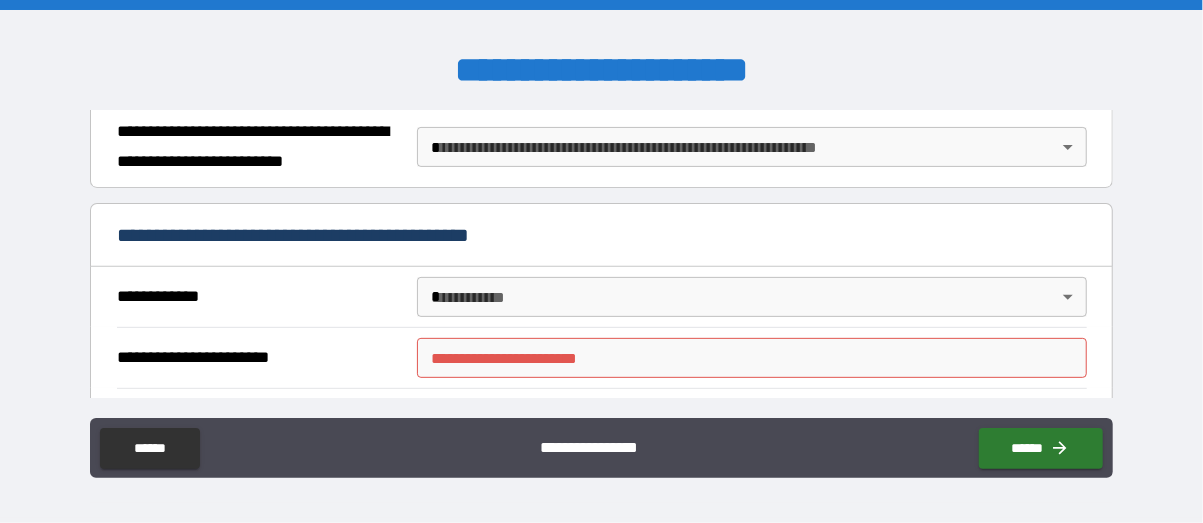 scroll, scrollTop: 200, scrollLeft: 0, axis: vertical 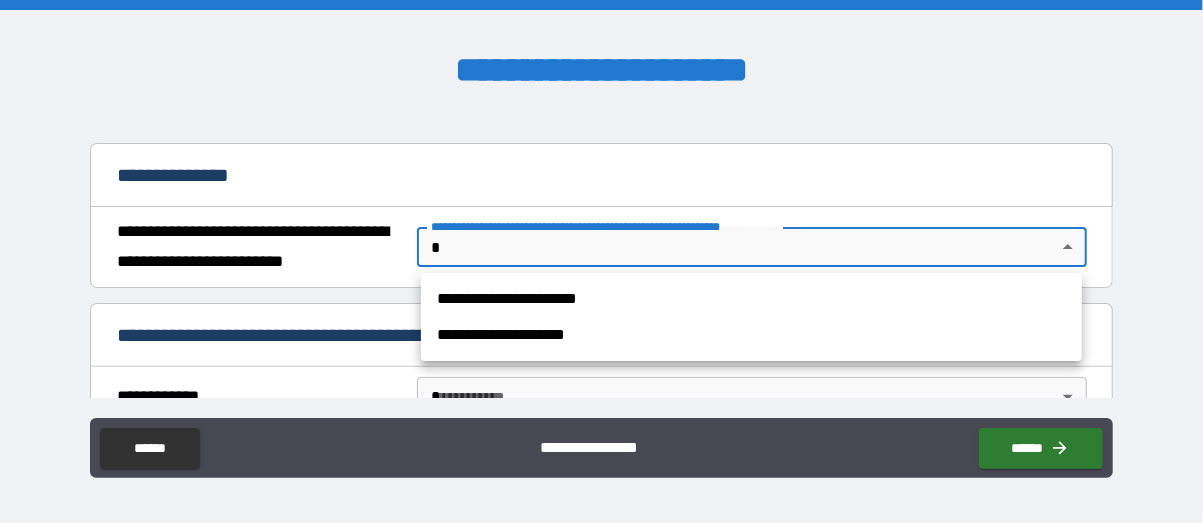 click on "**********" at bounding box center [601, 261] 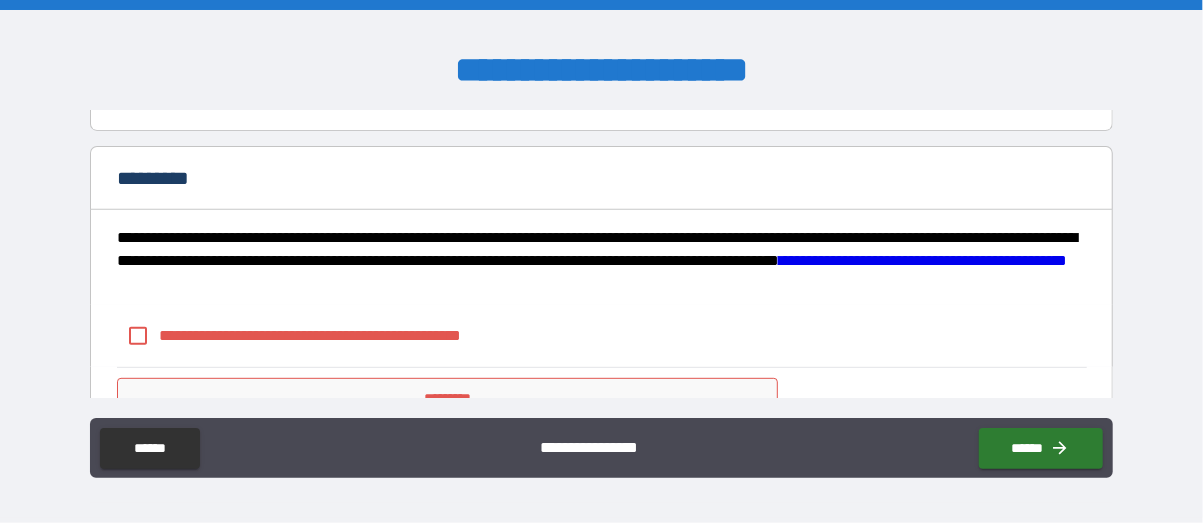 scroll, scrollTop: 400, scrollLeft: 0, axis: vertical 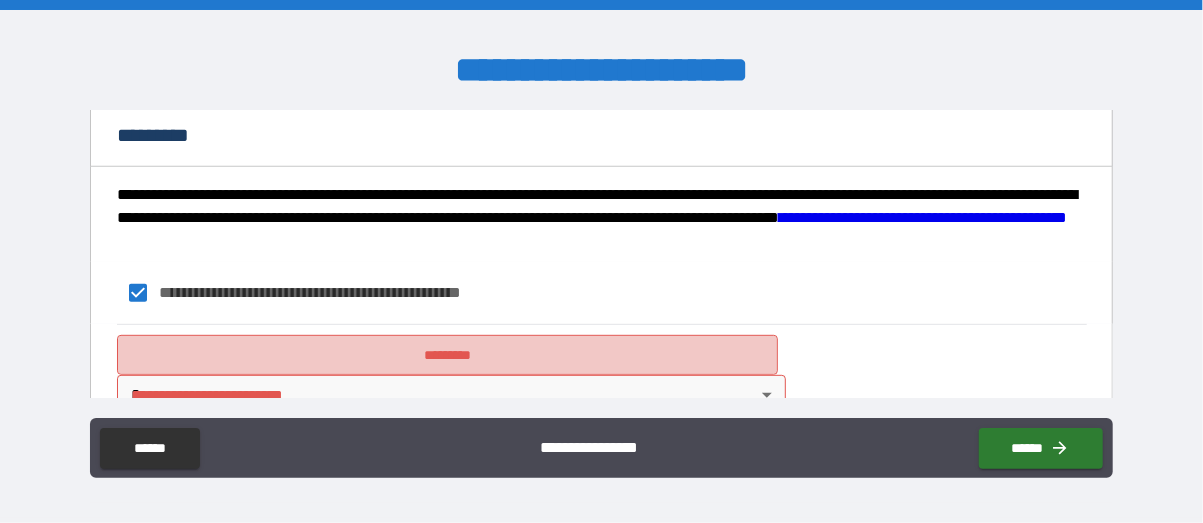 drag, startPoint x: 362, startPoint y: 365, endPoint x: 417, endPoint y: 339, distance: 60.835846 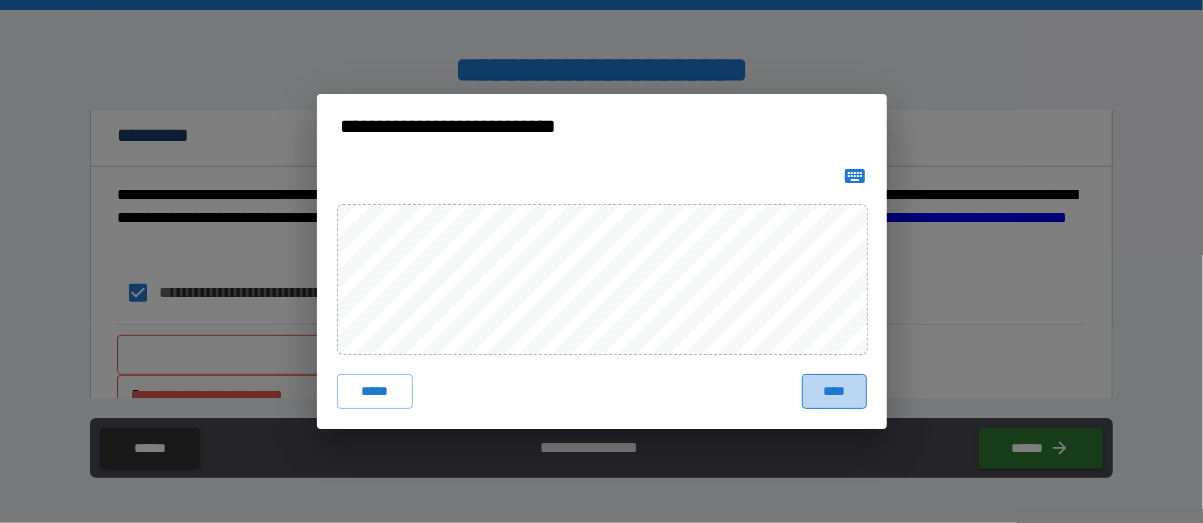 click on "****" at bounding box center (834, 392) 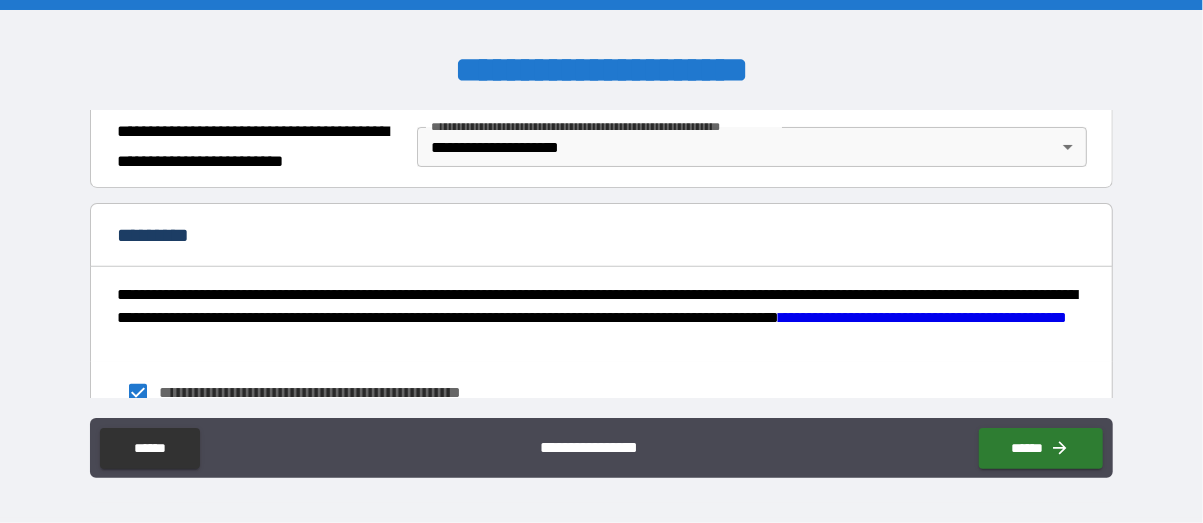 scroll, scrollTop: 461, scrollLeft: 0, axis: vertical 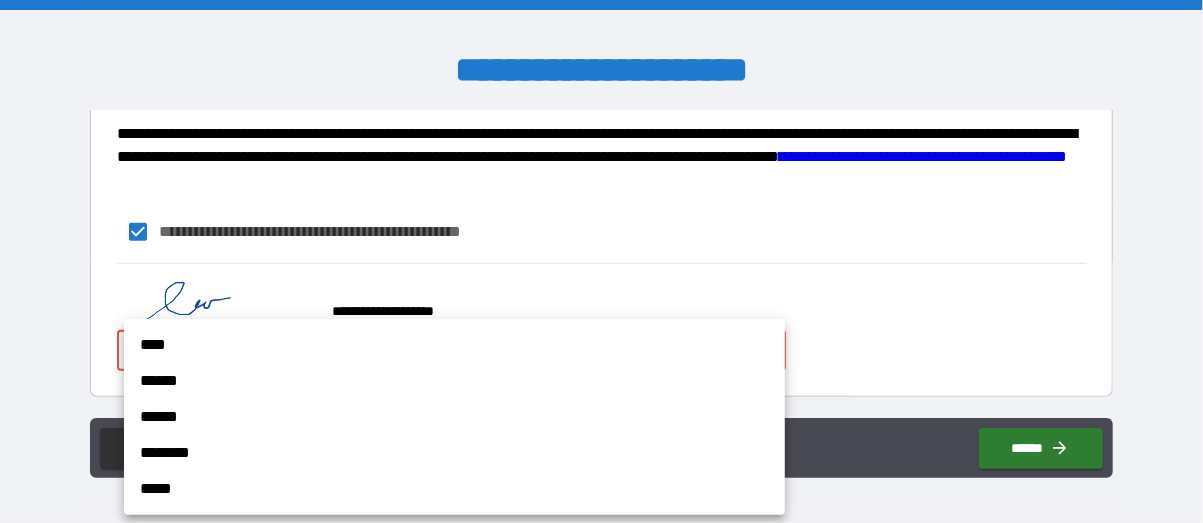 click on "[FIRST] [LAST] [ADDRESS] [CITY] [STATE] [ZIP] [COUNTRY] [PHONE] [EMAIL] [DOB] [AGE] [GENDER] [NATIONALITY] [PASSPORT] [DRIVERLICENSE] [SSN] [CREDITCARD]" at bounding box center [601, 261] 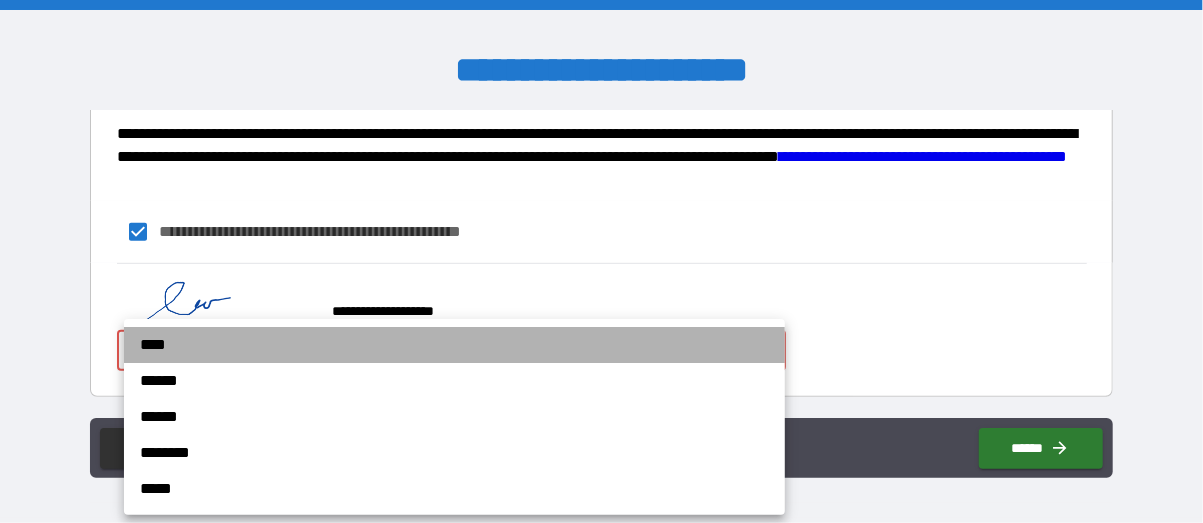 click on "****" at bounding box center [454, 345] 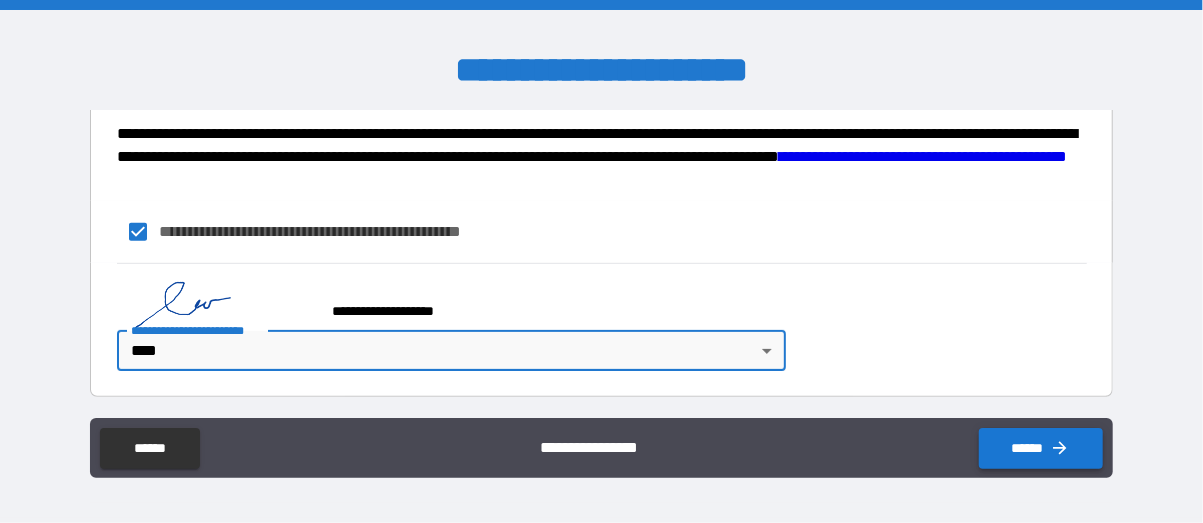click on "******" at bounding box center [1041, 448] 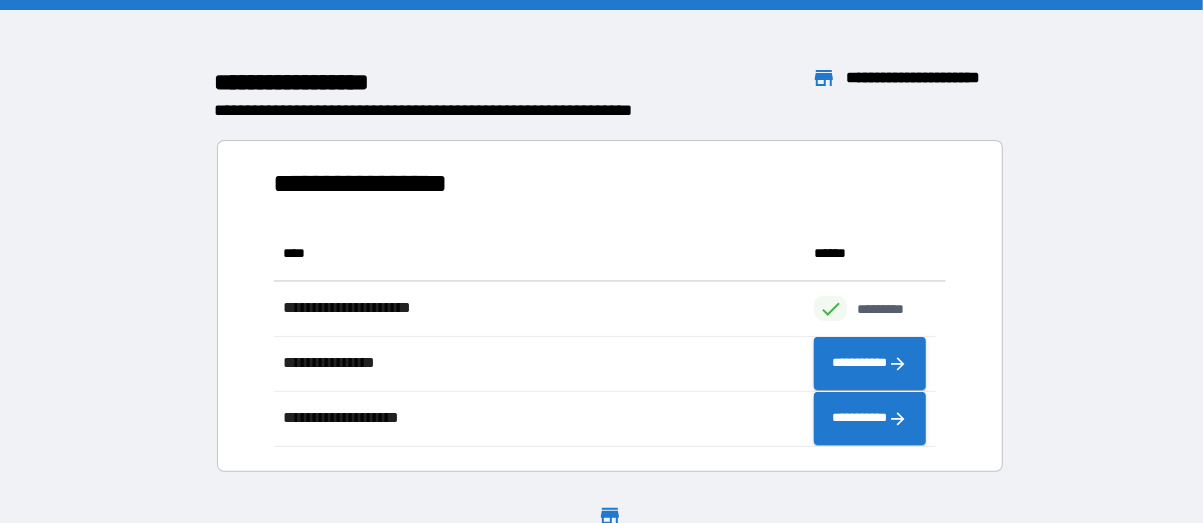 scroll, scrollTop: 16, scrollLeft: 16, axis: both 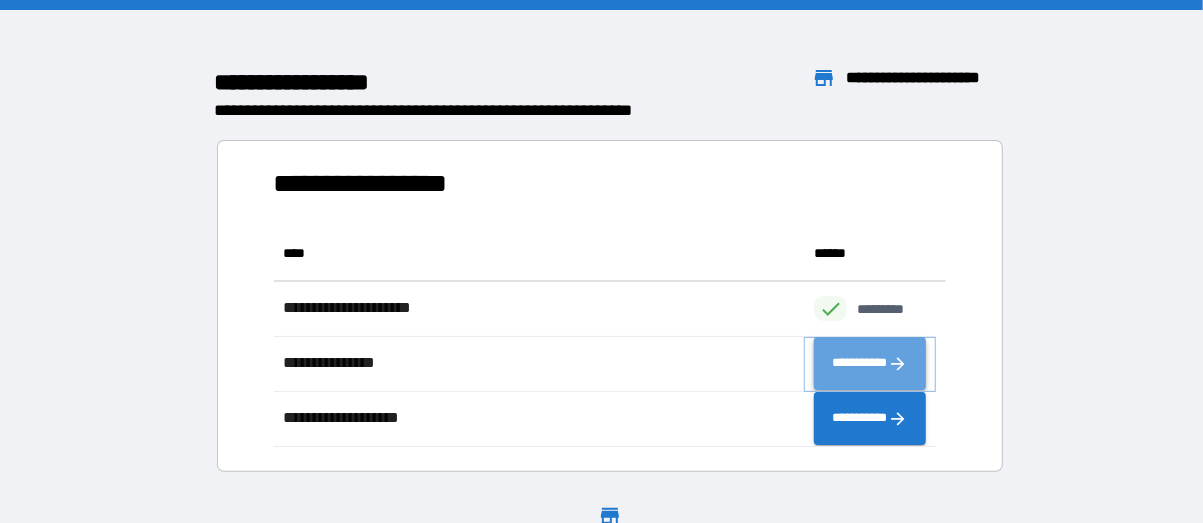 click on "**********" at bounding box center (870, 364) 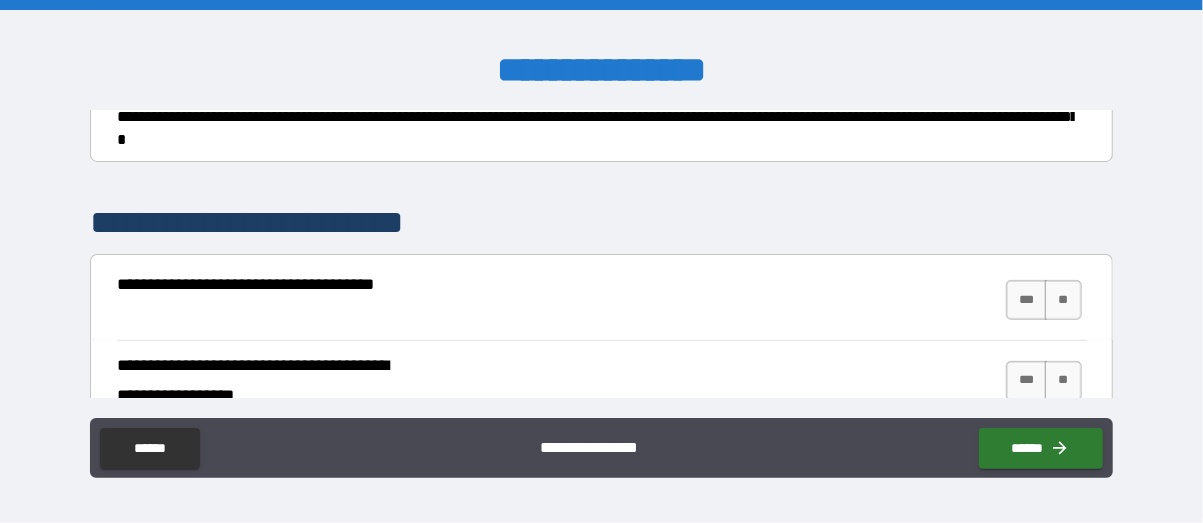 scroll, scrollTop: 300, scrollLeft: 0, axis: vertical 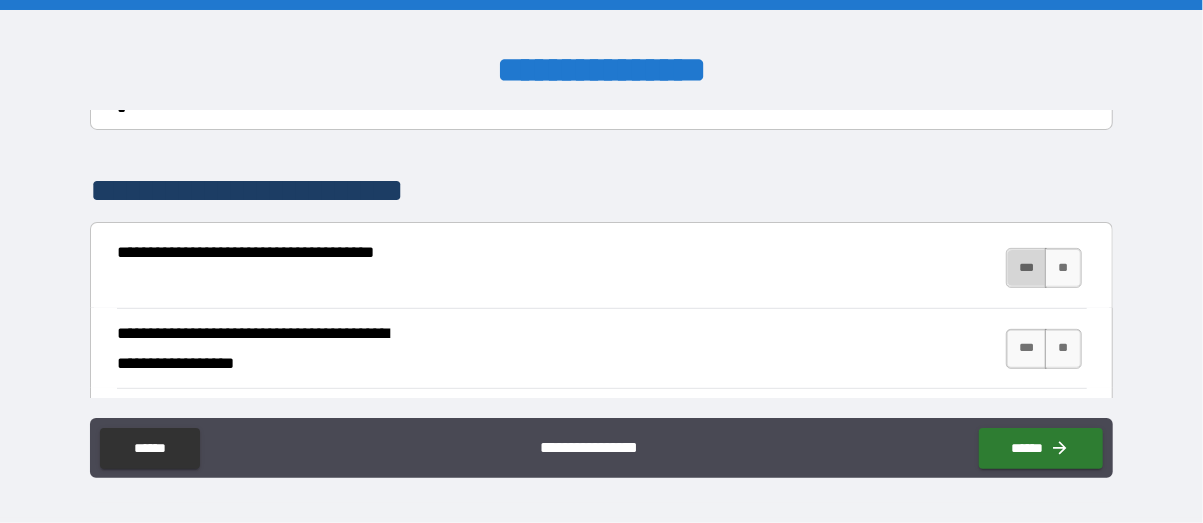 click on "***" at bounding box center [1027, 268] 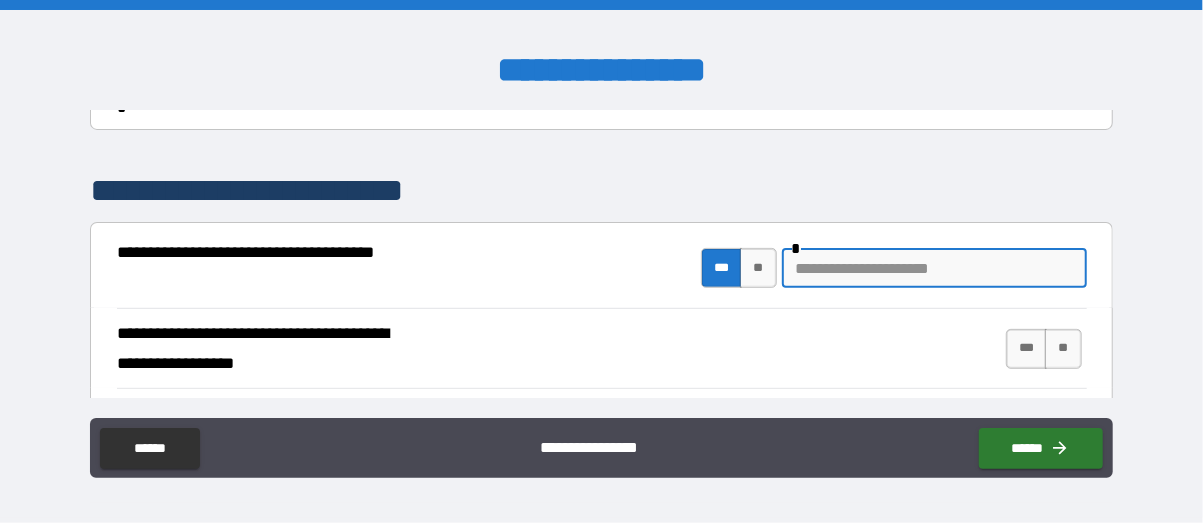 click at bounding box center [934, 268] 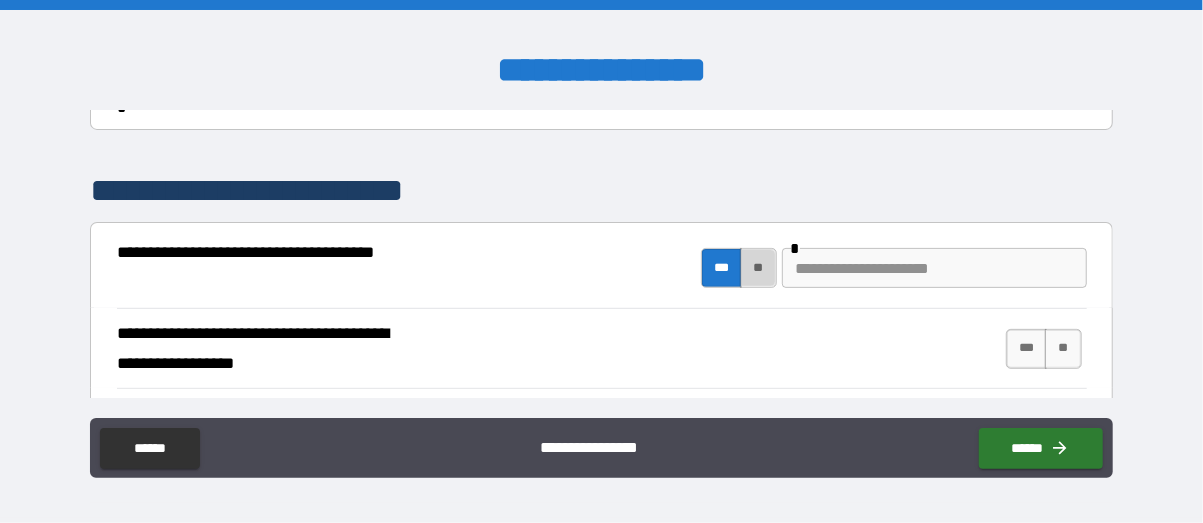 click on "**" at bounding box center (758, 268) 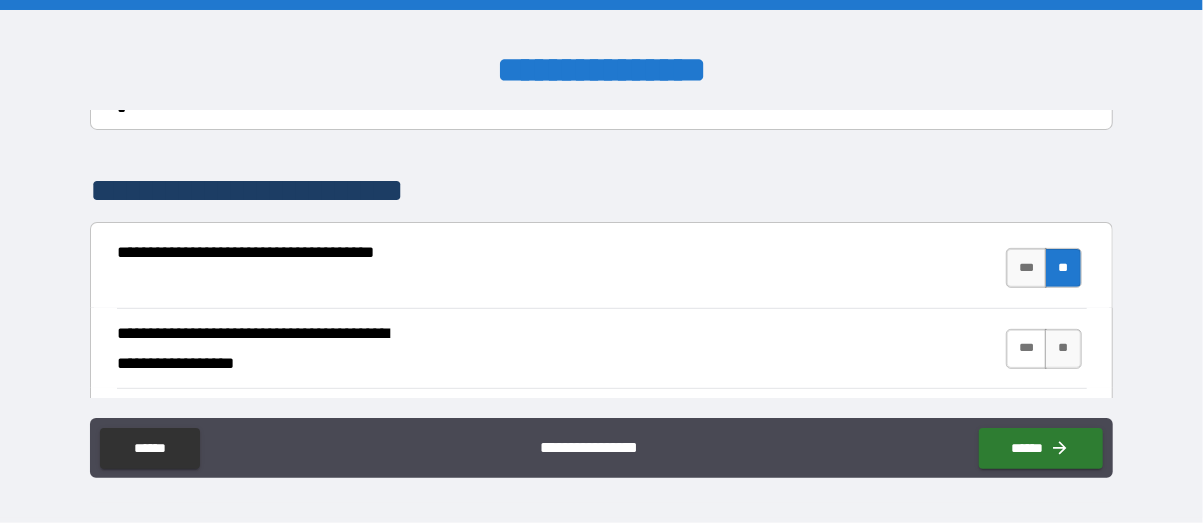 click on "***" at bounding box center [1027, 349] 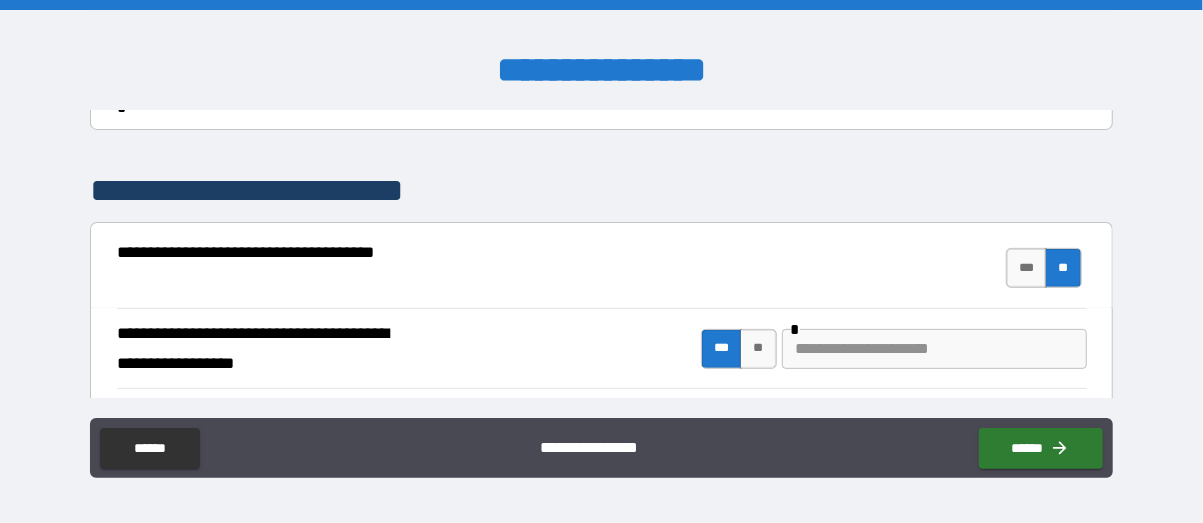 click at bounding box center [934, 349] 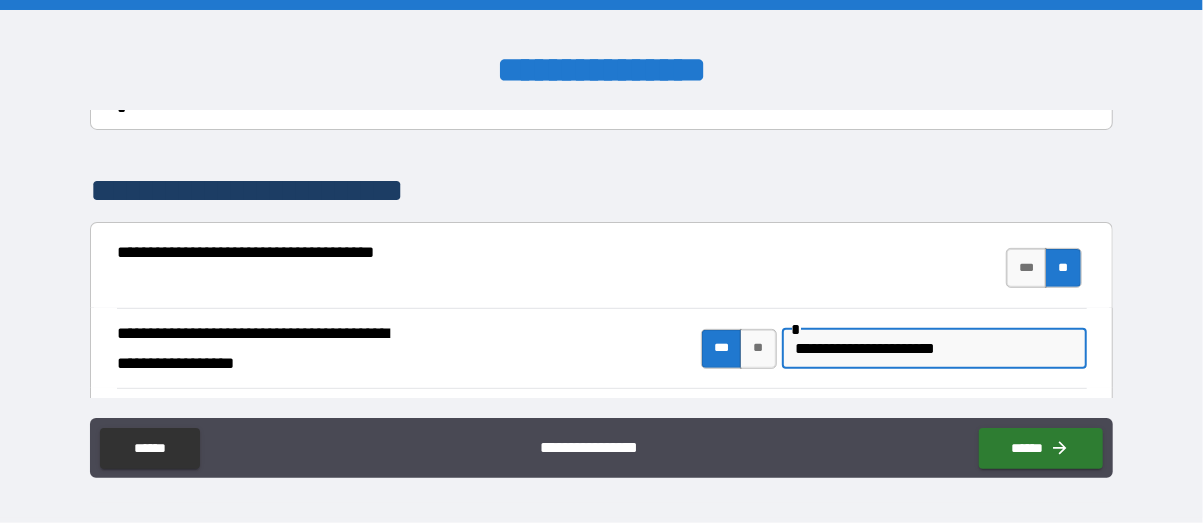 click on "**********" at bounding box center (934, 349) 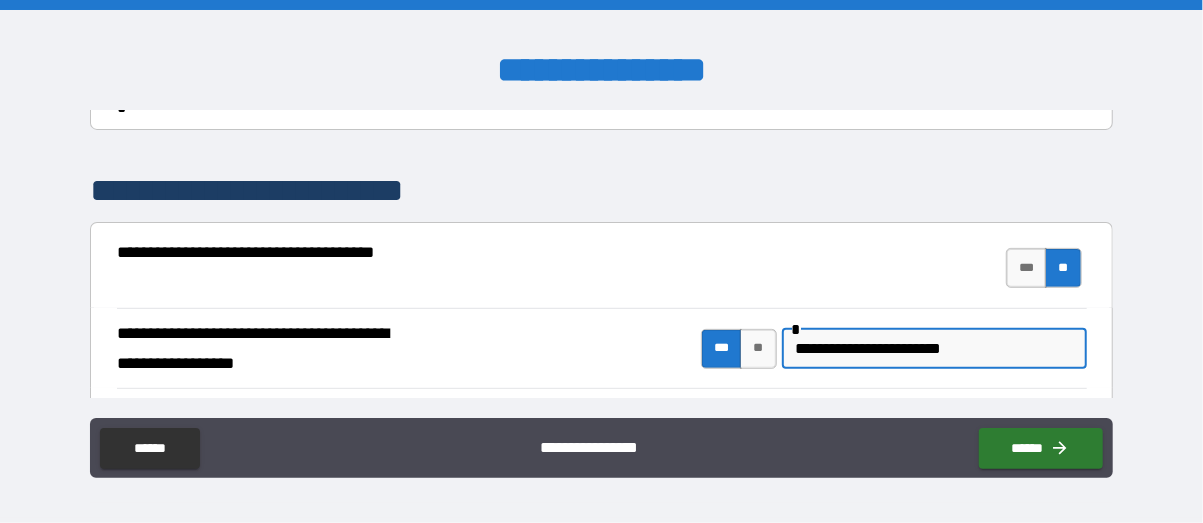 click on "**********" at bounding box center (934, 349) 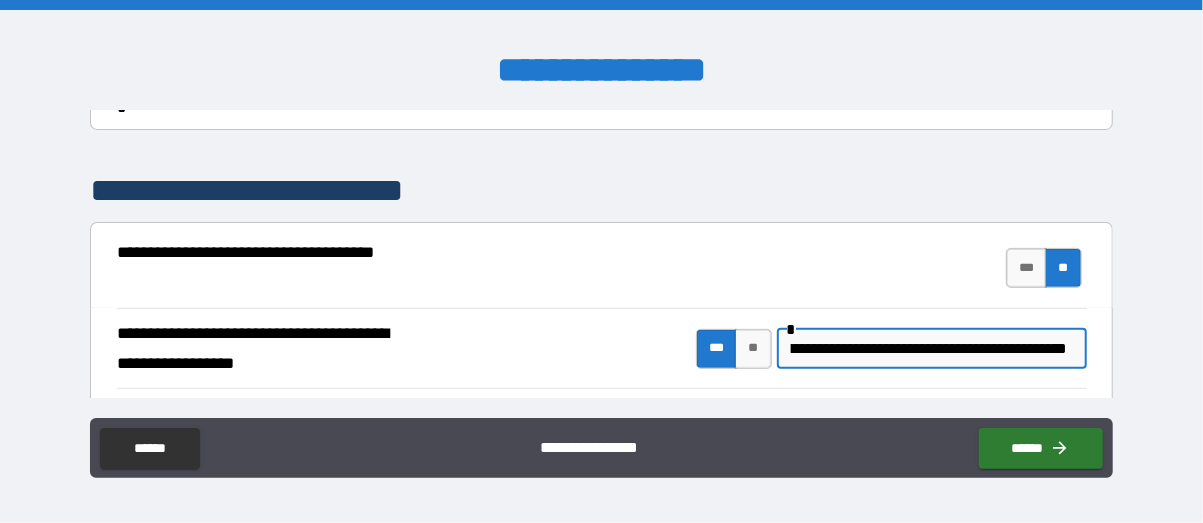 scroll, scrollTop: 0, scrollLeft: 76, axis: horizontal 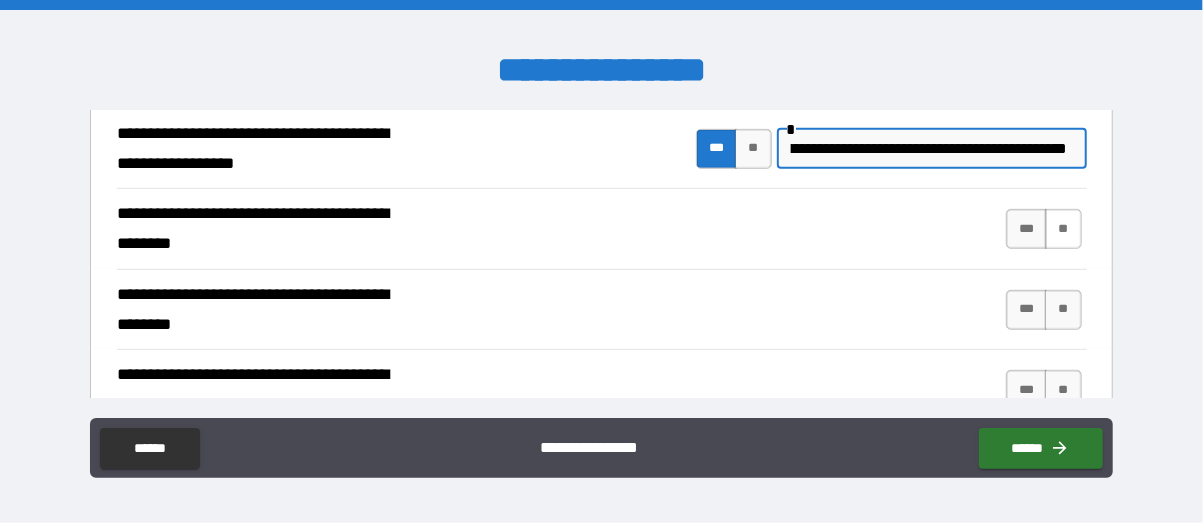 type on "**********" 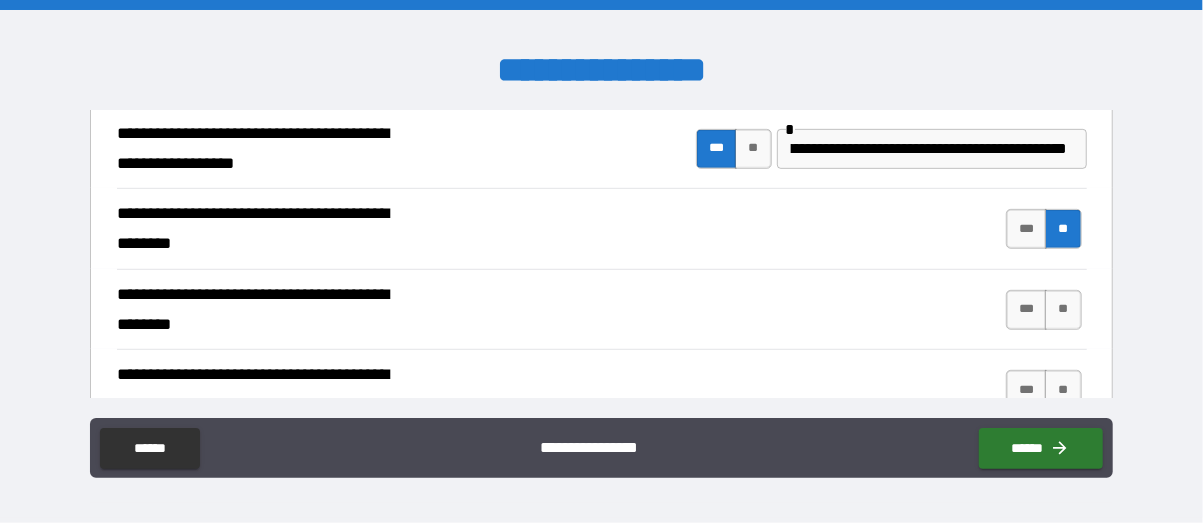 scroll, scrollTop: 0, scrollLeft: 0, axis: both 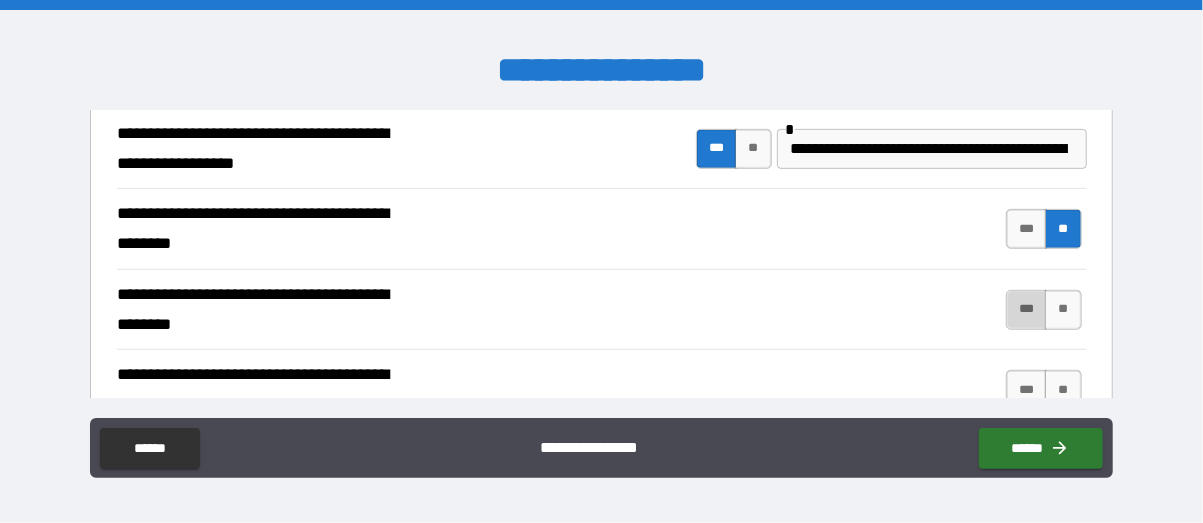 click on "***" at bounding box center (1027, 310) 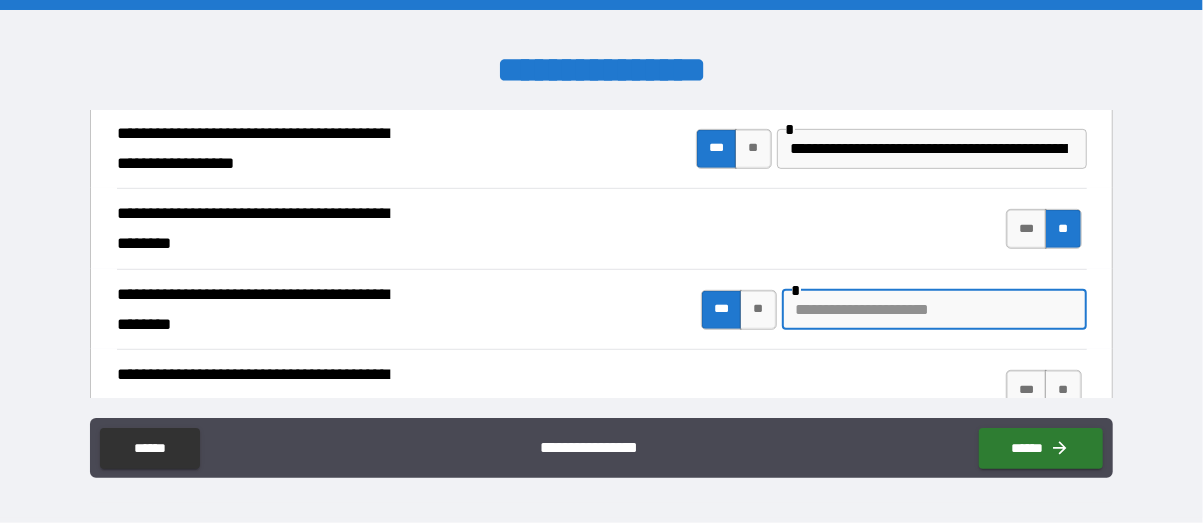 click at bounding box center (934, 310) 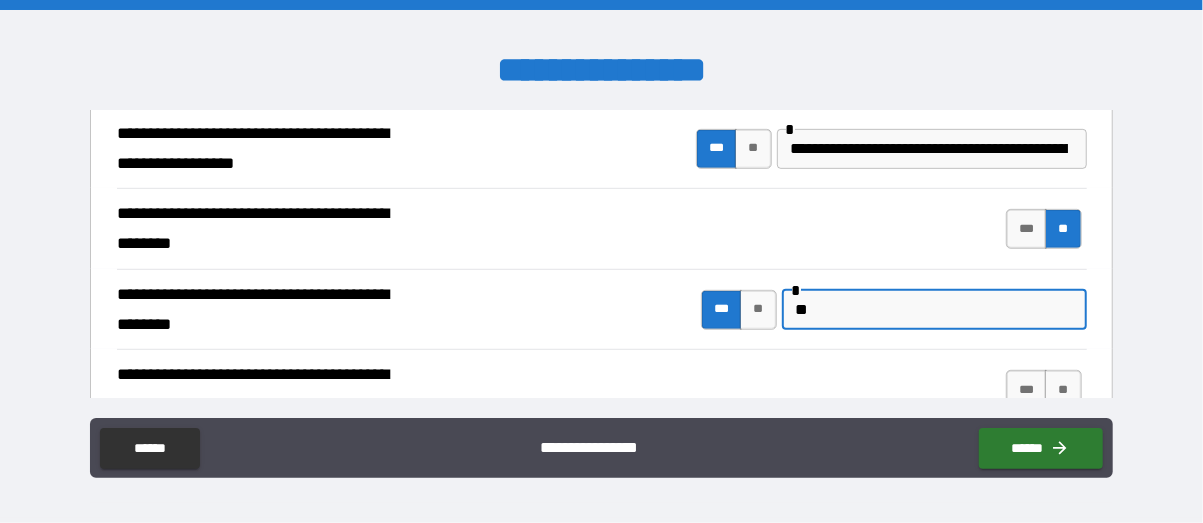 type on "*" 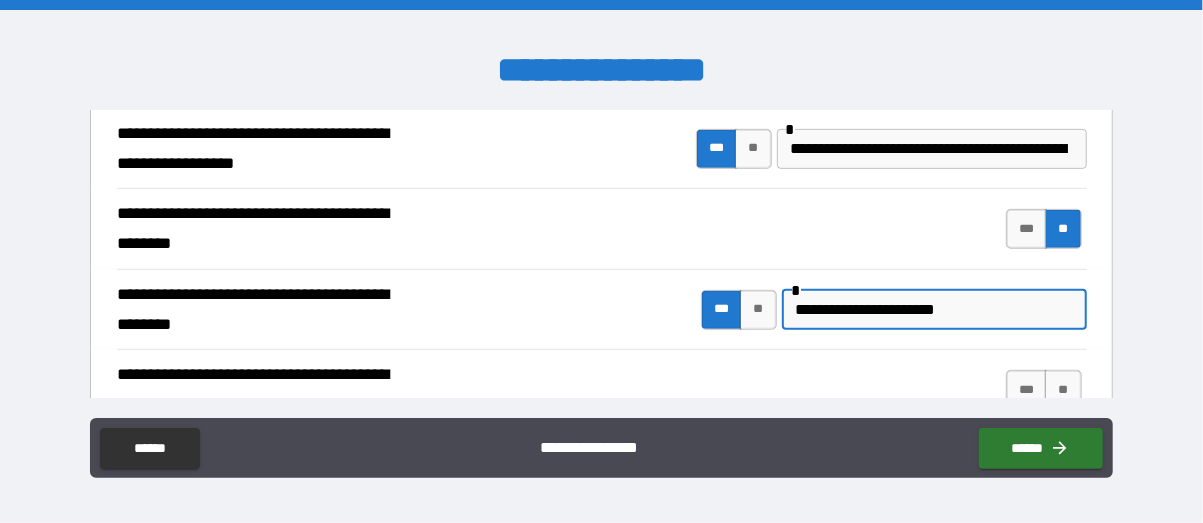 drag, startPoint x: 980, startPoint y: 307, endPoint x: 890, endPoint y: 307, distance: 90 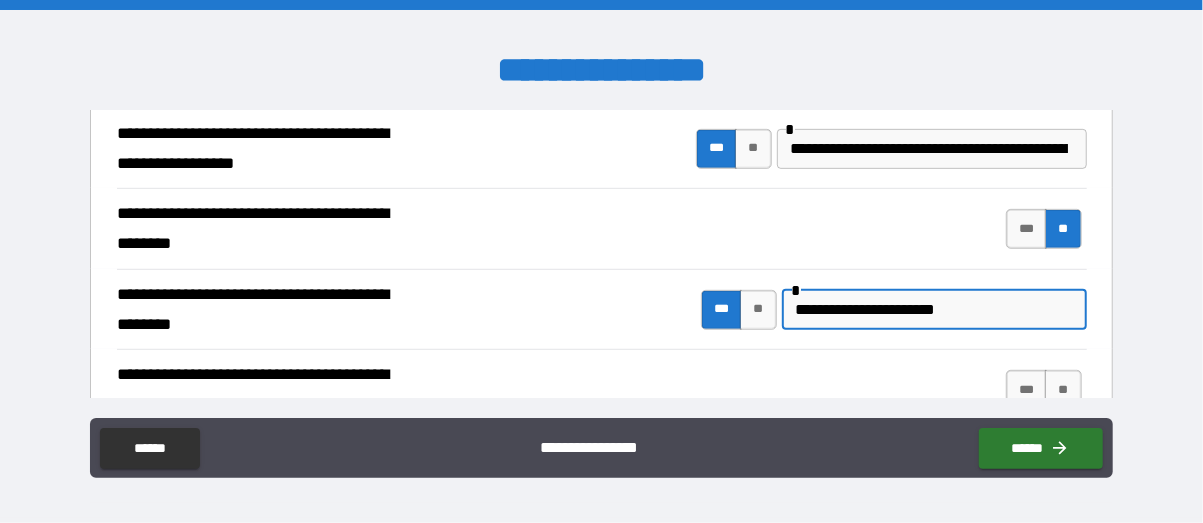 click on "**********" at bounding box center [934, 310] 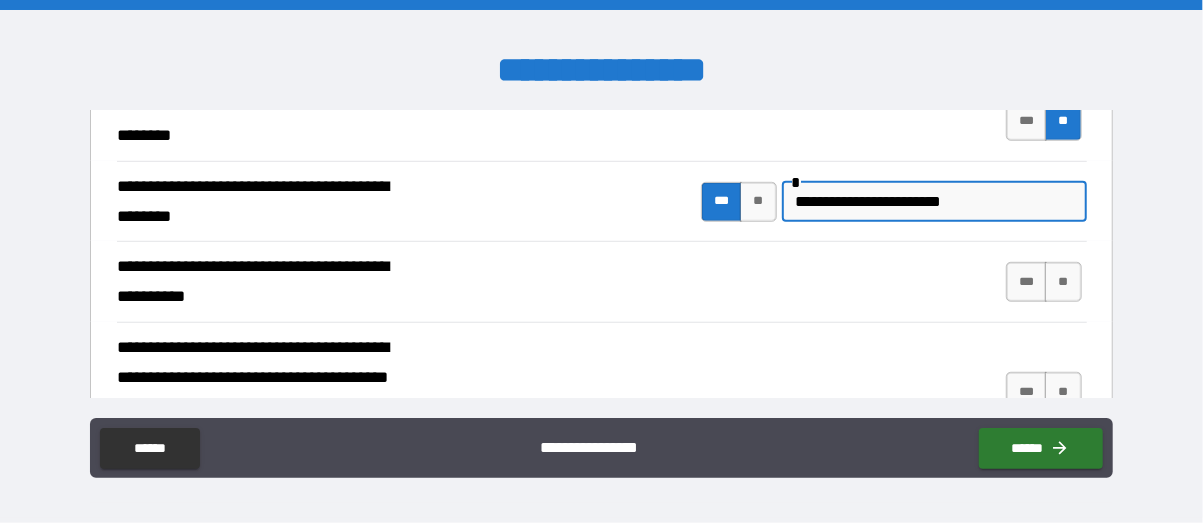scroll, scrollTop: 600, scrollLeft: 0, axis: vertical 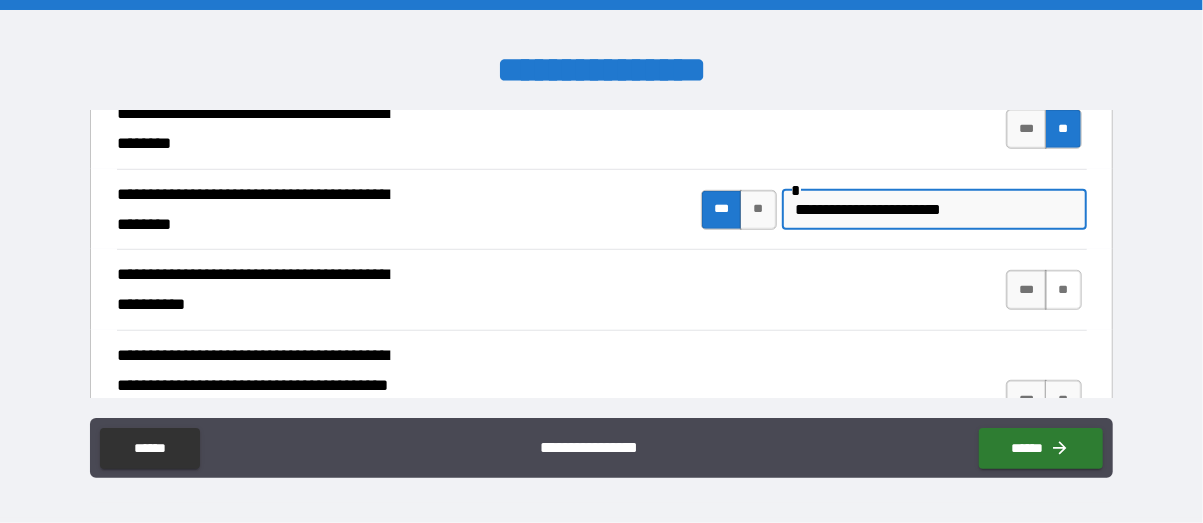 type on "**********" 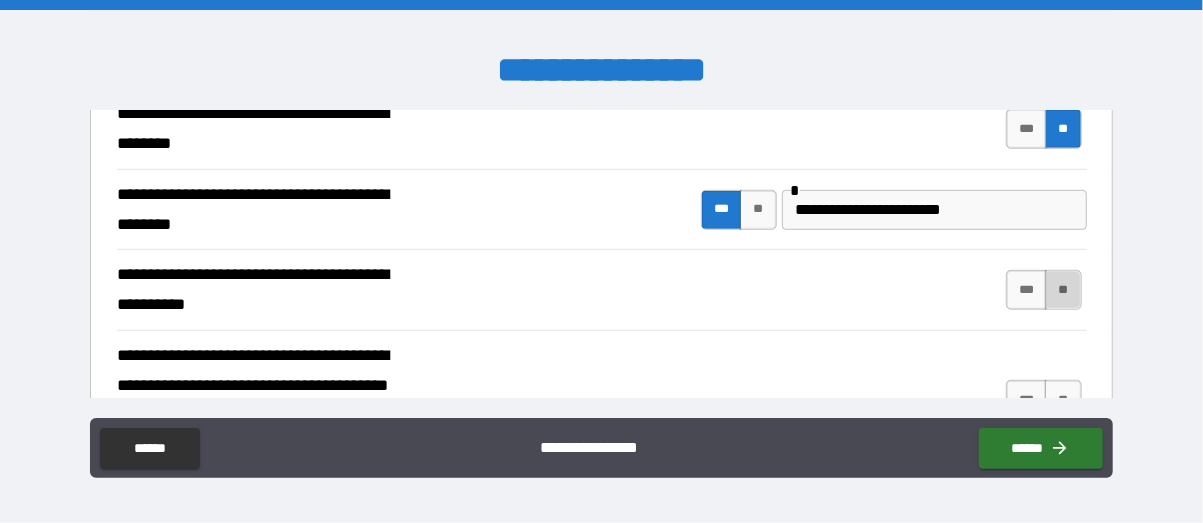click on "**" at bounding box center (1063, 290) 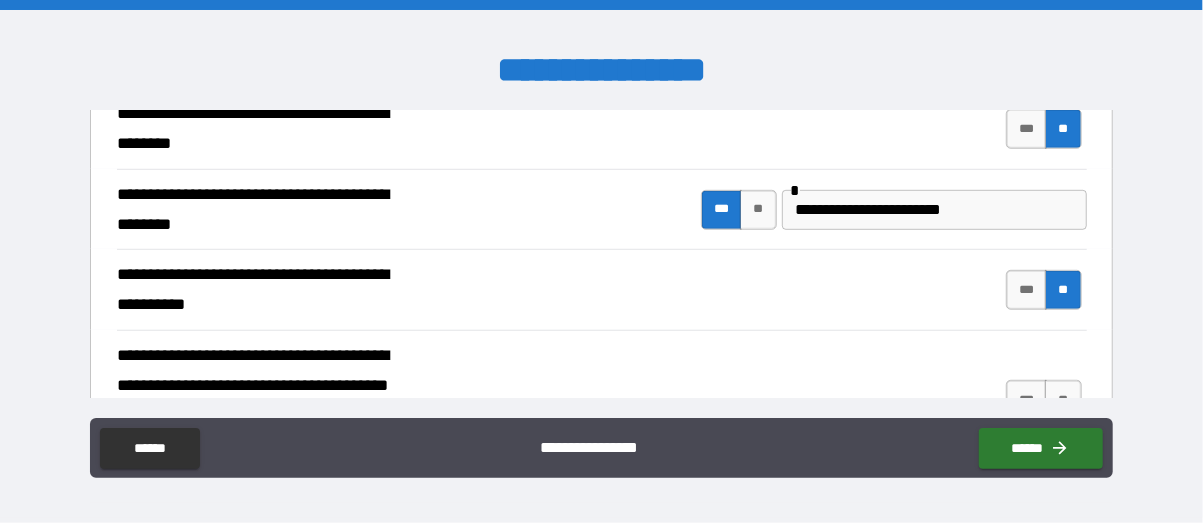 scroll, scrollTop: 700, scrollLeft: 0, axis: vertical 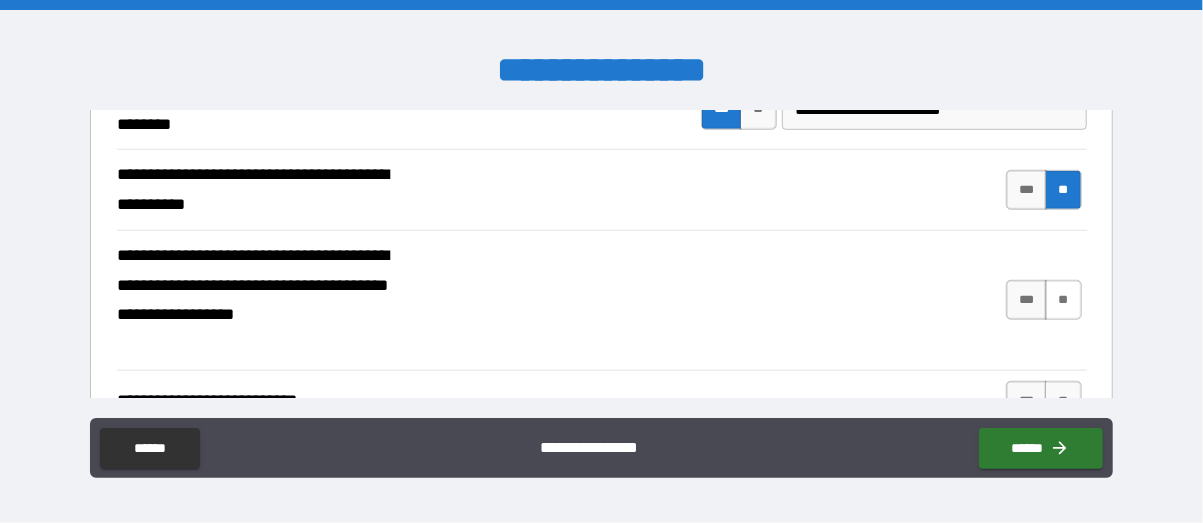 click on "**" at bounding box center [1063, 300] 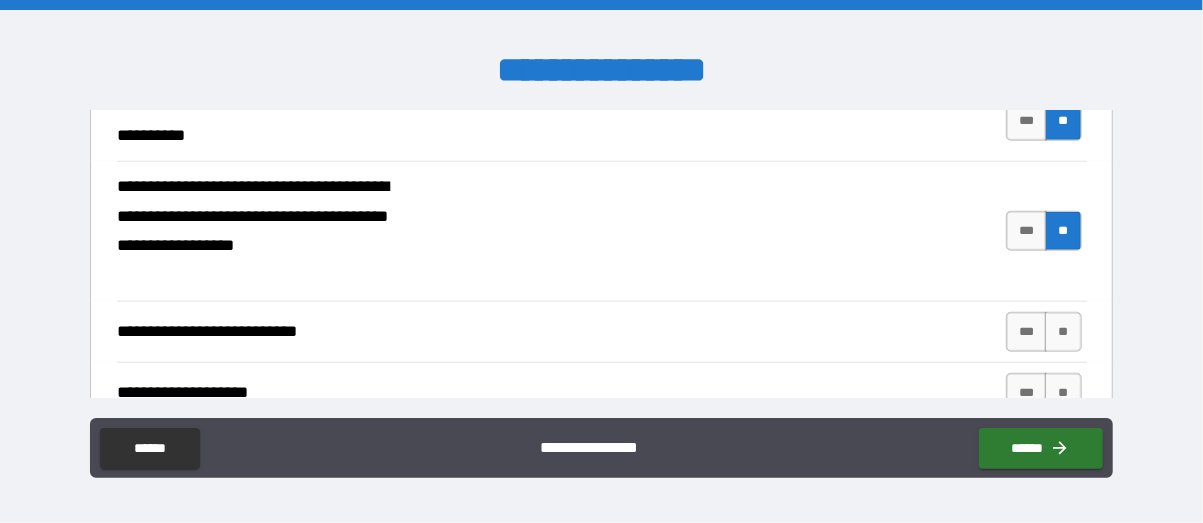 scroll, scrollTop: 800, scrollLeft: 0, axis: vertical 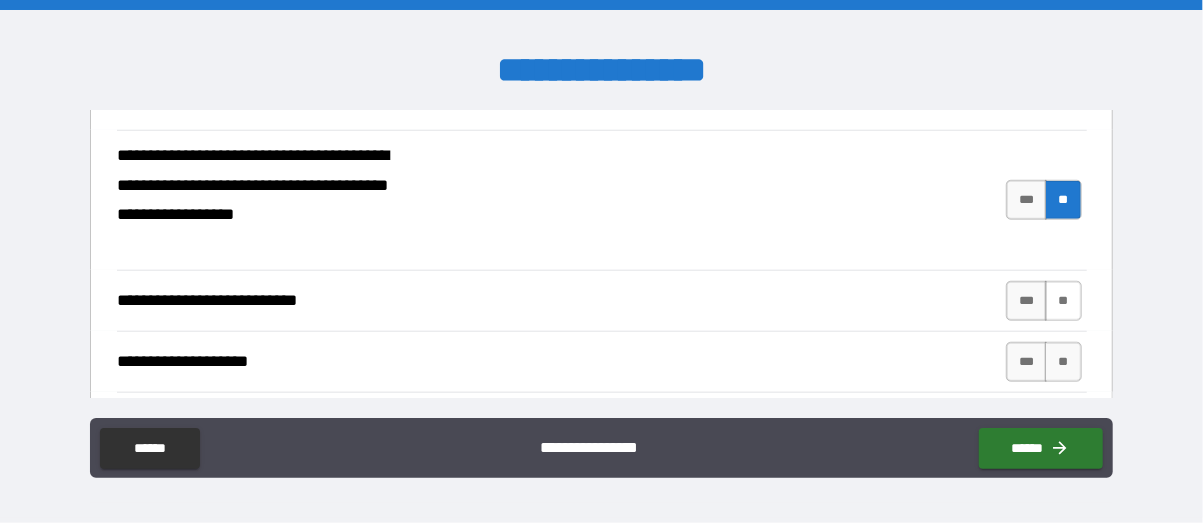 click on "**" at bounding box center [1063, 301] 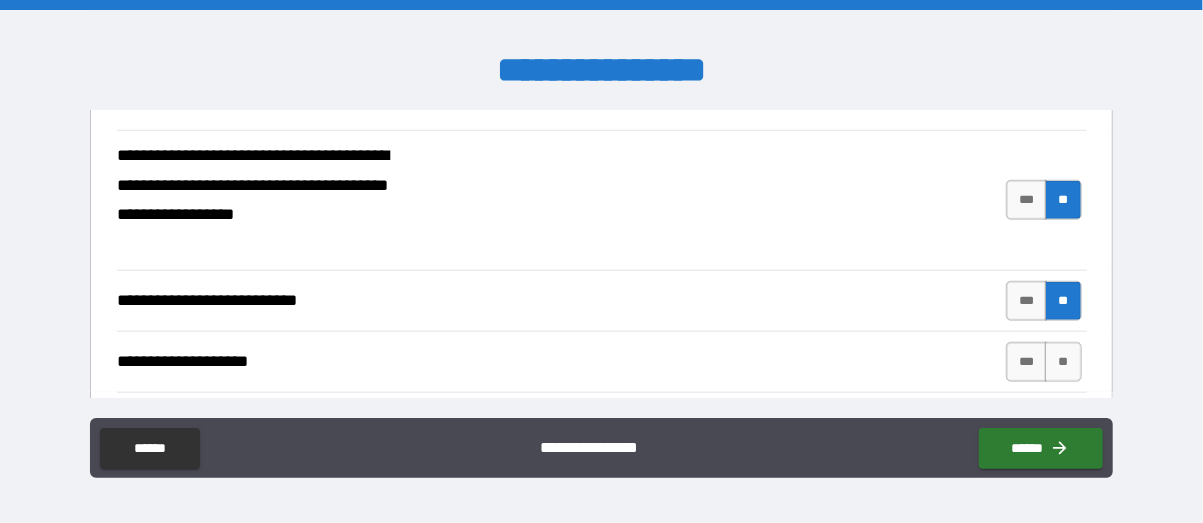 scroll, scrollTop: 900, scrollLeft: 0, axis: vertical 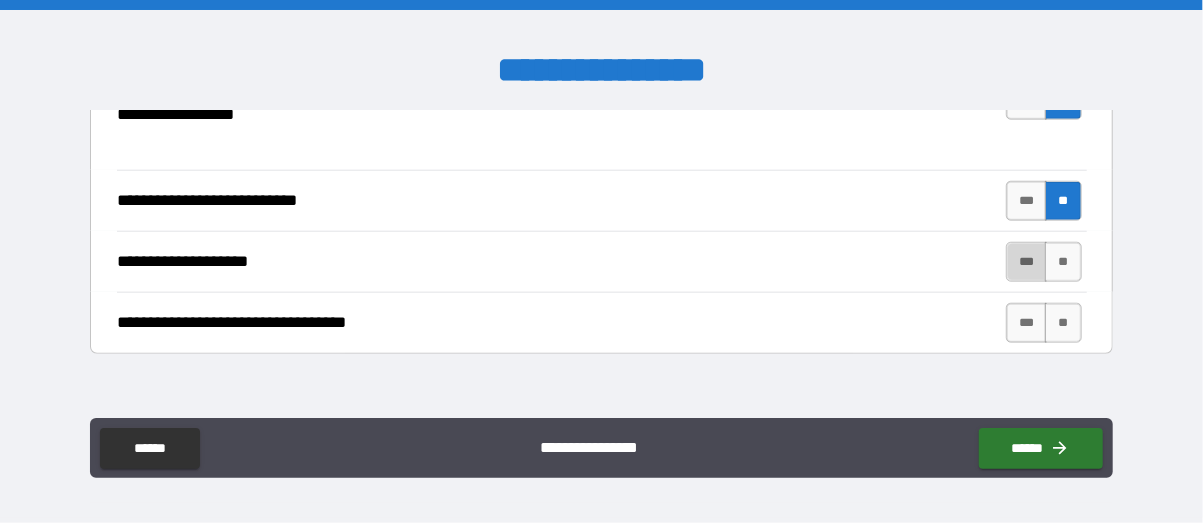 click on "***" at bounding box center [1027, 262] 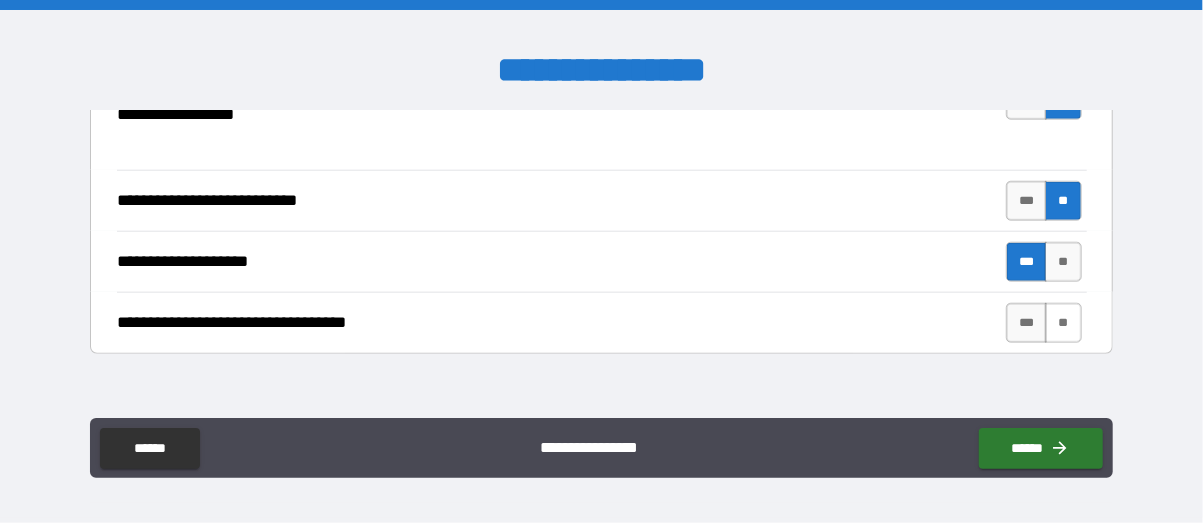 click on "**" at bounding box center (1063, 323) 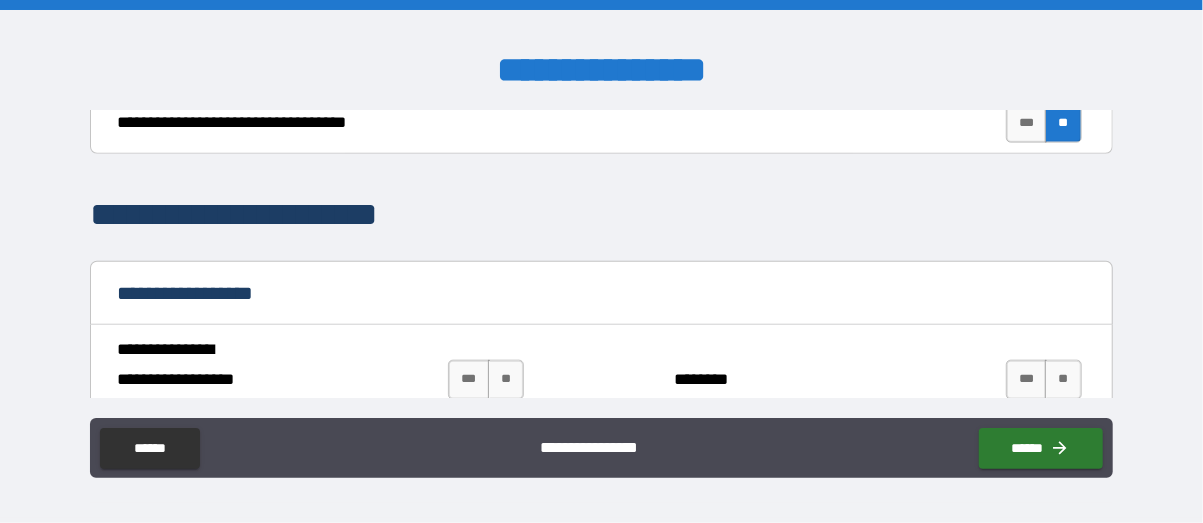 scroll, scrollTop: 1200, scrollLeft: 0, axis: vertical 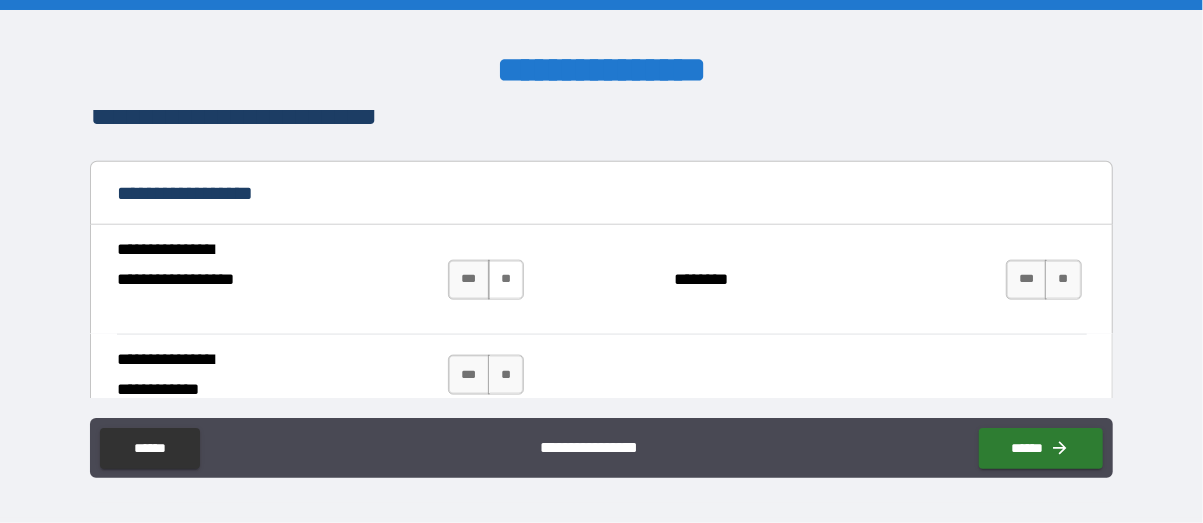 click on "**" at bounding box center (506, 280) 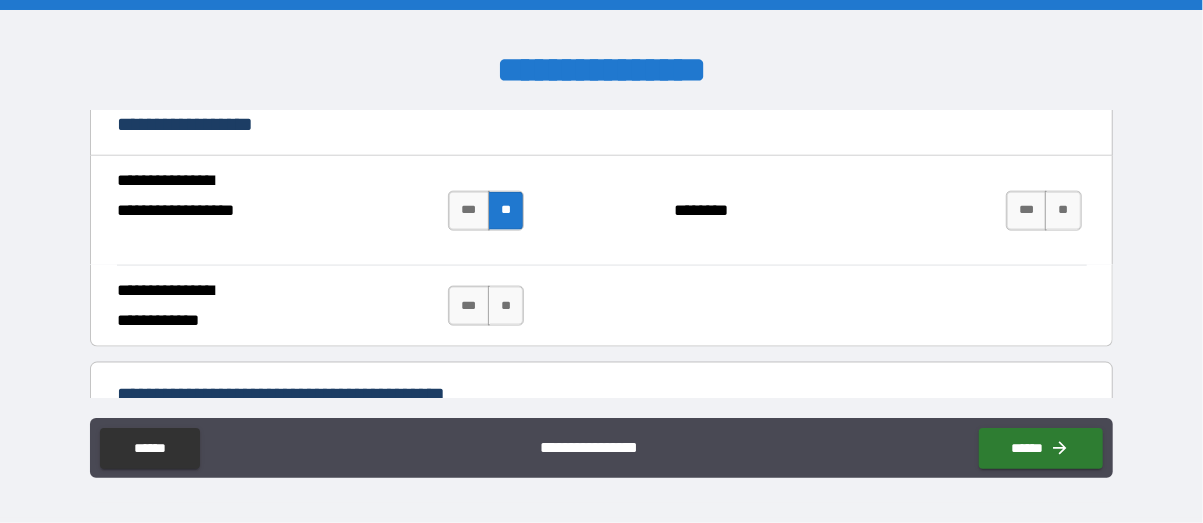 scroll, scrollTop: 1300, scrollLeft: 0, axis: vertical 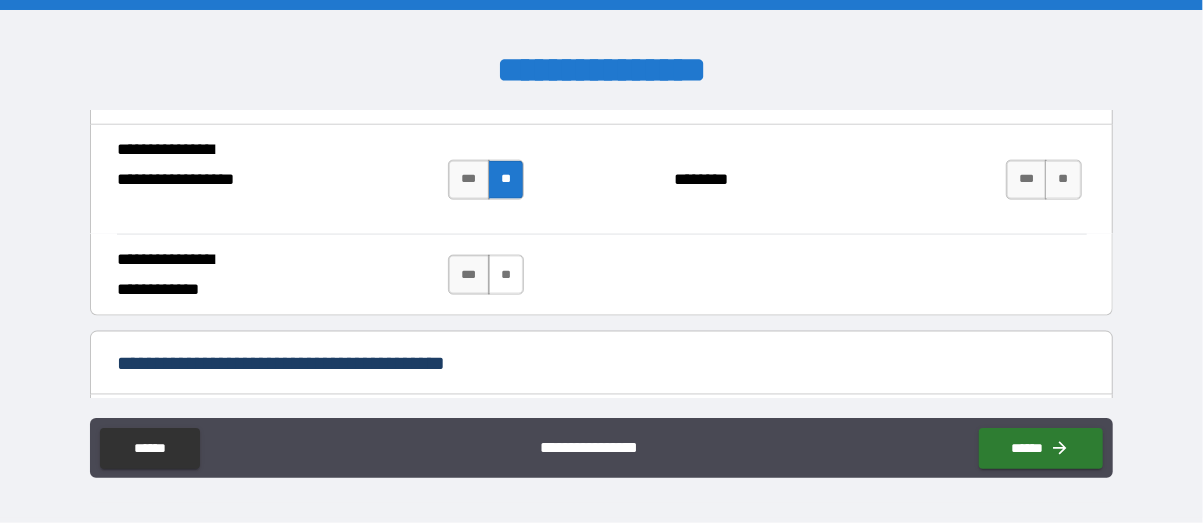 click on "**" at bounding box center [506, 275] 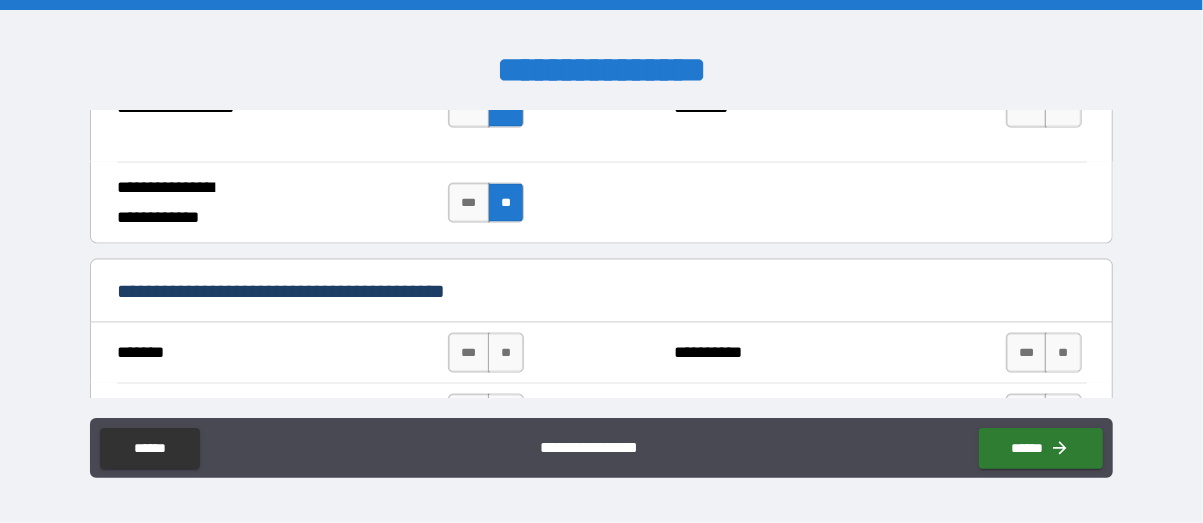scroll, scrollTop: 1400, scrollLeft: 0, axis: vertical 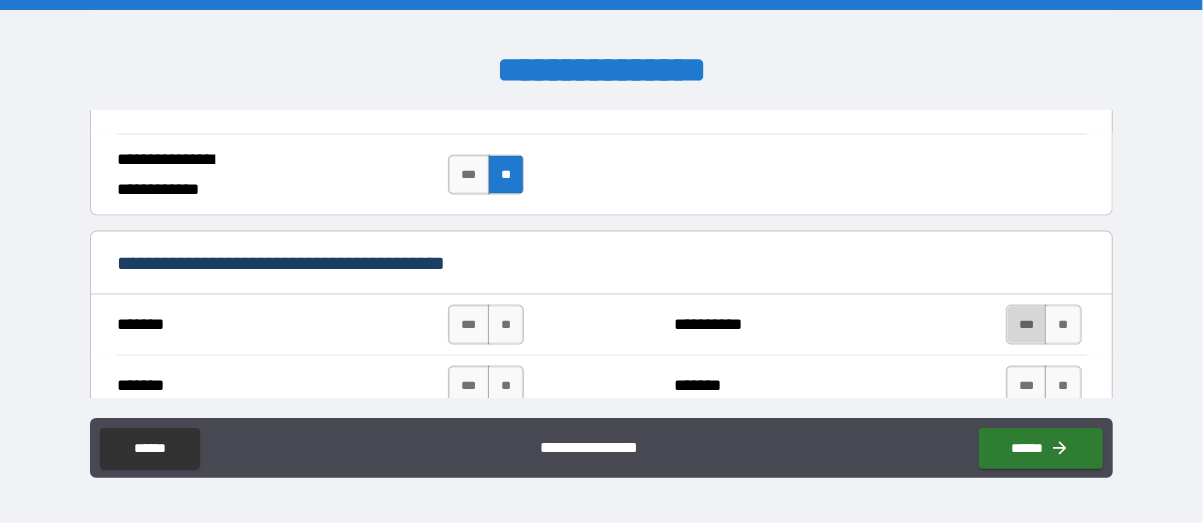 click on "***" at bounding box center (1027, 325) 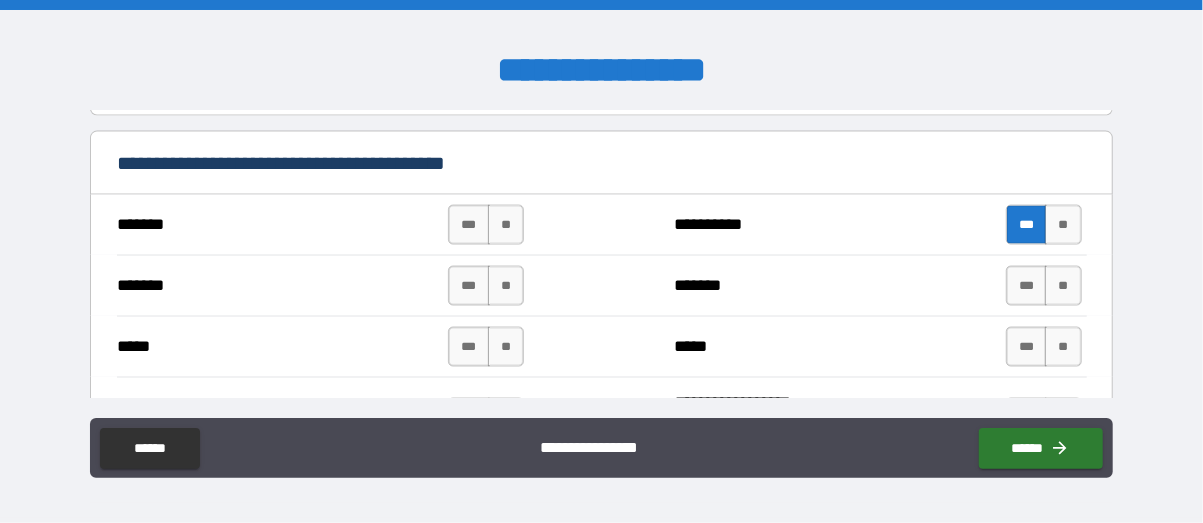 scroll, scrollTop: 1600, scrollLeft: 0, axis: vertical 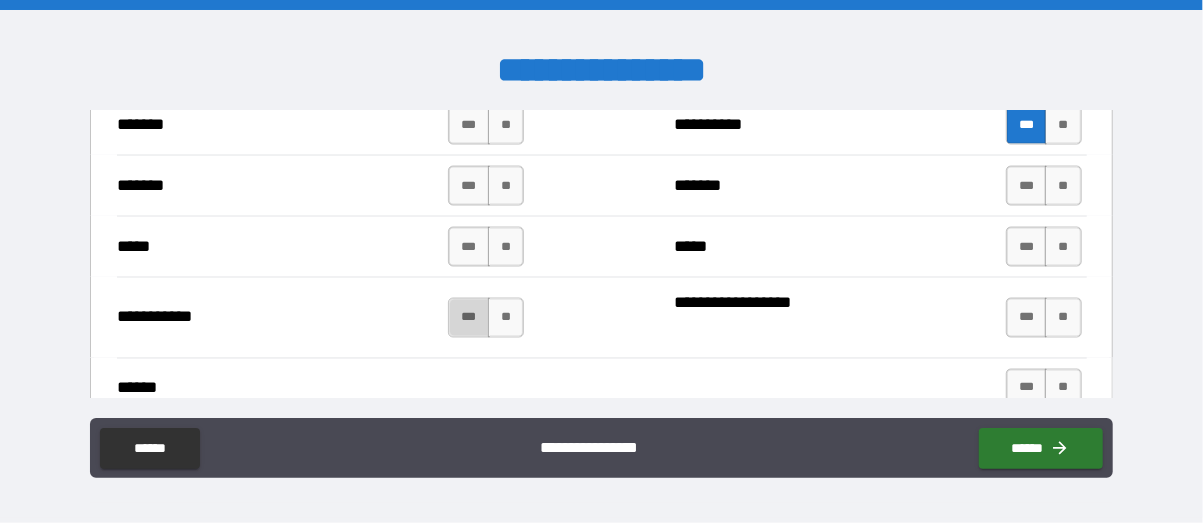 click on "***" at bounding box center [469, 318] 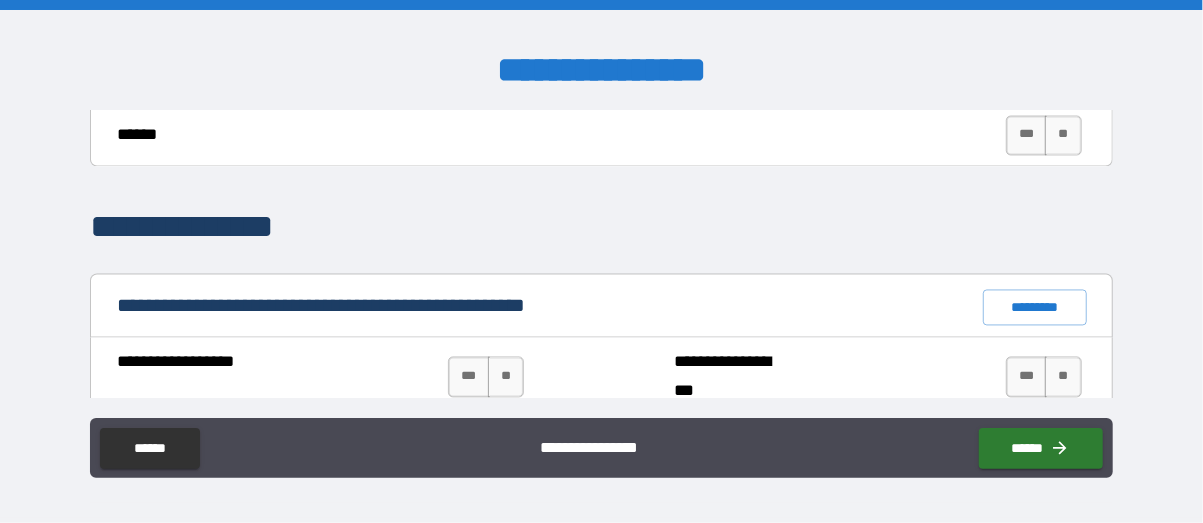 scroll, scrollTop: 1900, scrollLeft: 0, axis: vertical 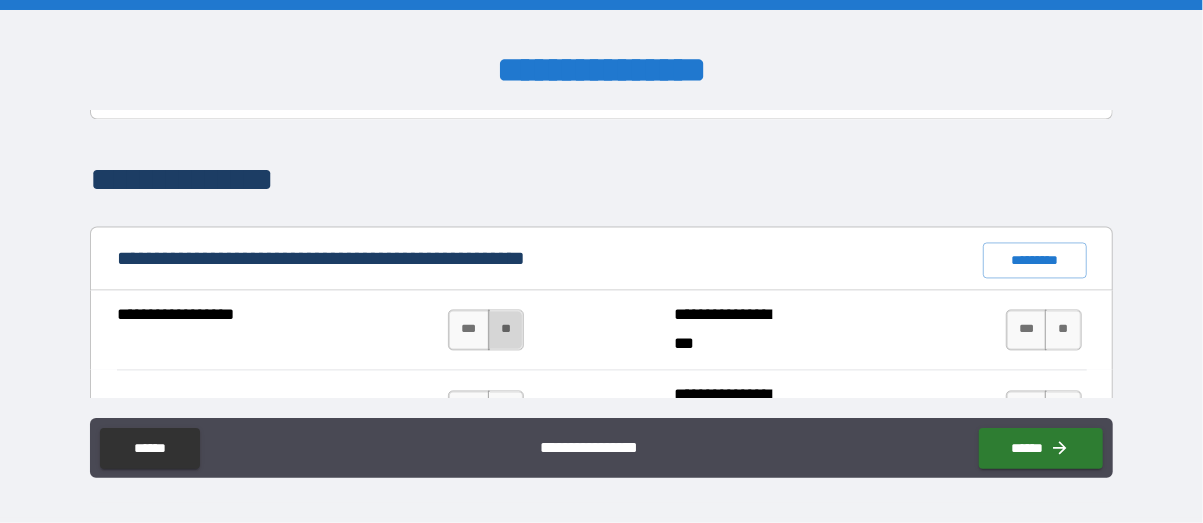click on "**" at bounding box center [506, 330] 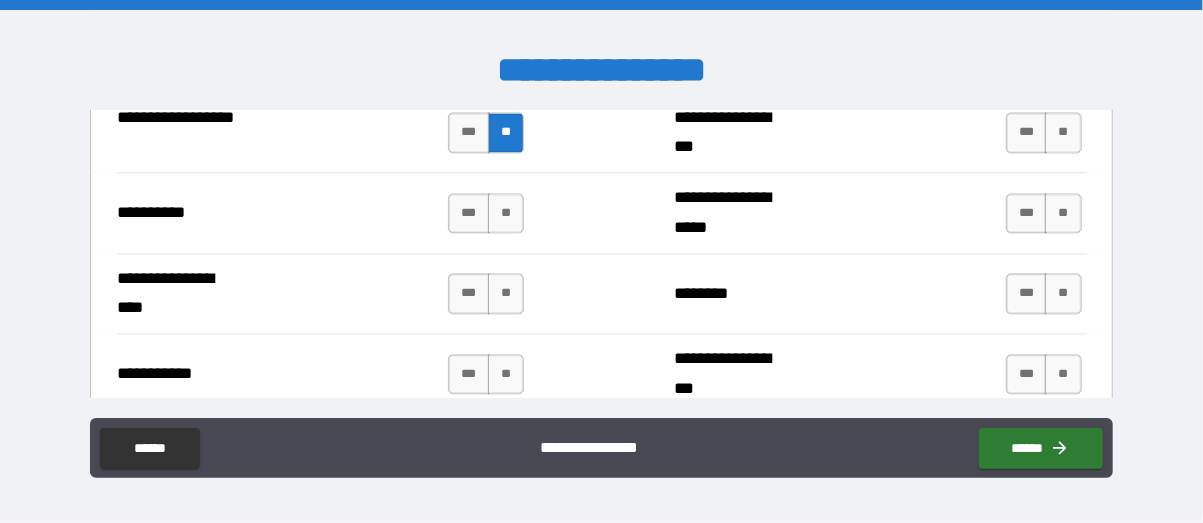 scroll, scrollTop: 2100, scrollLeft: 0, axis: vertical 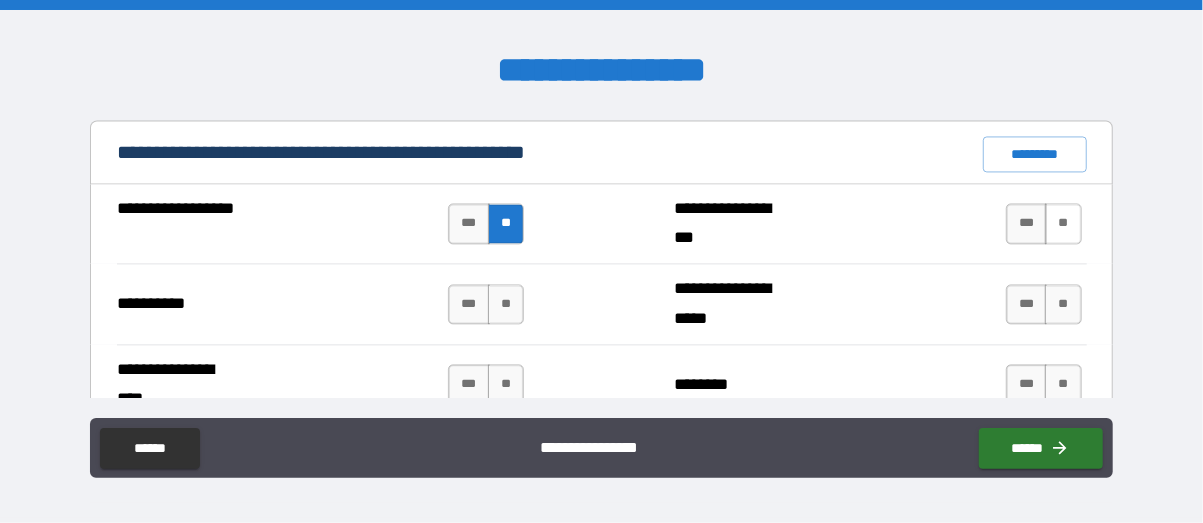 click on "**" at bounding box center (1063, 223) 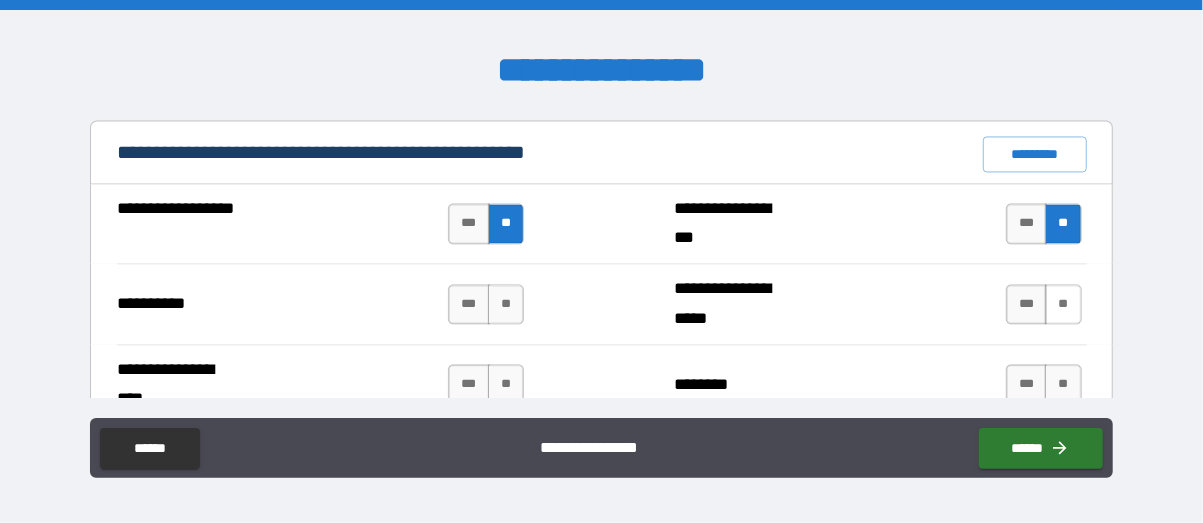click on "**" at bounding box center (1063, 304) 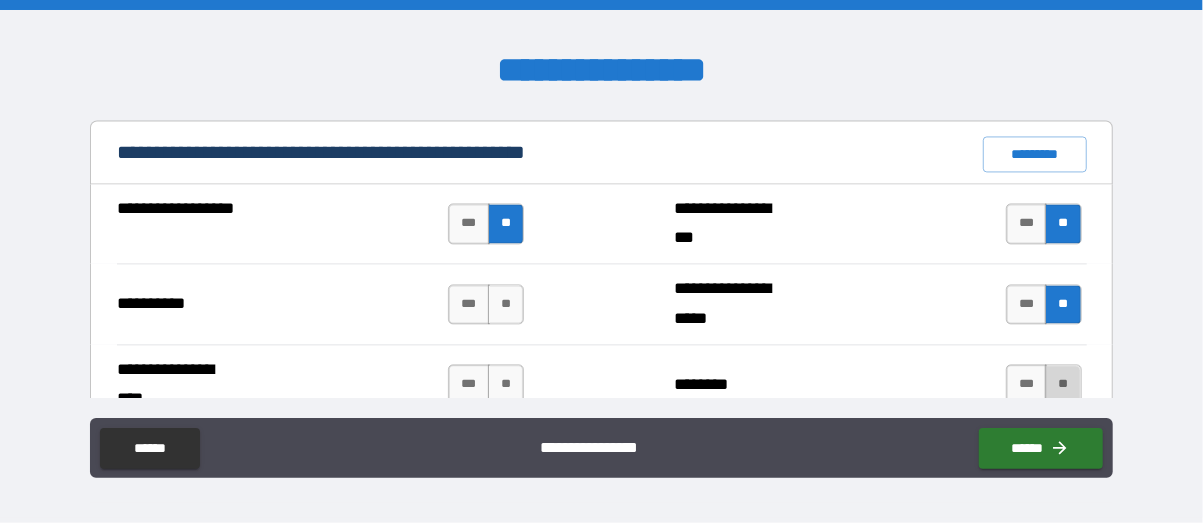 click on "**" at bounding box center (1063, 384) 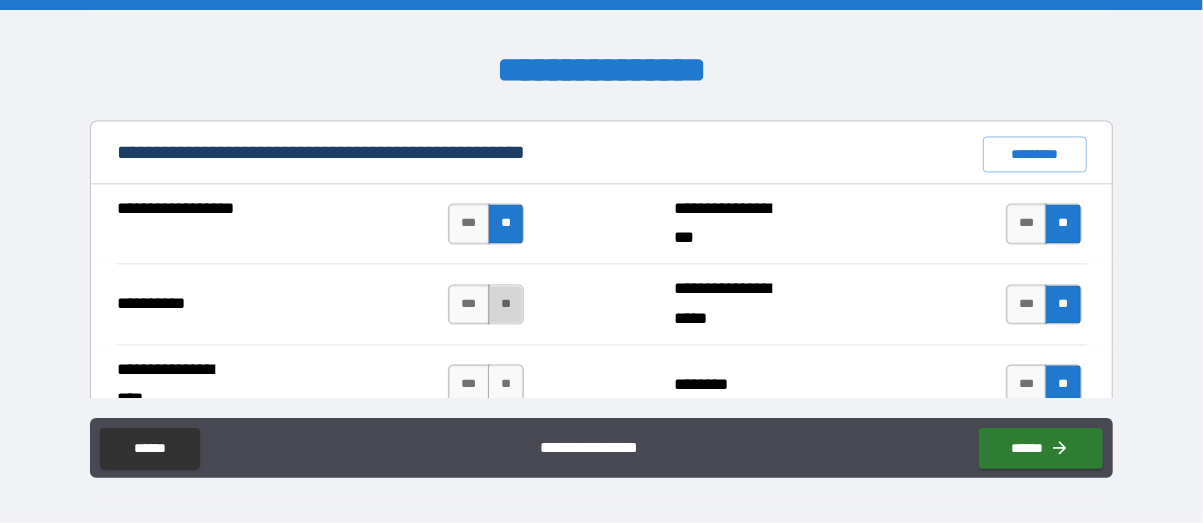 click on "**" at bounding box center [506, 304] 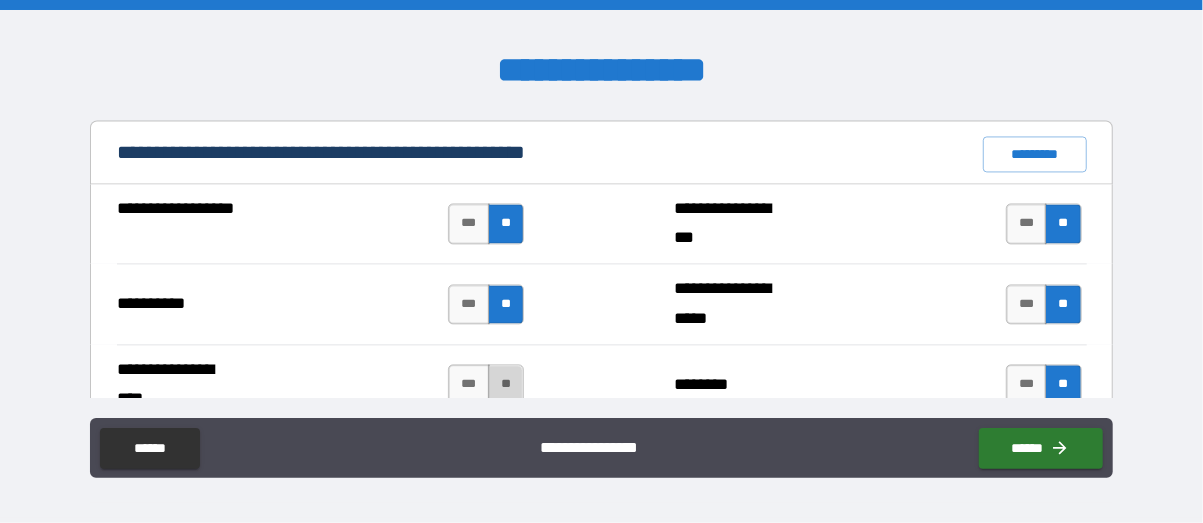 click on "**" at bounding box center [506, 384] 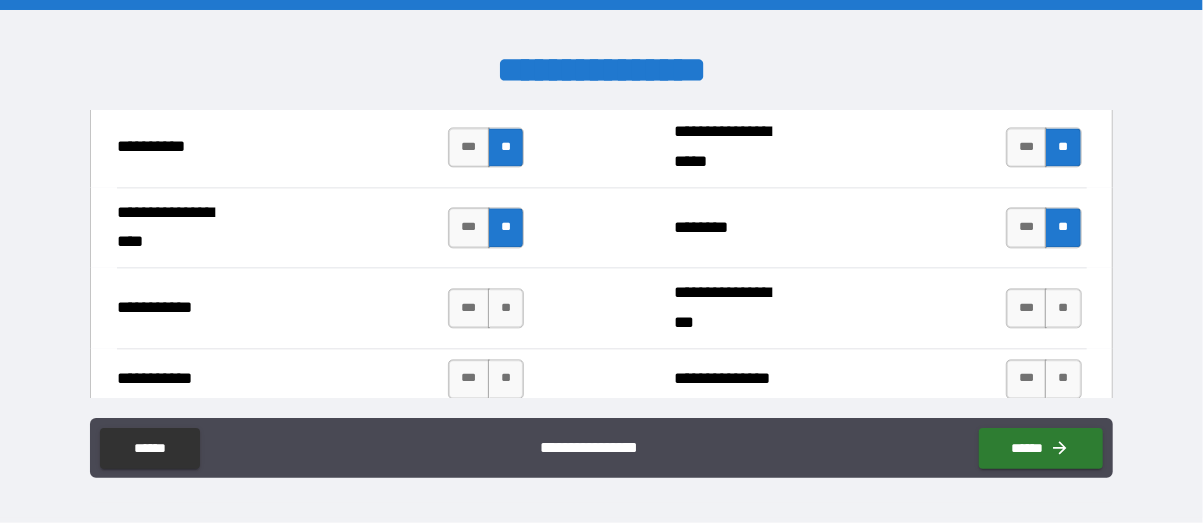 scroll, scrollTop: 2207, scrollLeft: 0, axis: vertical 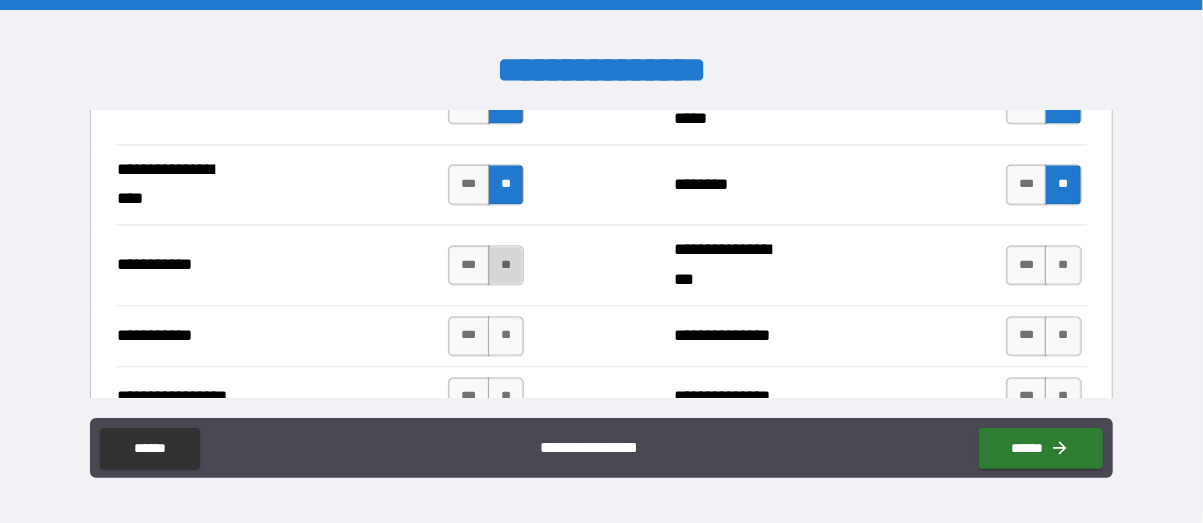 click on "**" at bounding box center [506, 265] 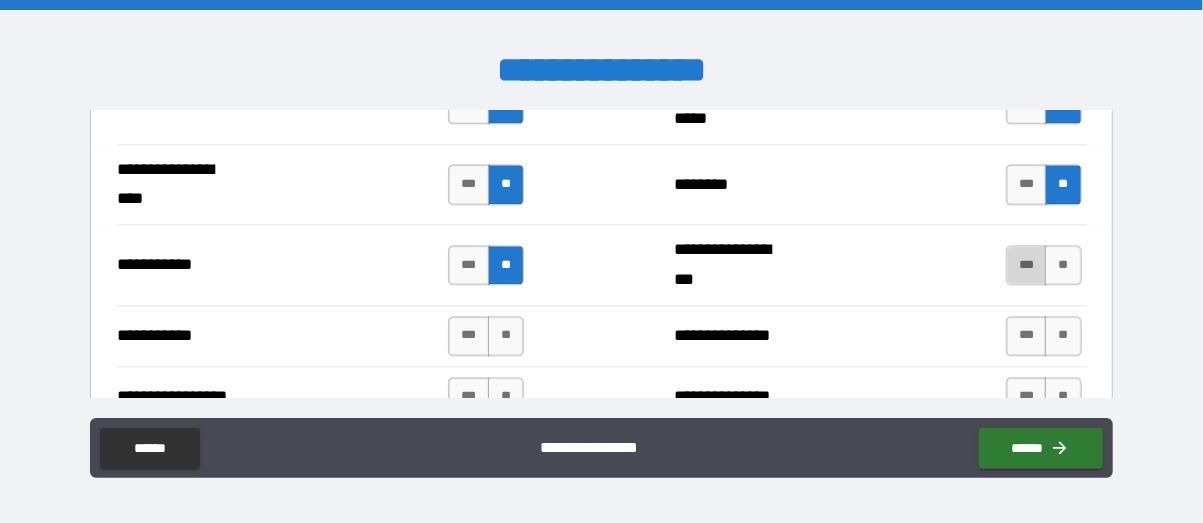 click on "***" at bounding box center (1027, 265) 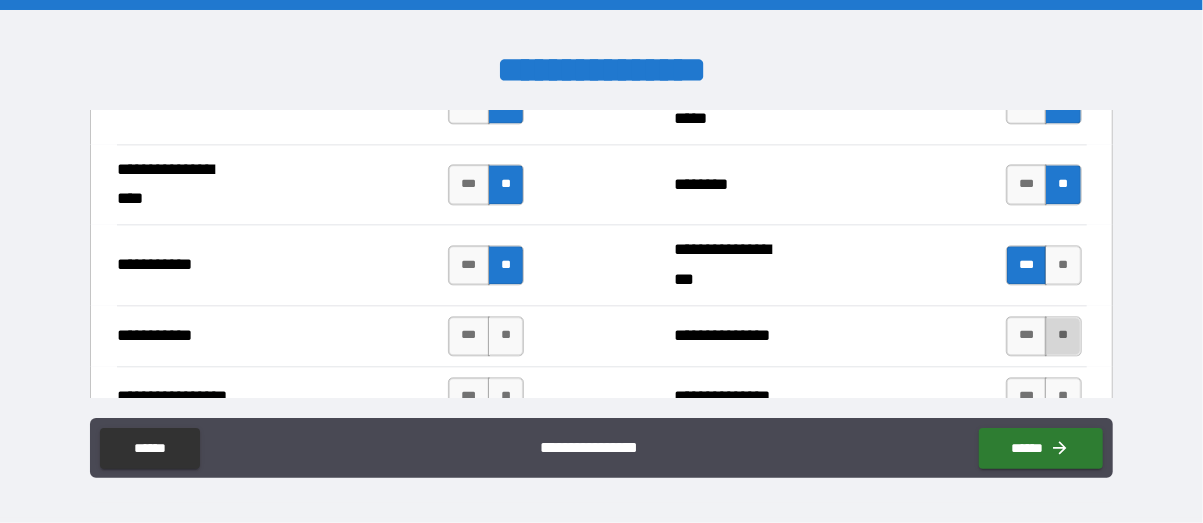click on "**" at bounding box center [1063, 336] 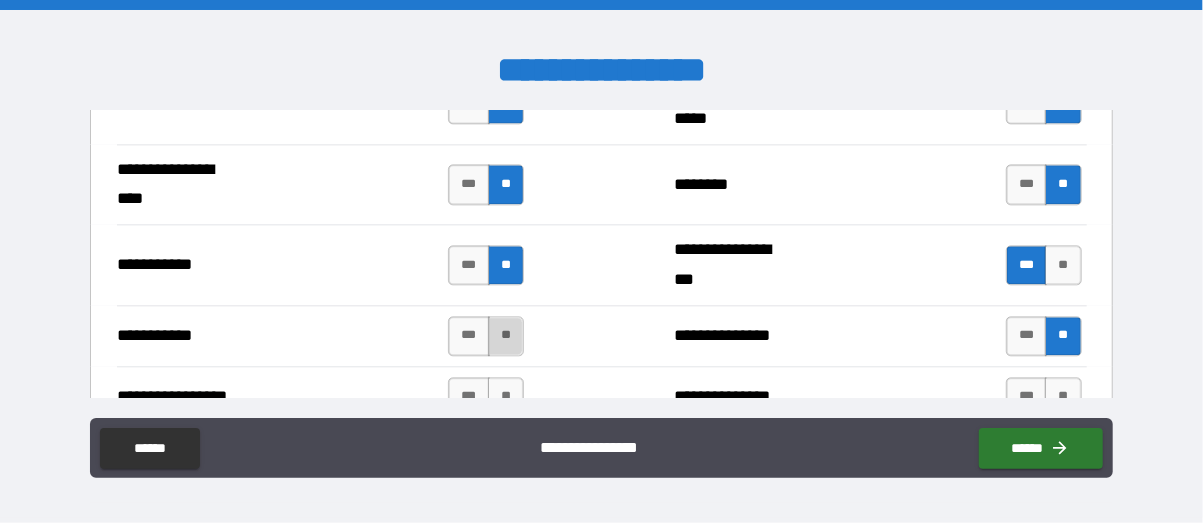 click on "**" at bounding box center (506, 336) 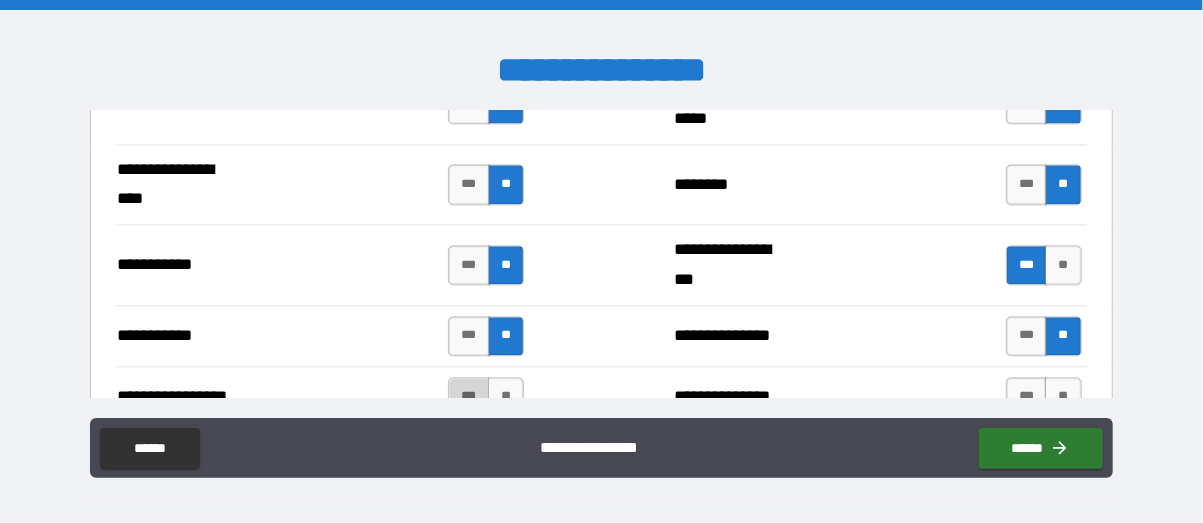 click on "***" at bounding box center (469, 397) 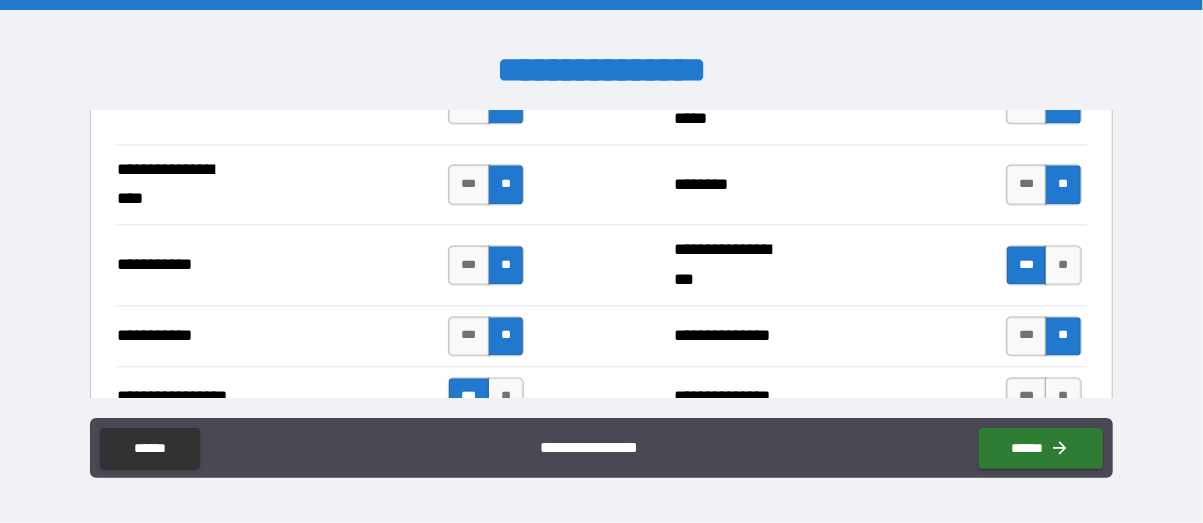 scroll, scrollTop: 2307, scrollLeft: 0, axis: vertical 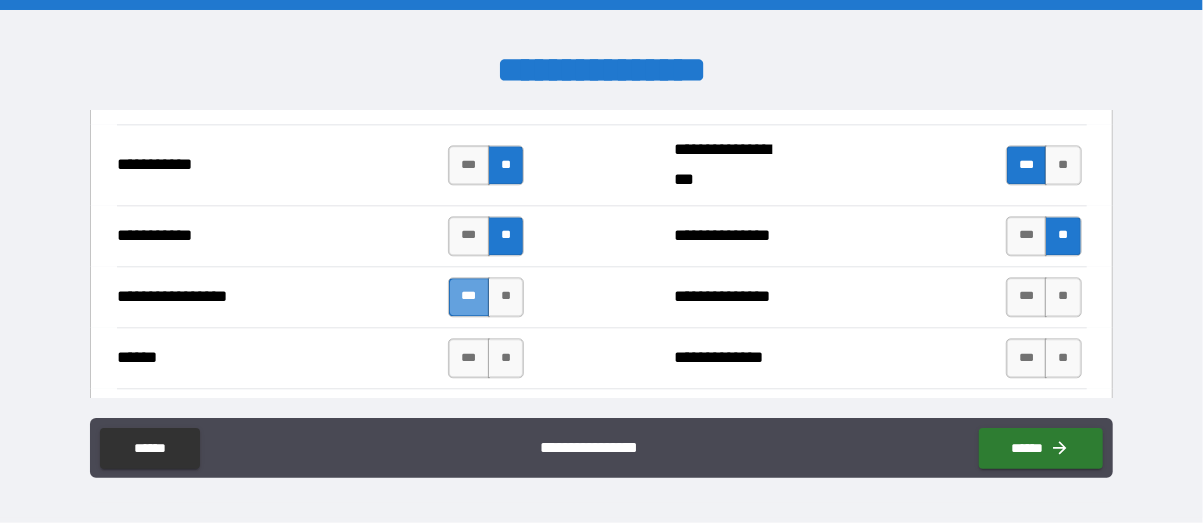 click on "***" at bounding box center (469, 297) 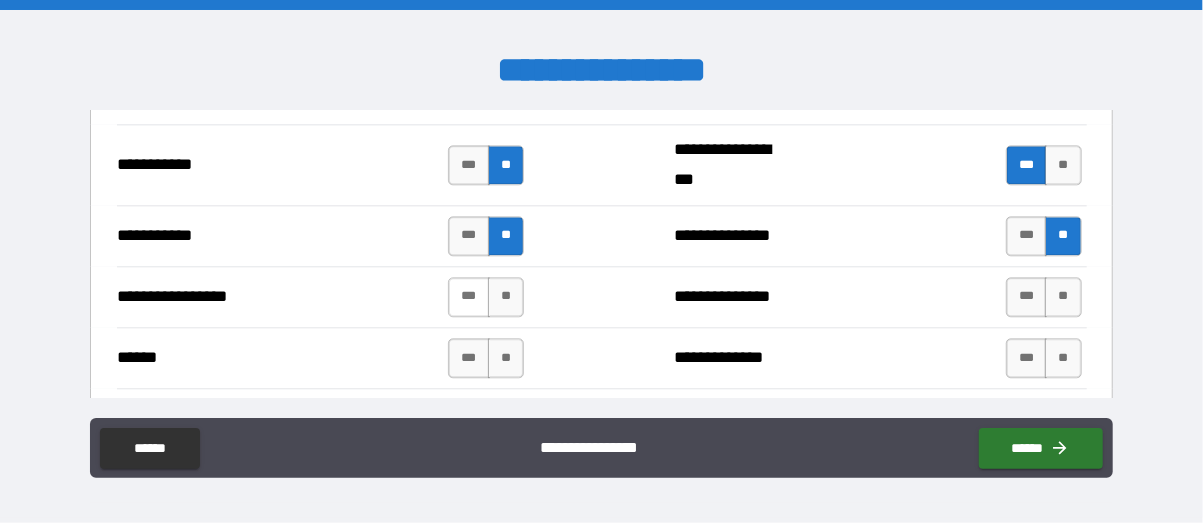 click on "***" at bounding box center (469, 297) 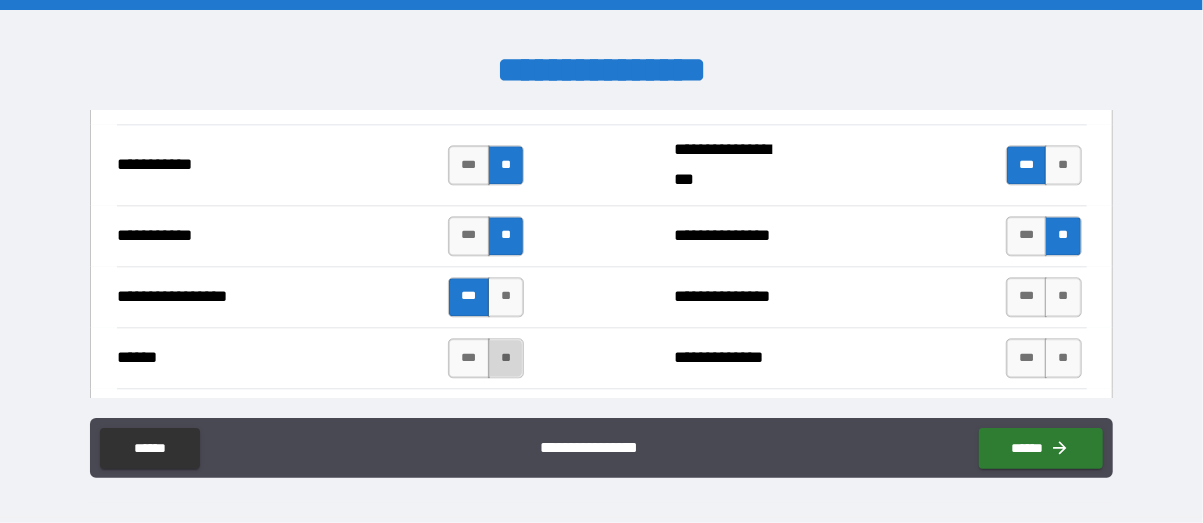 click on "**" at bounding box center [506, 358] 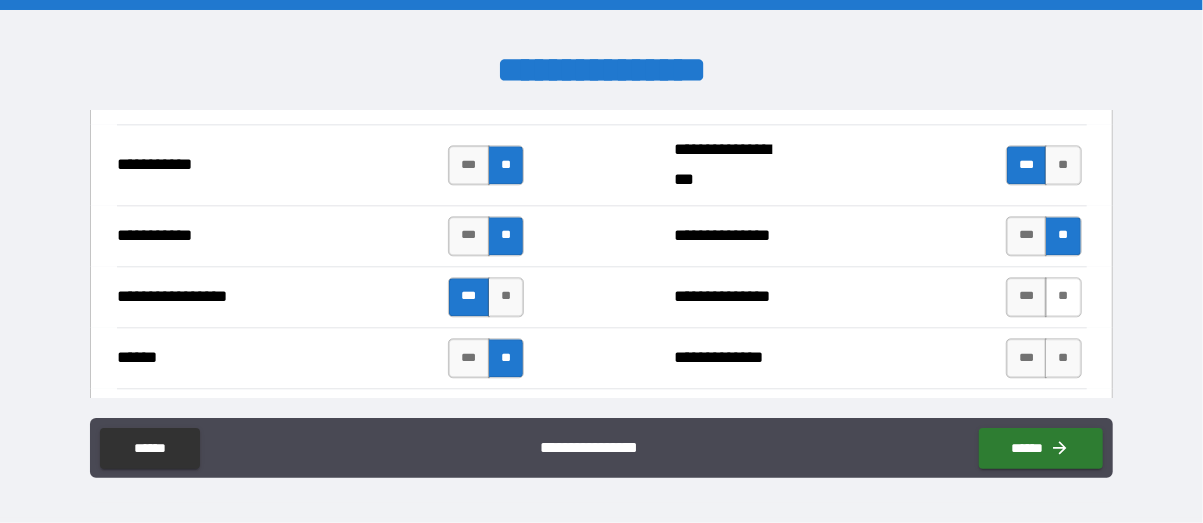 click on "**" at bounding box center (1063, 297) 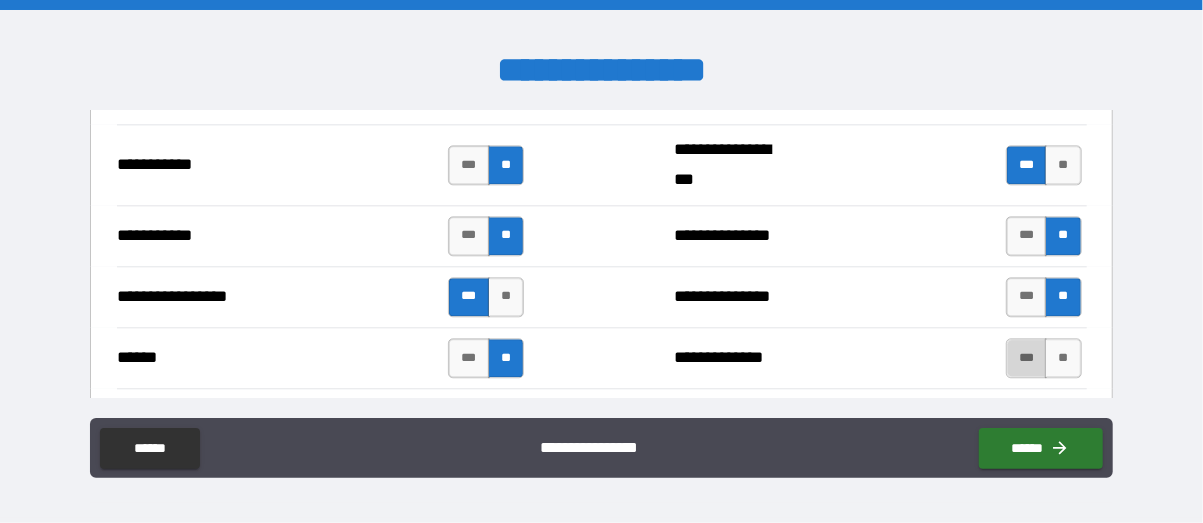 click on "***" at bounding box center [1027, 358] 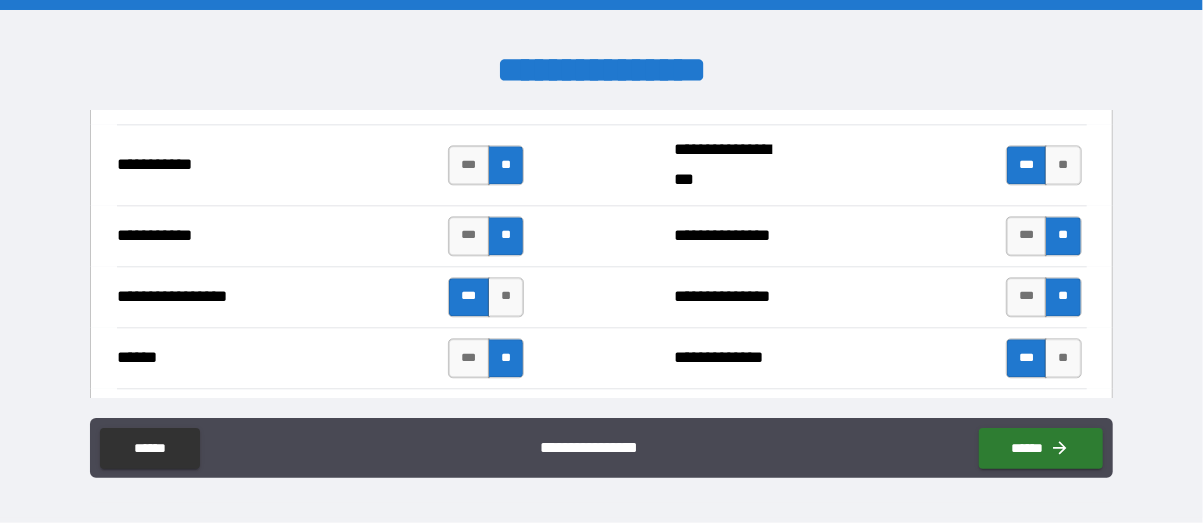 scroll, scrollTop: 2407, scrollLeft: 0, axis: vertical 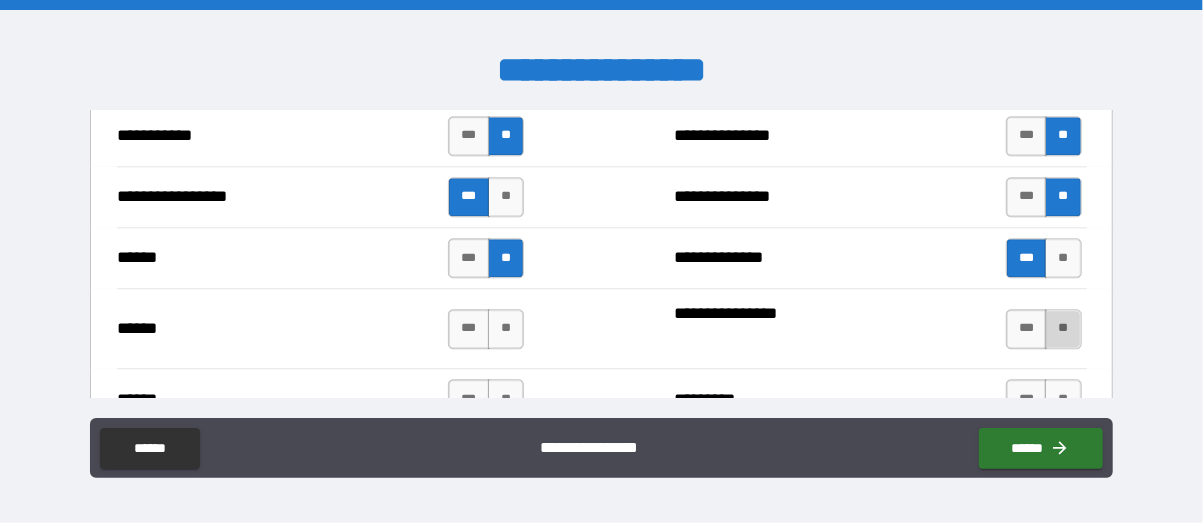 click on "**" at bounding box center [1063, 329] 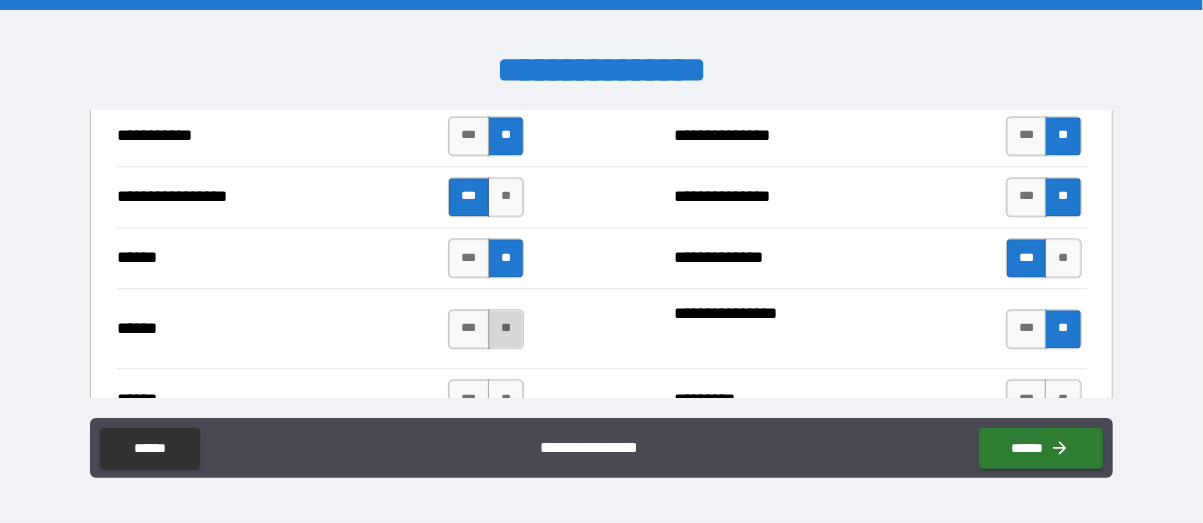 click on "**" at bounding box center [506, 329] 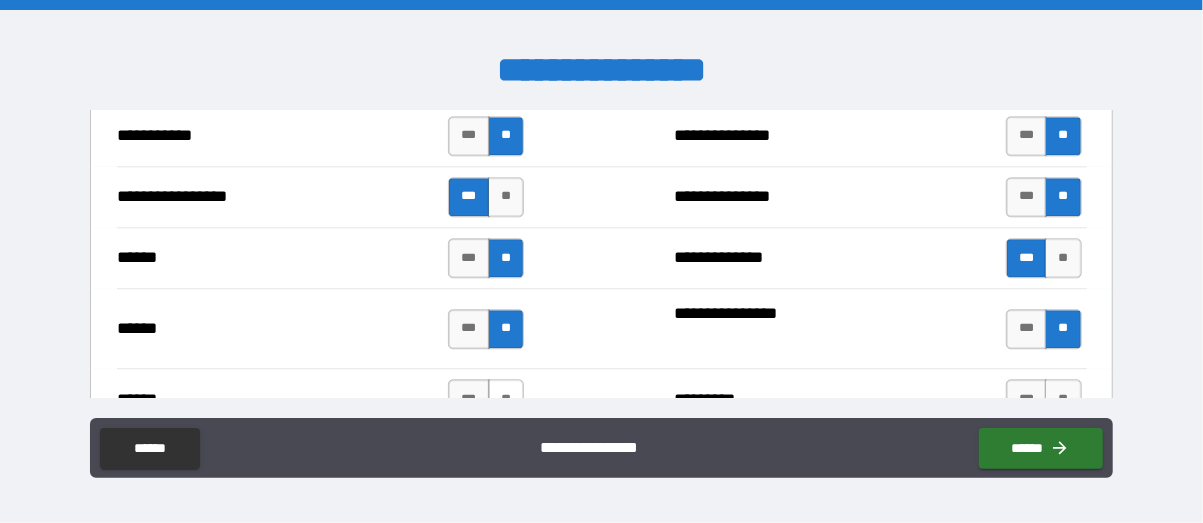 click on "**" at bounding box center [506, 399] 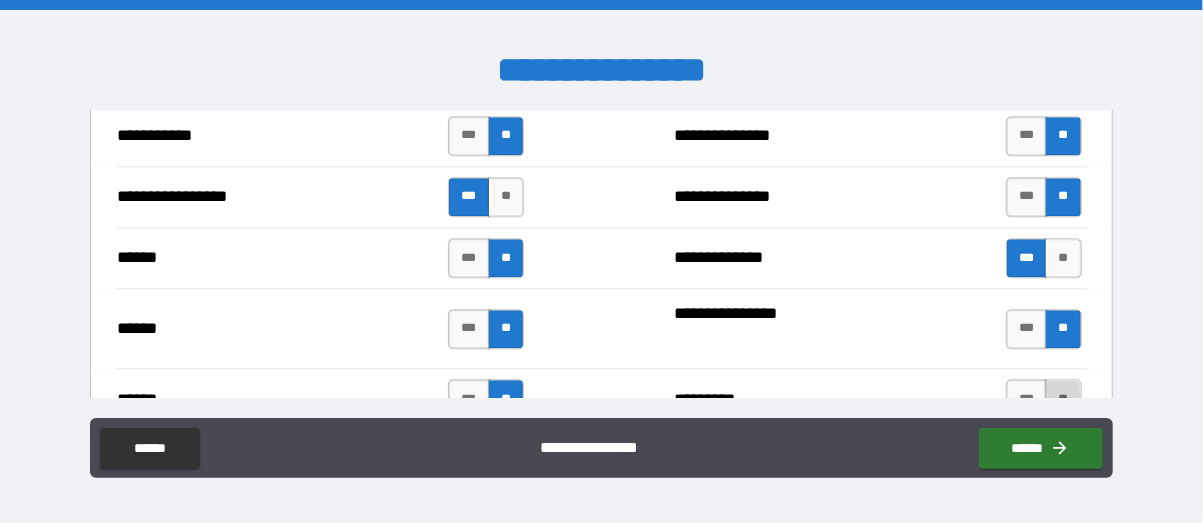 click on "**" at bounding box center [1063, 399] 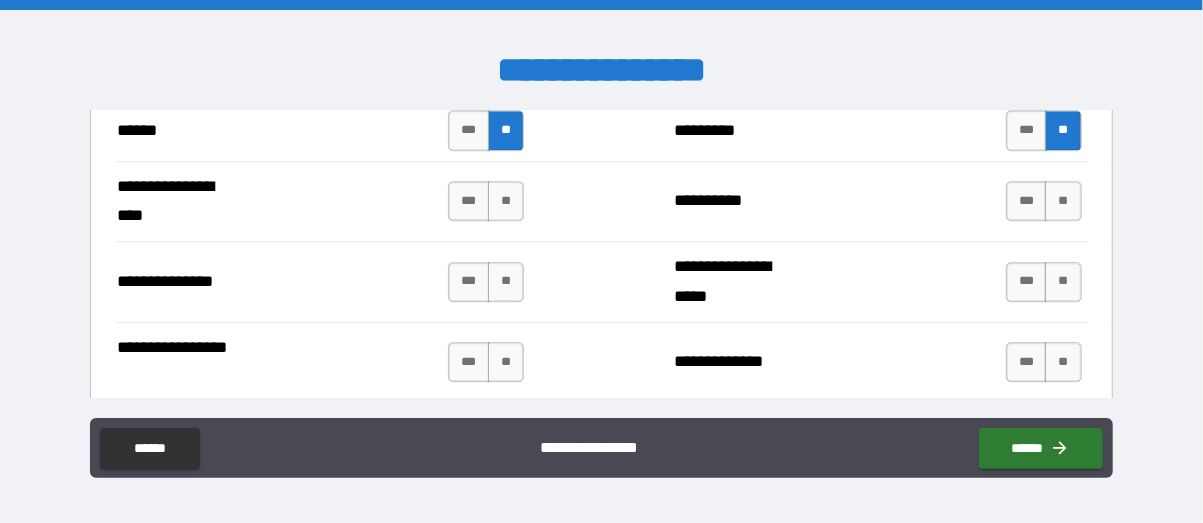 scroll, scrollTop: 2707, scrollLeft: 0, axis: vertical 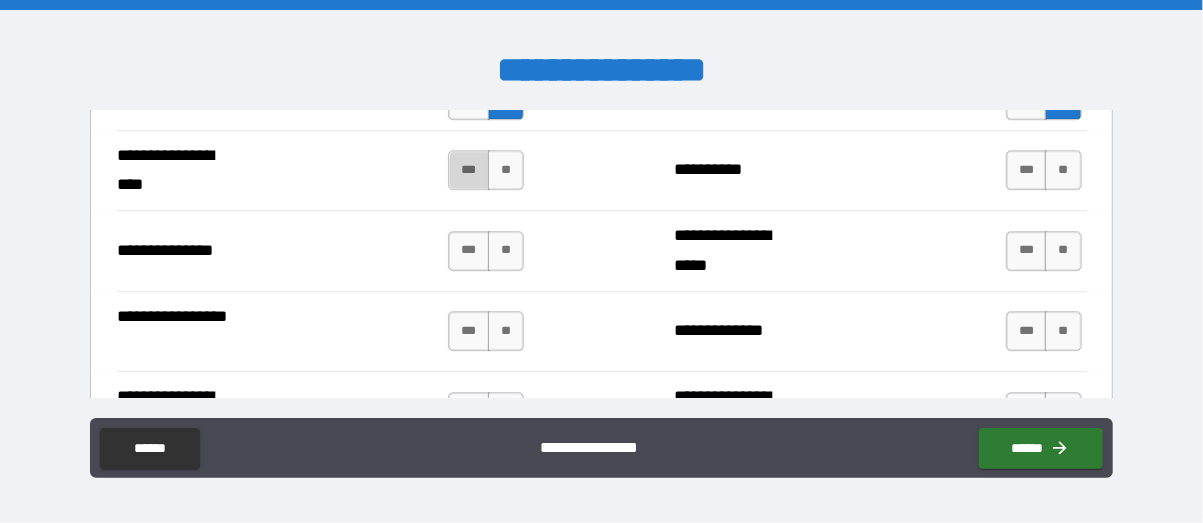 click on "***" at bounding box center [469, 170] 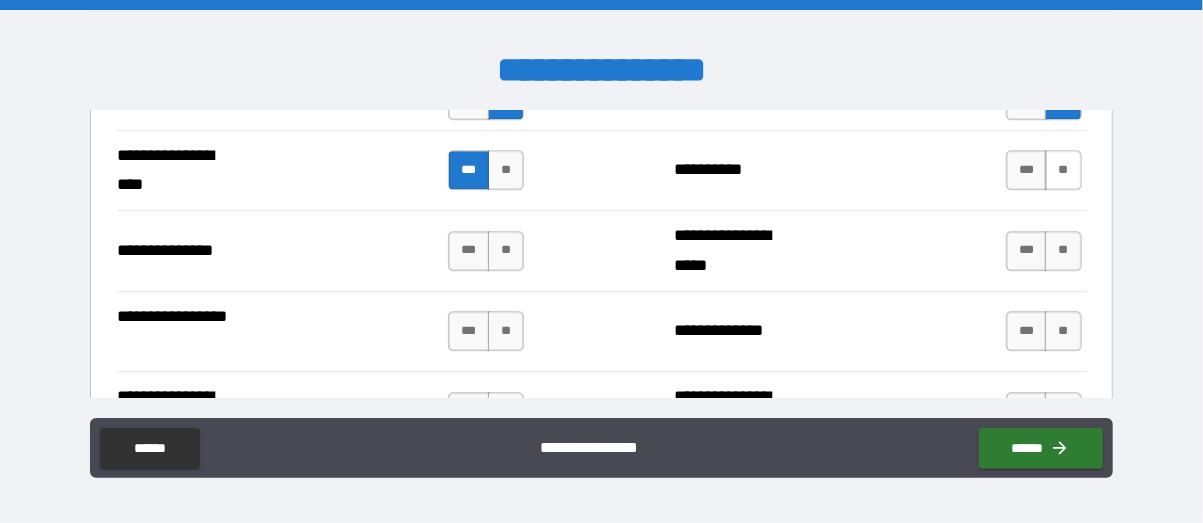 click on "**" at bounding box center [1063, 170] 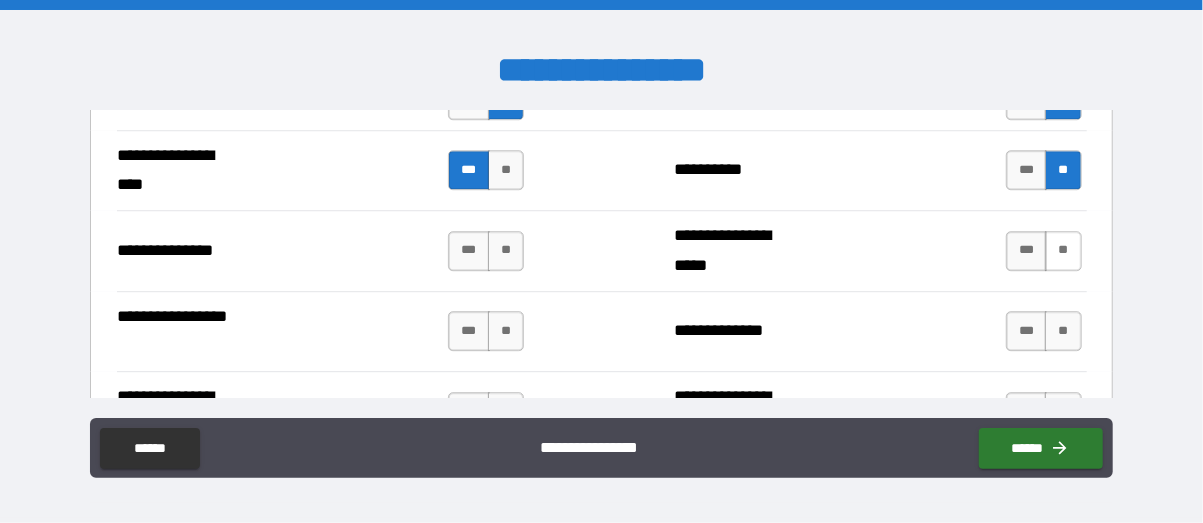 click on "**" at bounding box center (1063, 251) 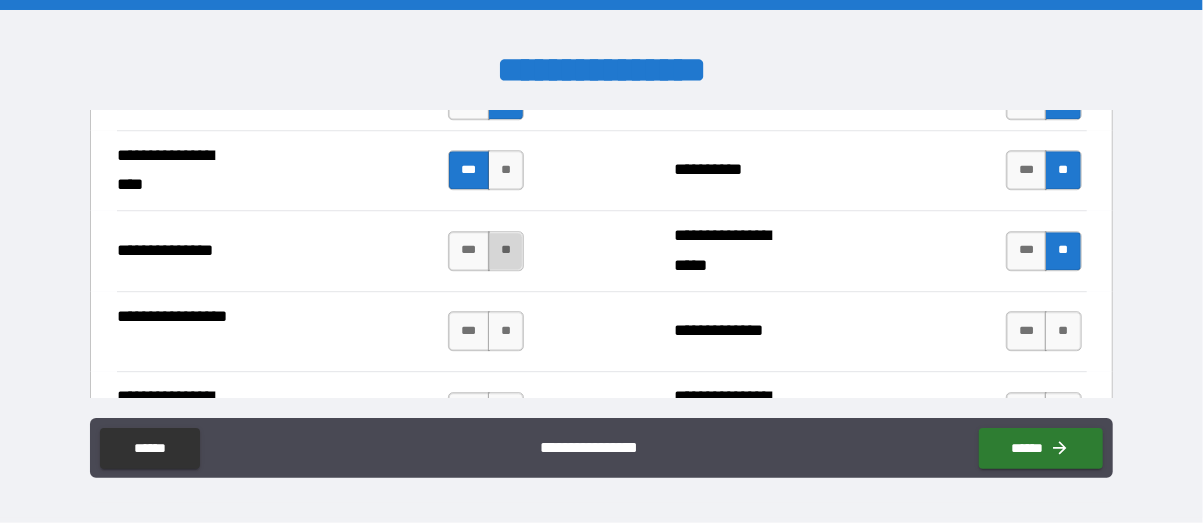 drag, startPoint x: 494, startPoint y: 236, endPoint x: 494, endPoint y: 247, distance: 11 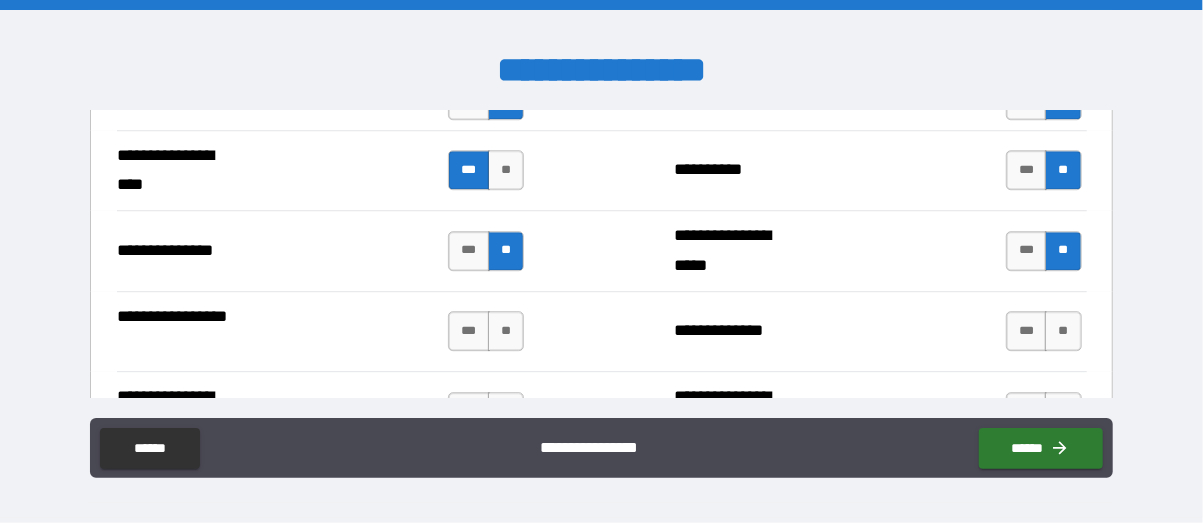 click on "**" at bounding box center [506, 251] 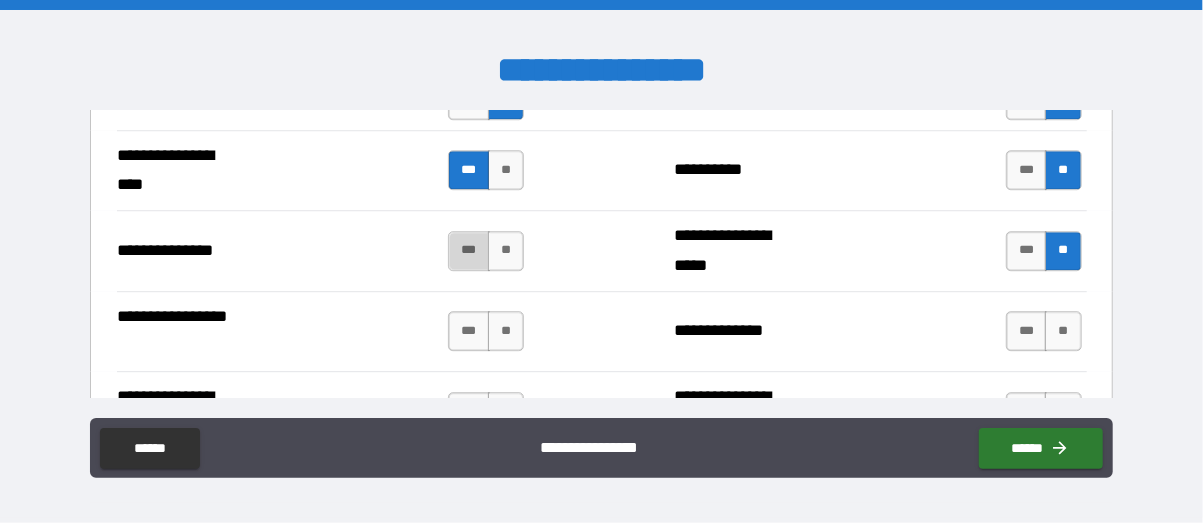 click on "***" at bounding box center [469, 251] 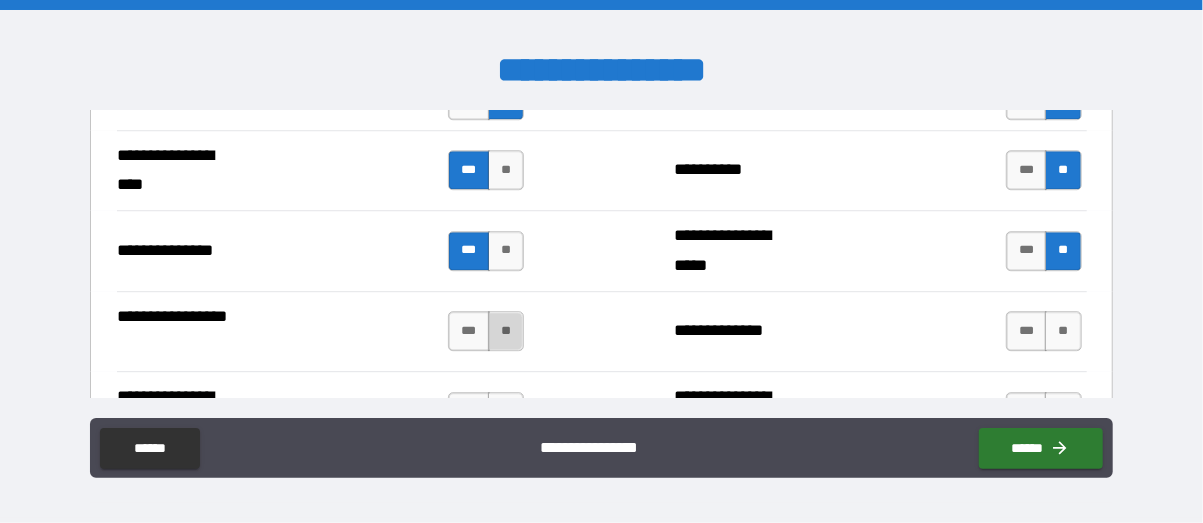 click on "**" at bounding box center (506, 331) 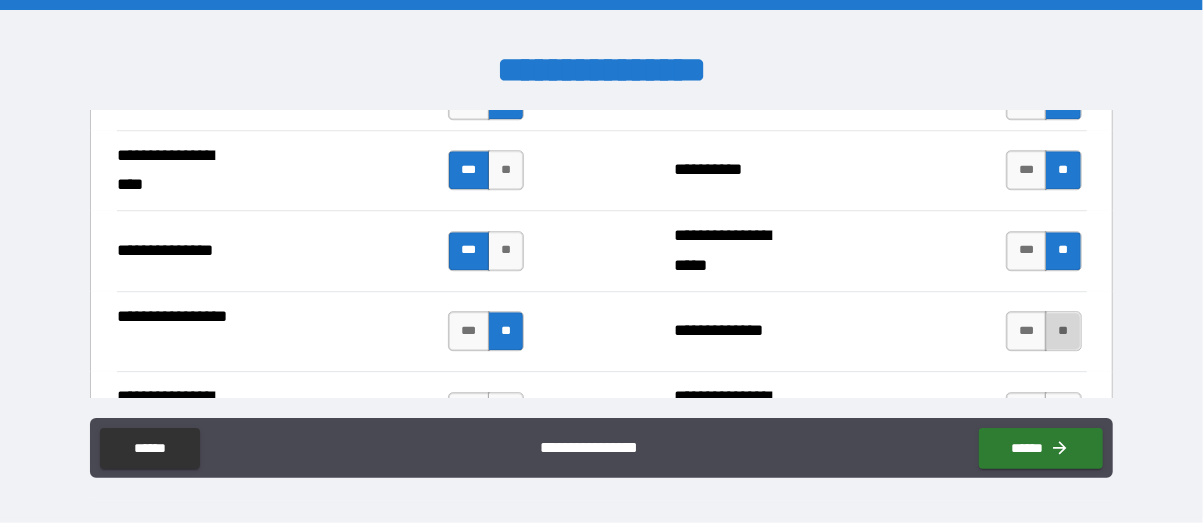 click on "**" at bounding box center [1063, 331] 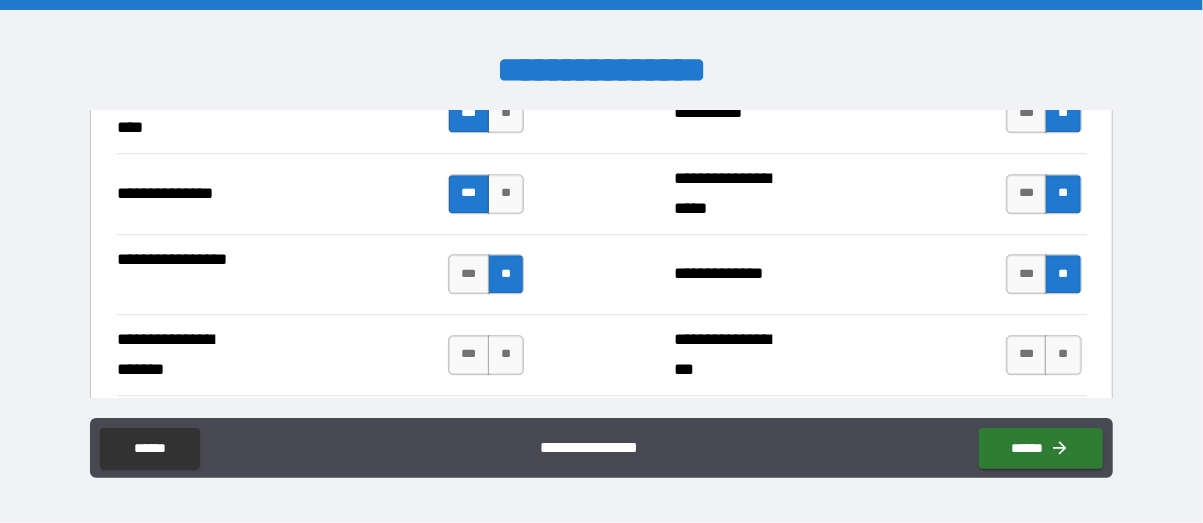scroll, scrollTop: 2907, scrollLeft: 0, axis: vertical 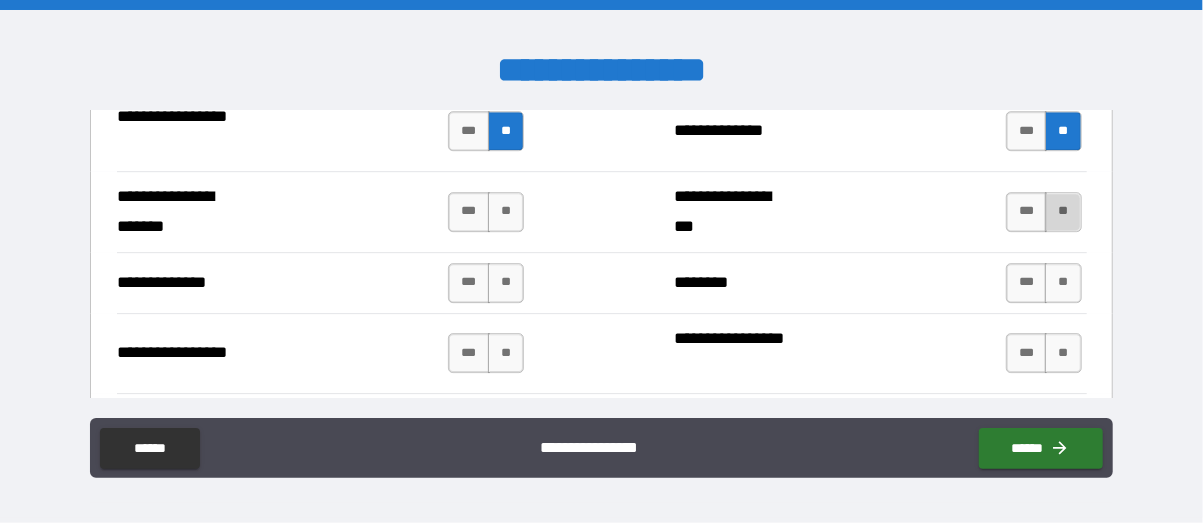 click on "**" at bounding box center [1063, 212] 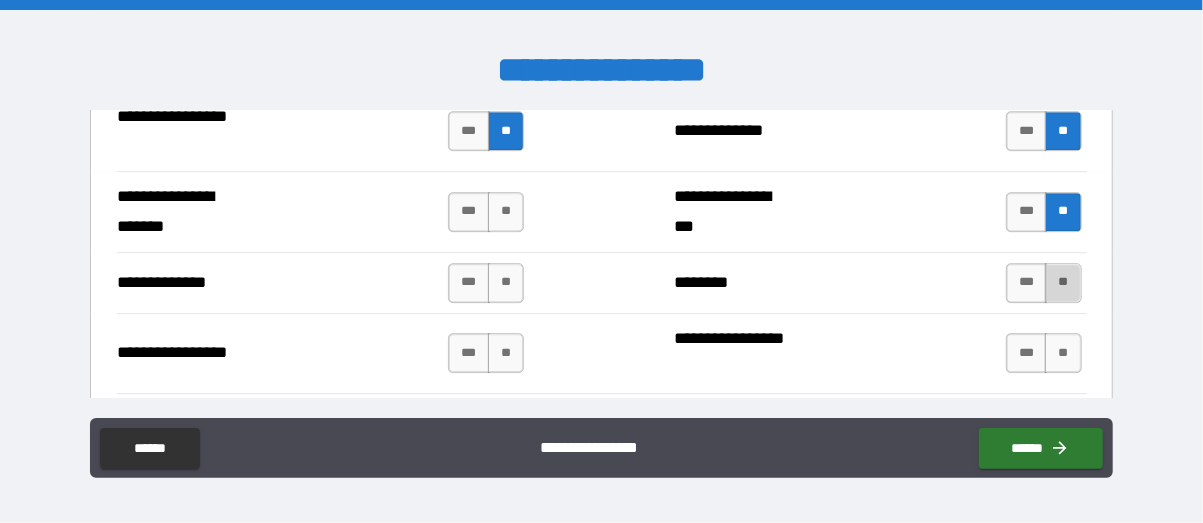 click on "**" at bounding box center (1063, 283) 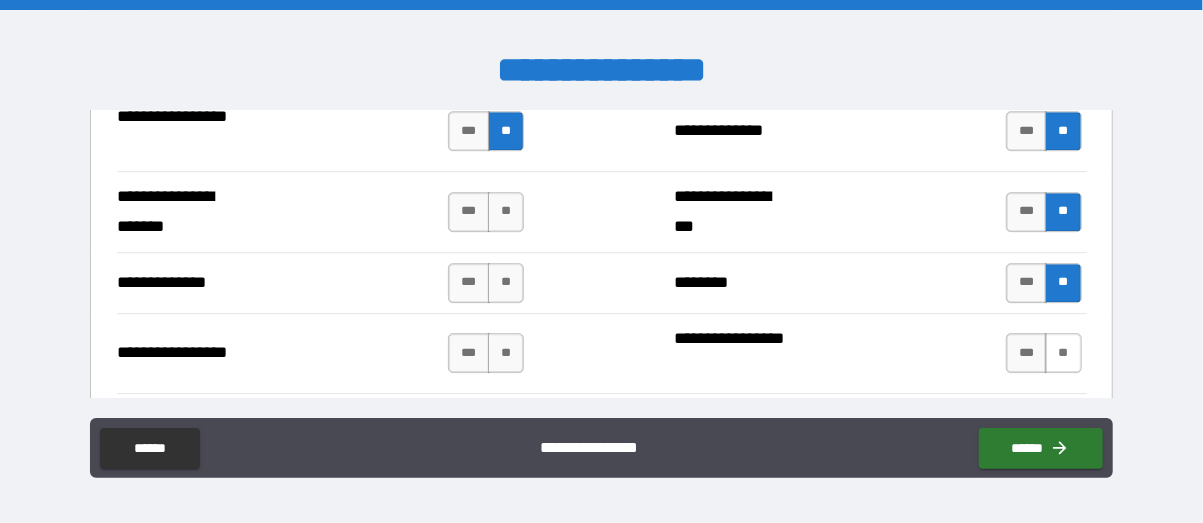 click on "**" at bounding box center (1063, 353) 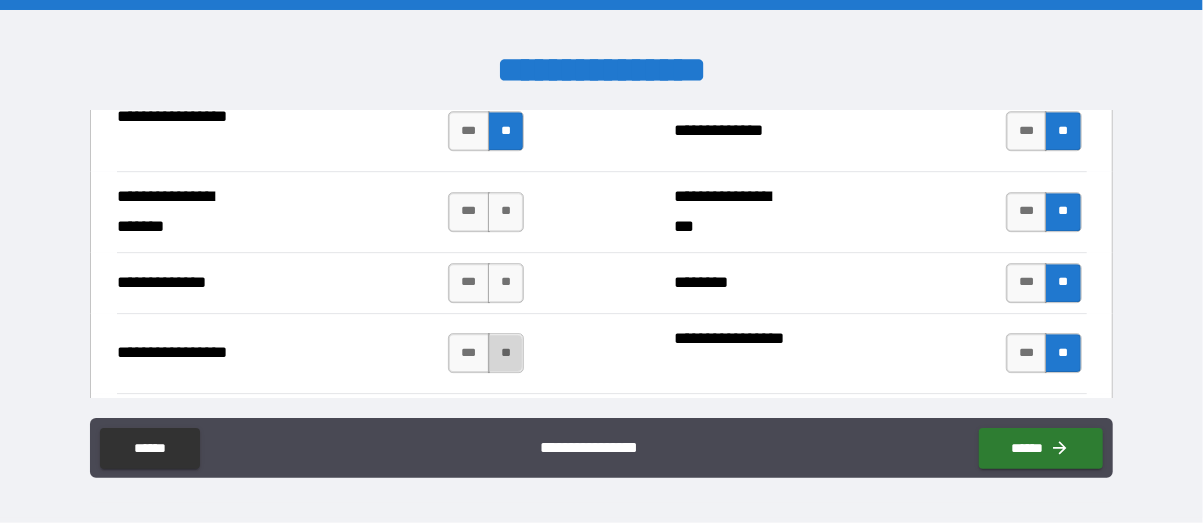 click on "**" at bounding box center (506, 353) 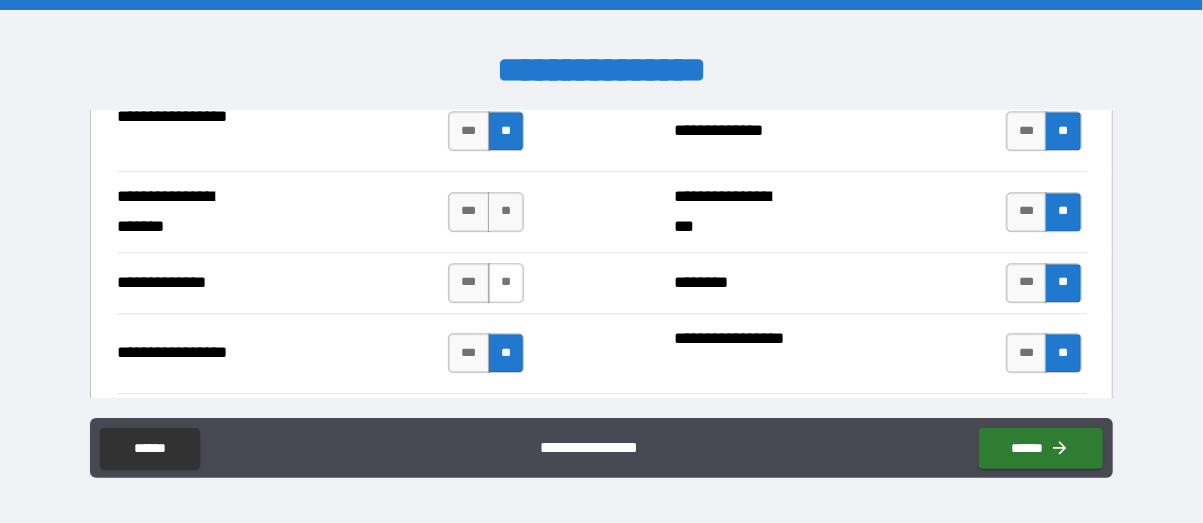 click on "**" at bounding box center (506, 283) 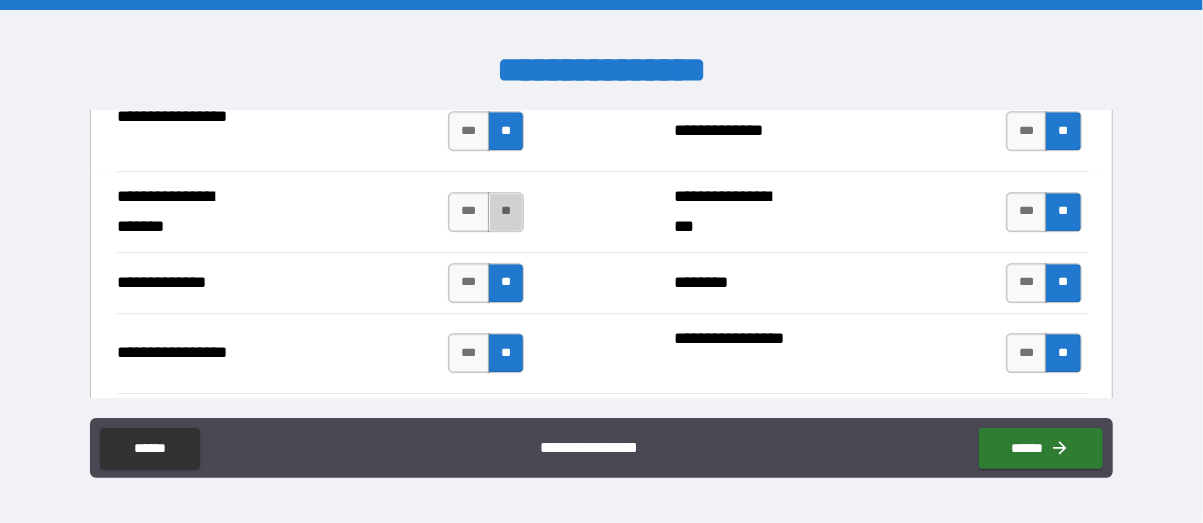 drag, startPoint x: 498, startPoint y: 201, endPoint x: 528, endPoint y: 201, distance: 30 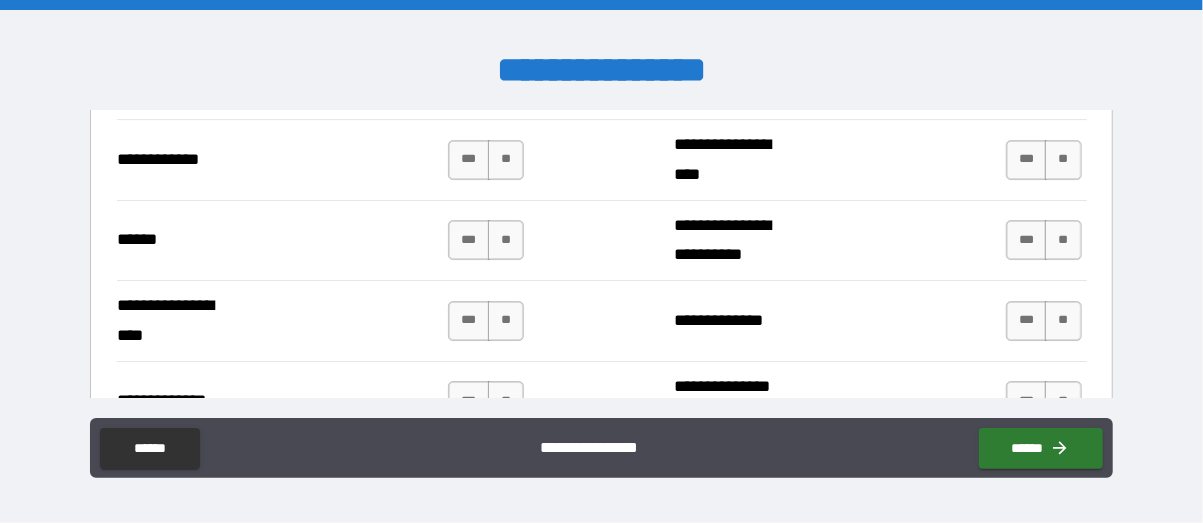 scroll, scrollTop: 3129, scrollLeft: 0, axis: vertical 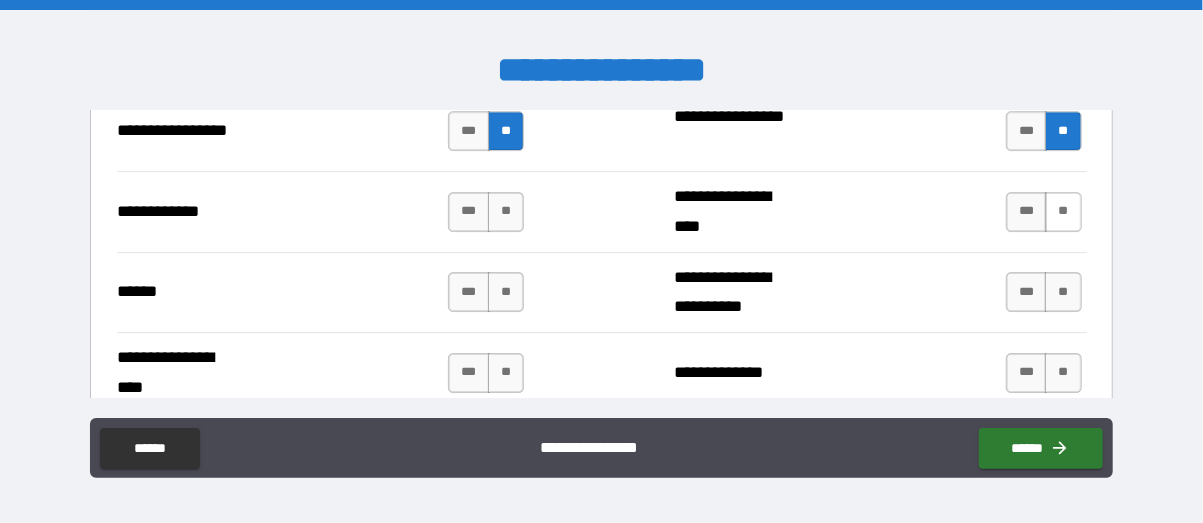 click on "**" at bounding box center (1063, 212) 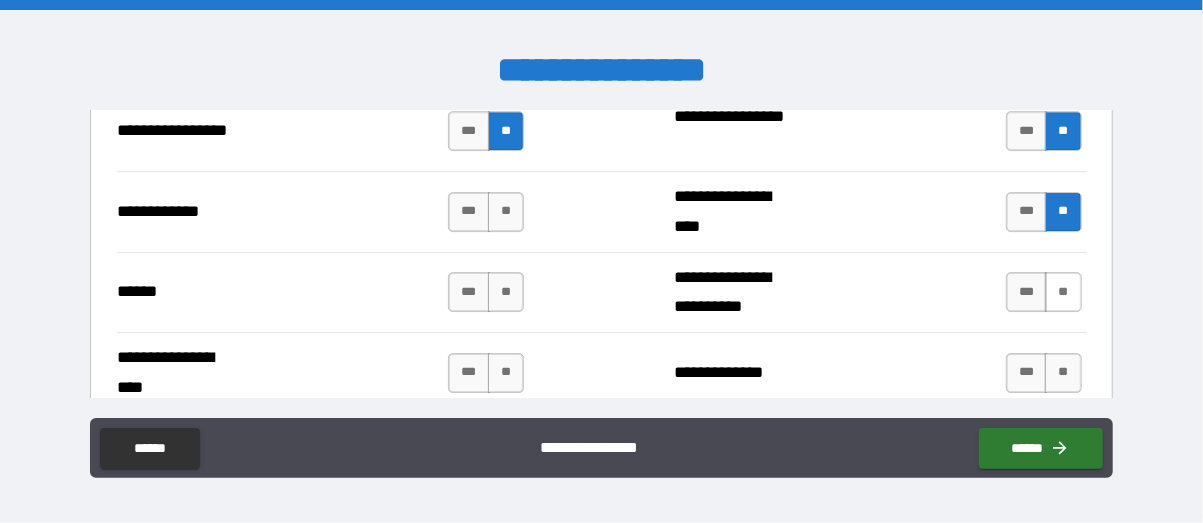 click on "**" at bounding box center [1063, 292] 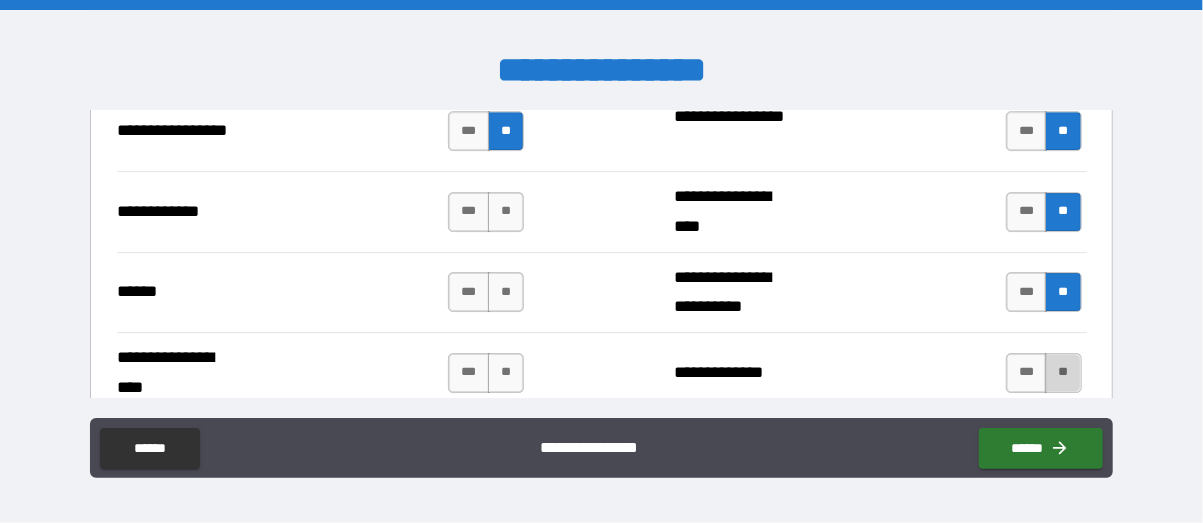 click on "**" at bounding box center (1063, 373) 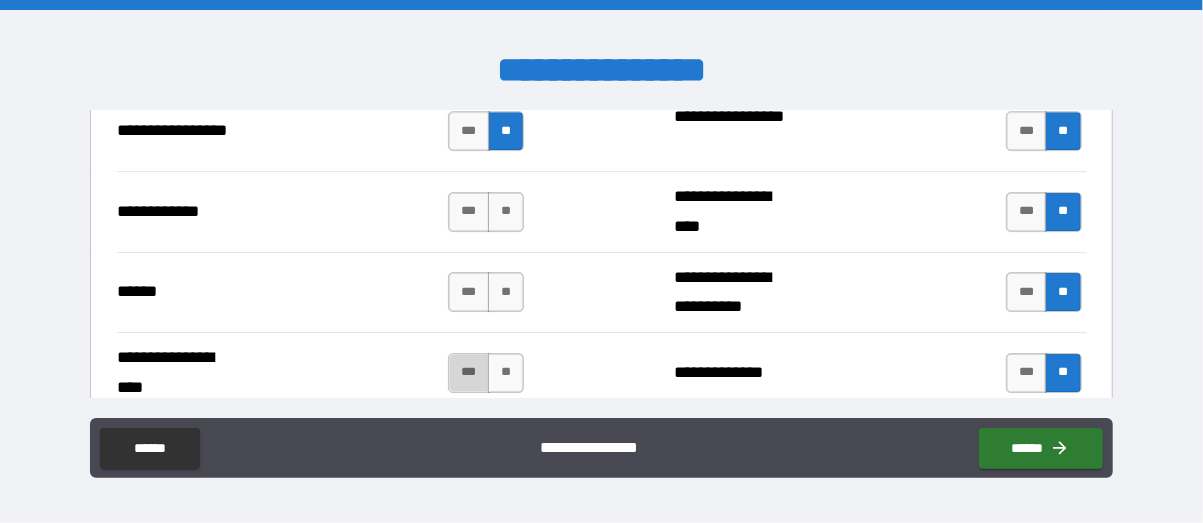click on "***" at bounding box center [469, 373] 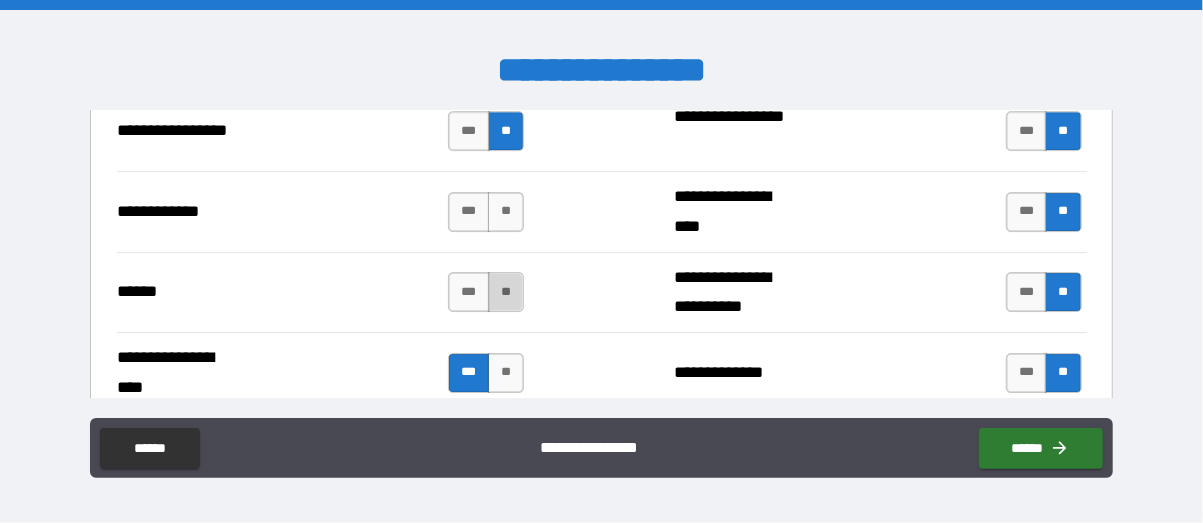 click on "**" at bounding box center (506, 292) 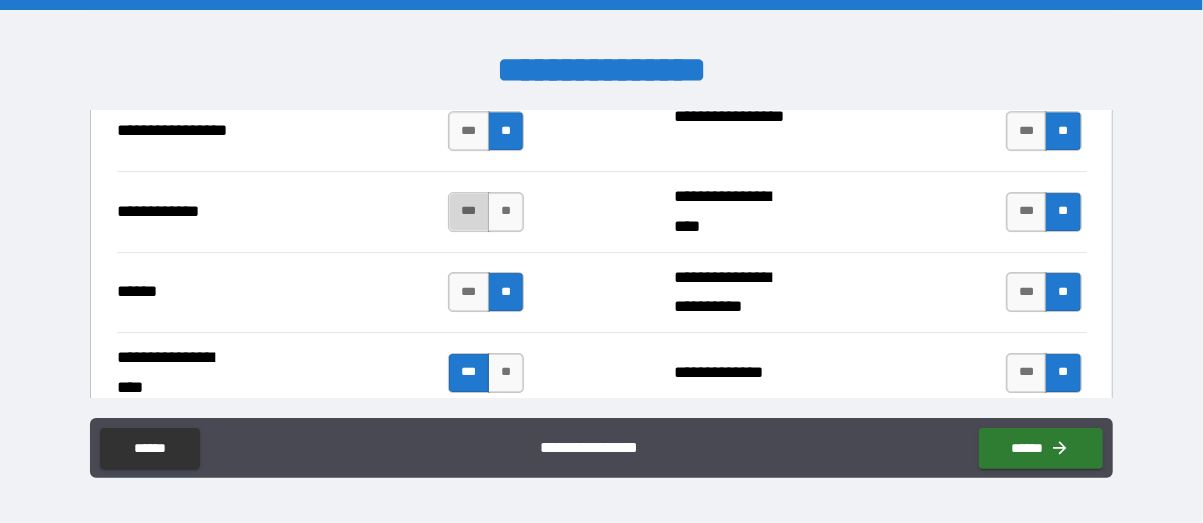 click on "***" at bounding box center (469, 212) 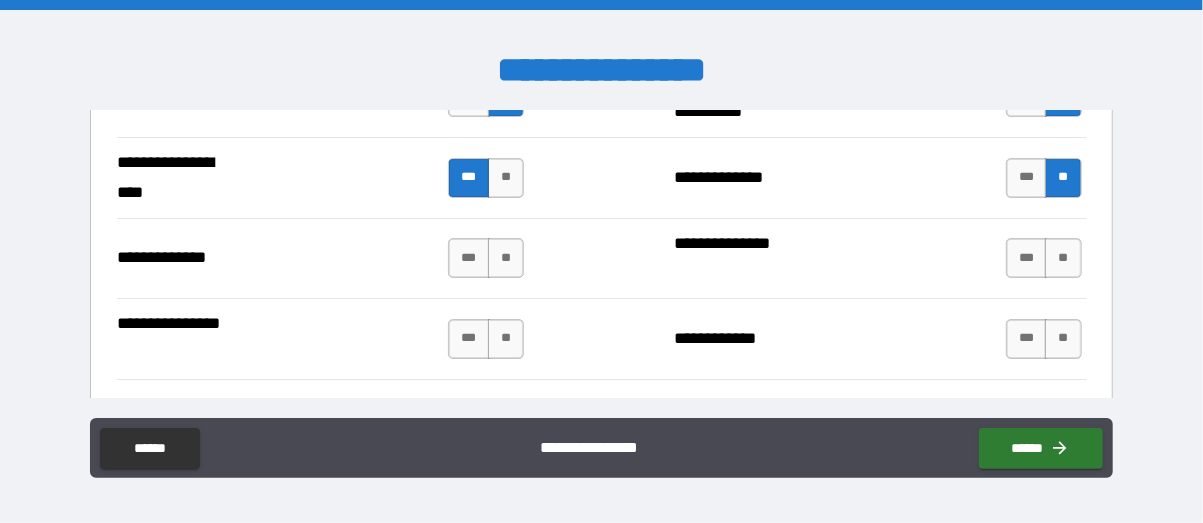 scroll, scrollTop: 3403, scrollLeft: 0, axis: vertical 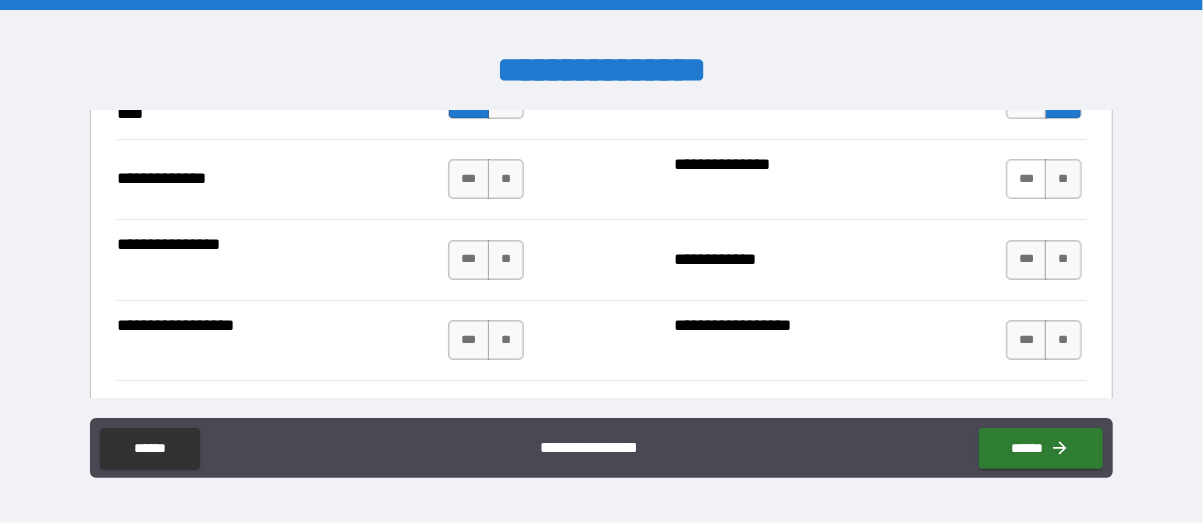 click on "***" at bounding box center [1027, 179] 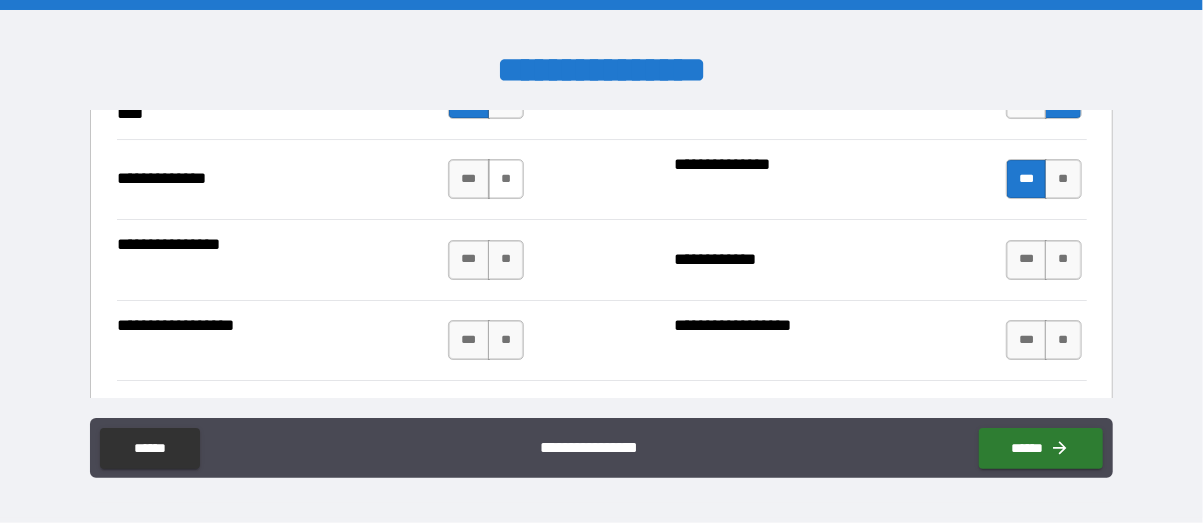 click on "**" at bounding box center [506, 179] 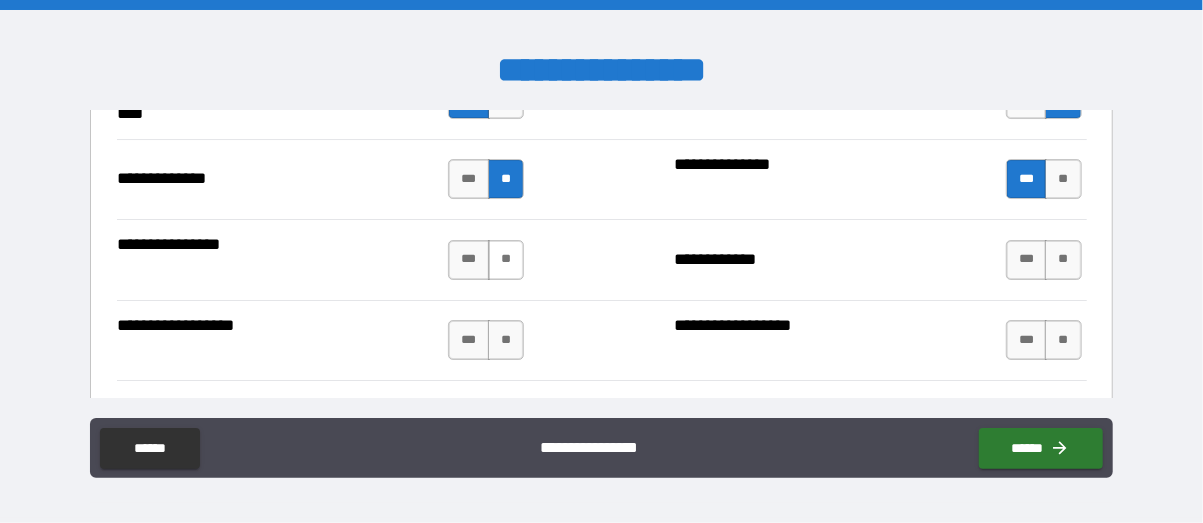 click on "**" at bounding box center (506, 260) 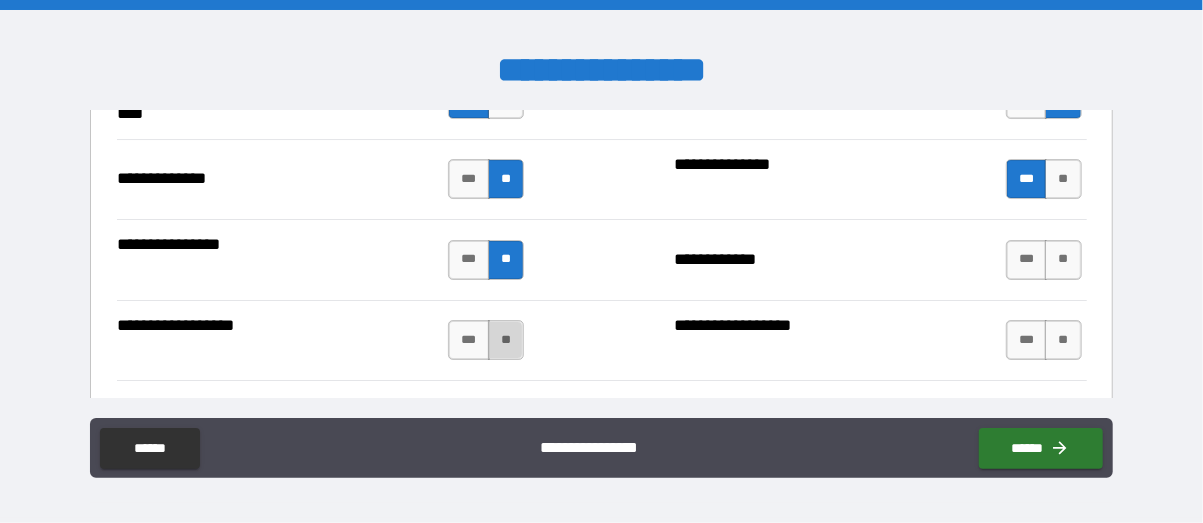 drag, startPoint x: 503, startPoint y: 323, endPoint x: 548, endPoint y: 331, distance: 45.705578 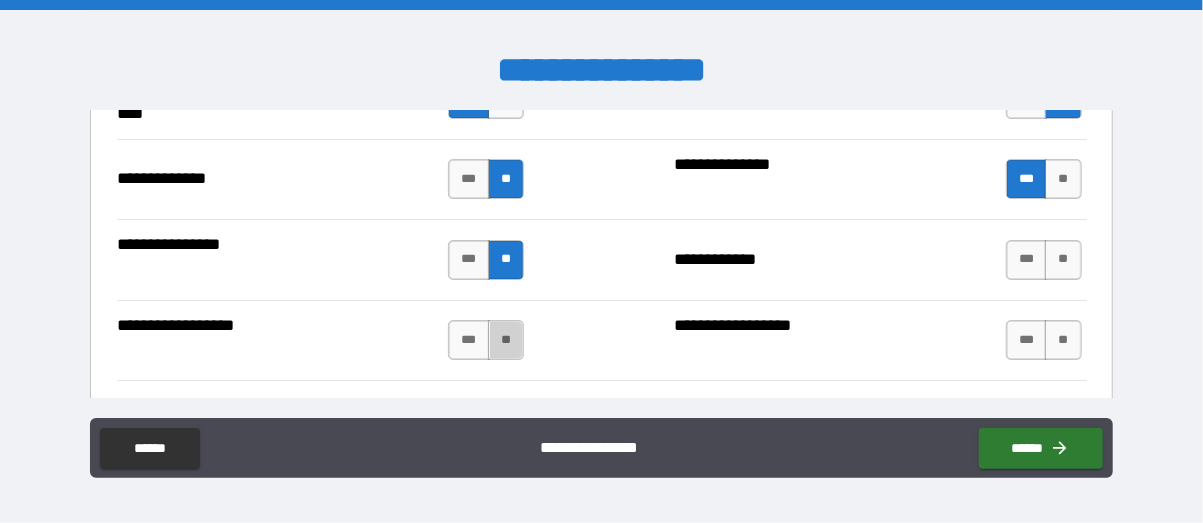 click on "**" at bounding box center (506, 340) 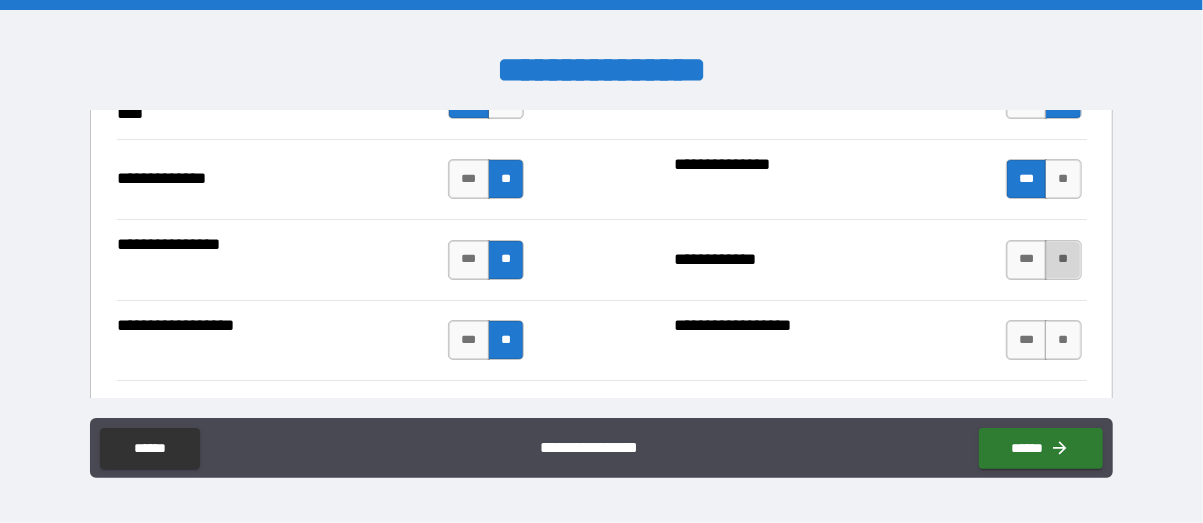 click on "**" at bounding box center (1063, 260) 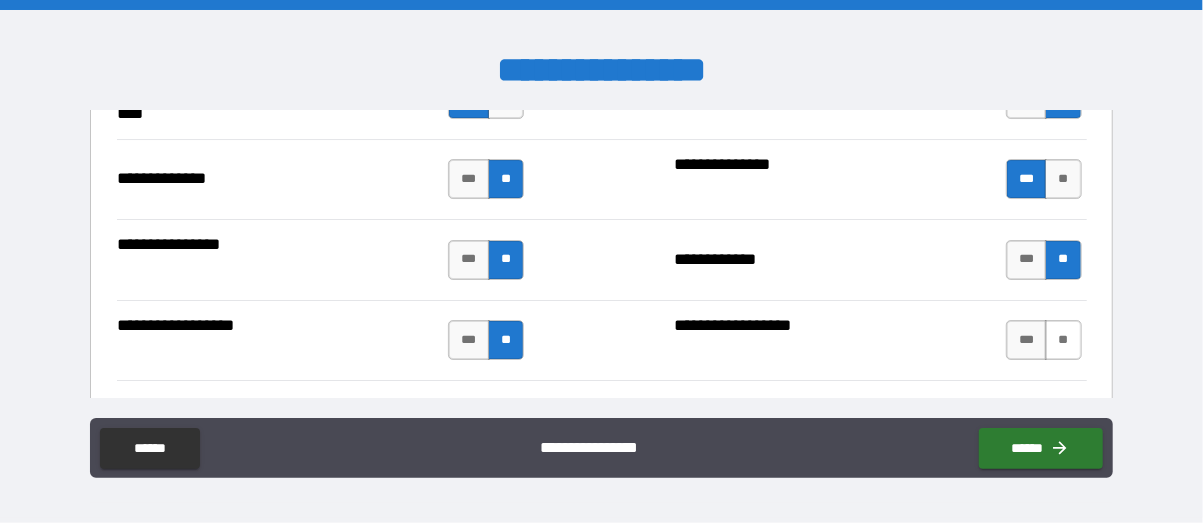 click on "**" at bounding box center [1063, 340] 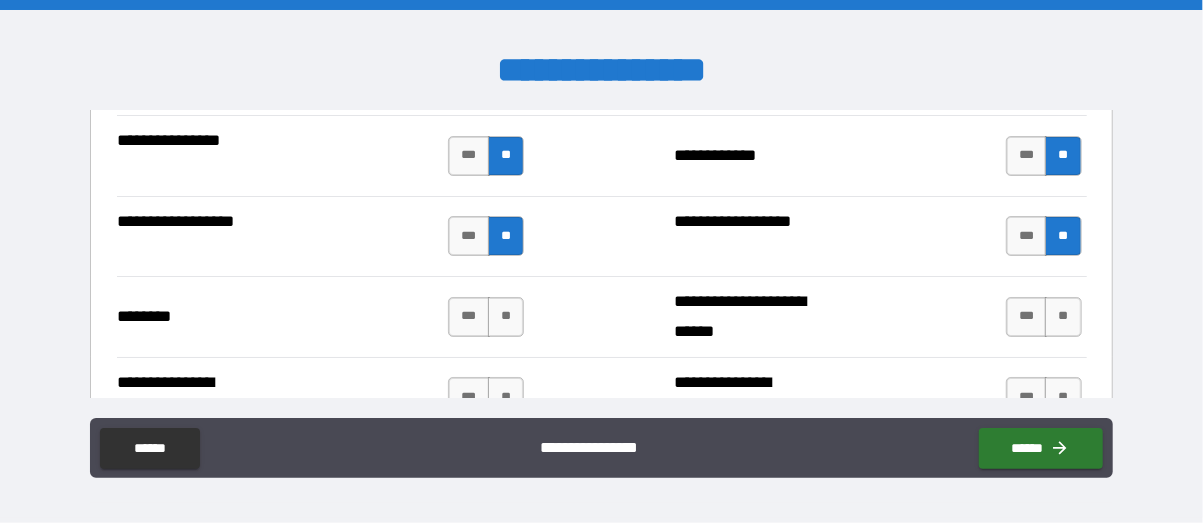 scroll, scrollTop: 3598, scrollLeft: 0, axis: vertical 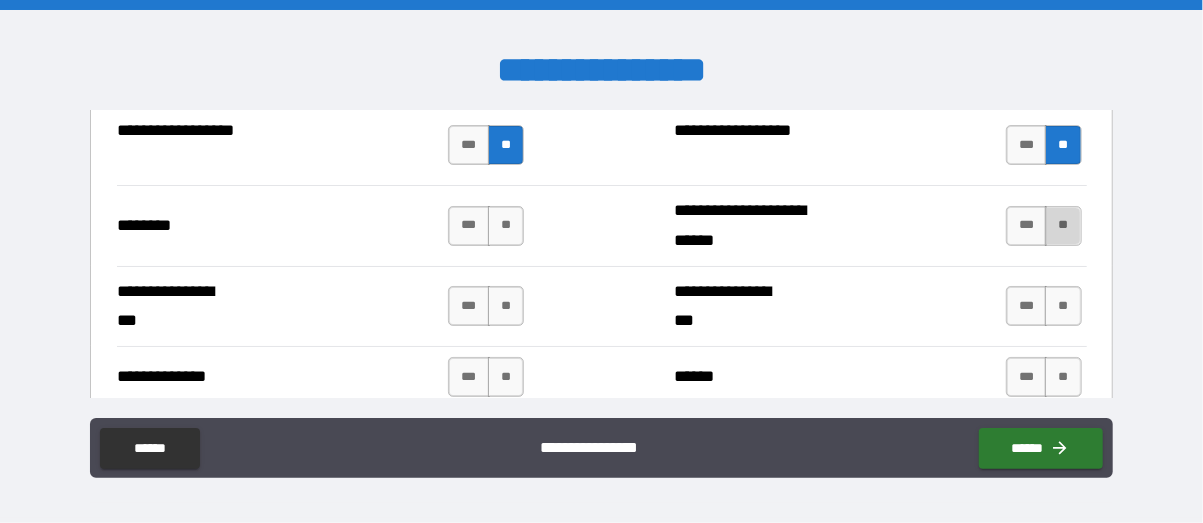 click on "**" at bounding box center (1063, 226) 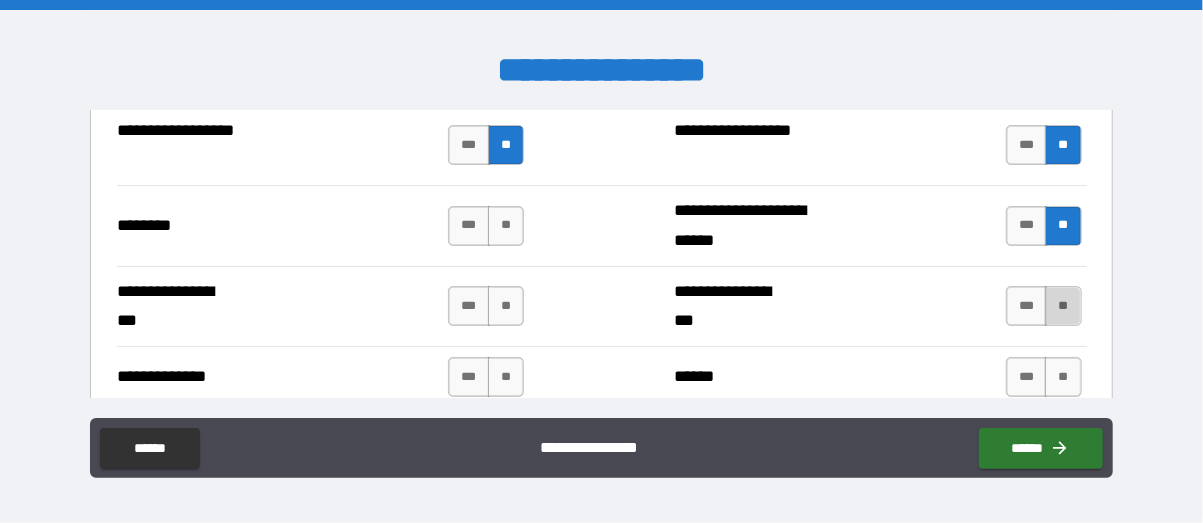 click on "**" at bounding box center (1063, 306) 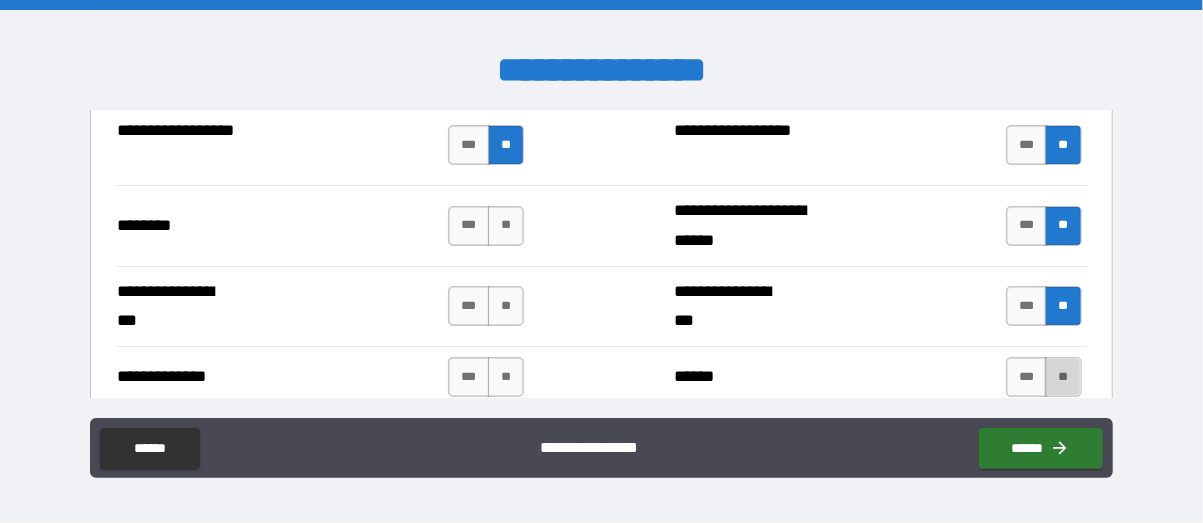 click on "**" at bounding box center (1063, 377) 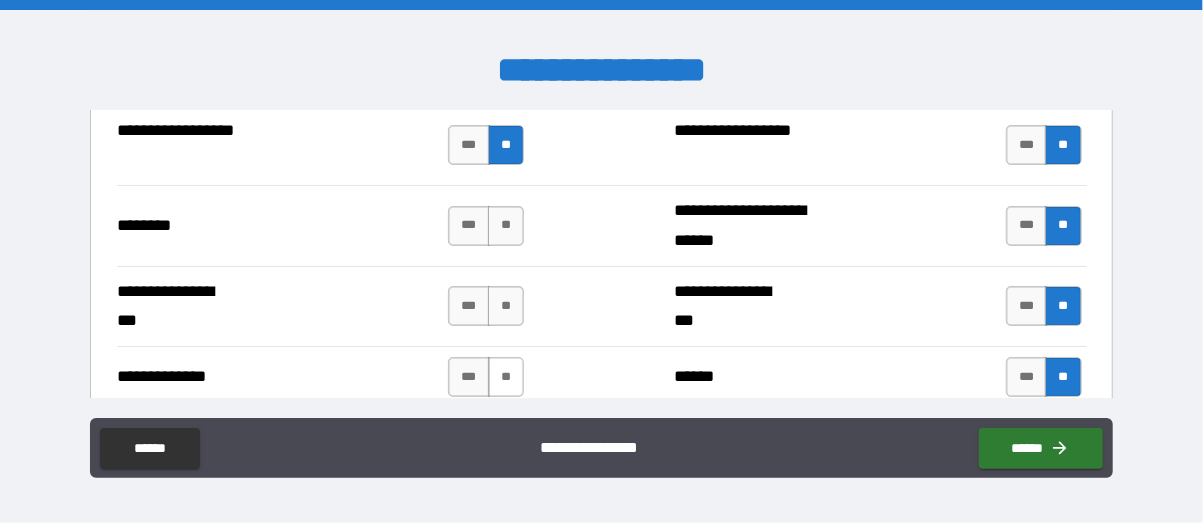 click on "**" at bounding box center [506, 377] 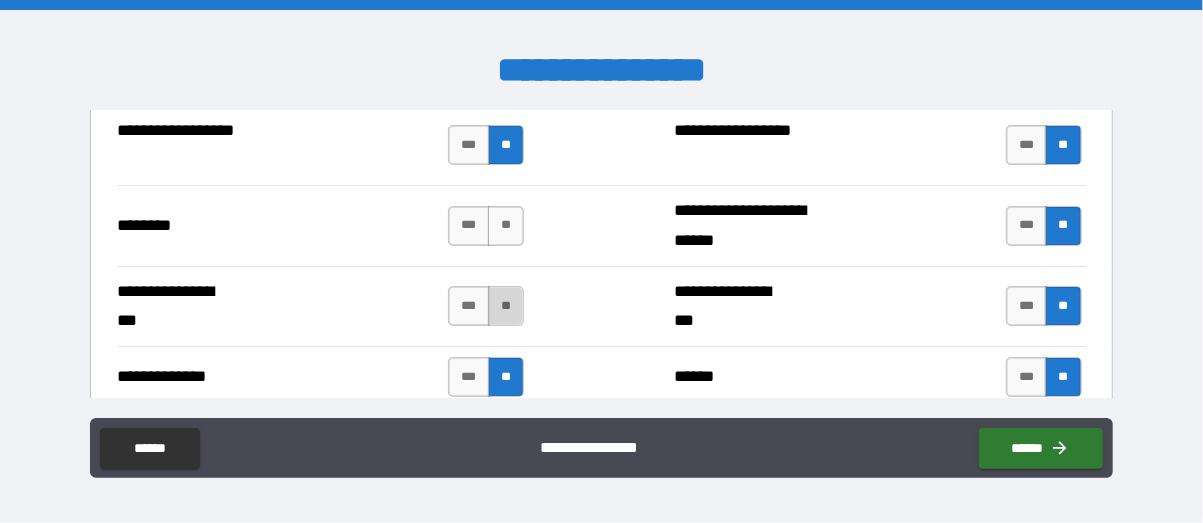 drag, startPoint x: 498, startPoint y: 293, endPoint x: 499, endPoint y: 273, distance: 20.024984 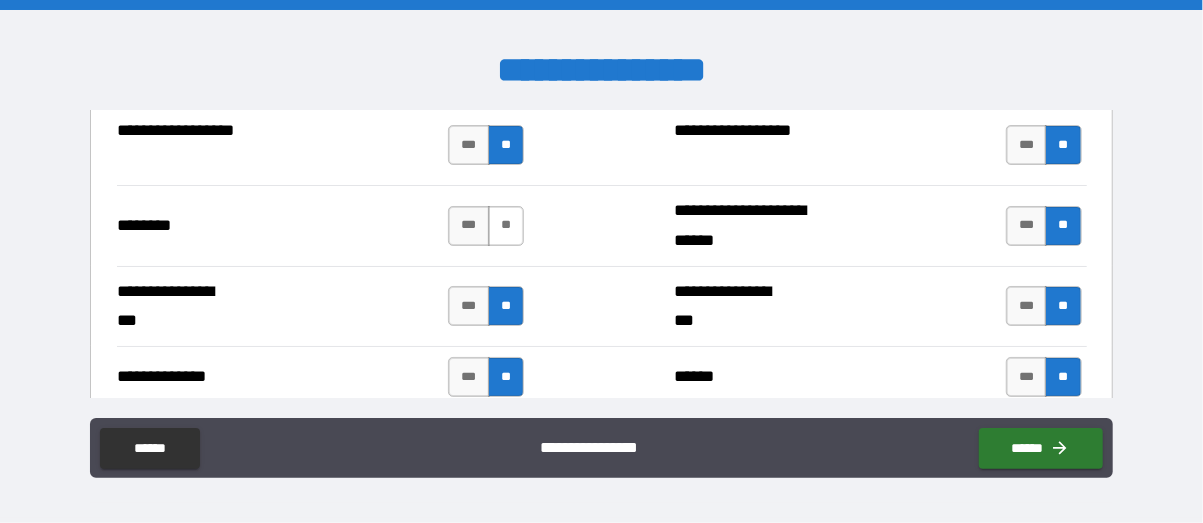 click on "**" at bounding box center [506, 226] 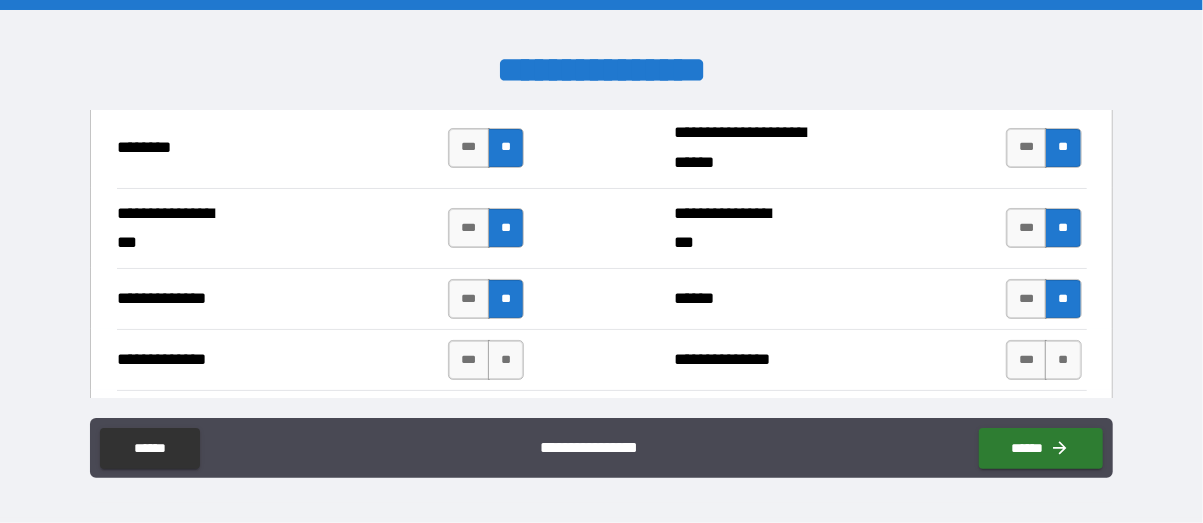 scroll, scrollTop: 3754, scrollLeft: 0, axis: vertical 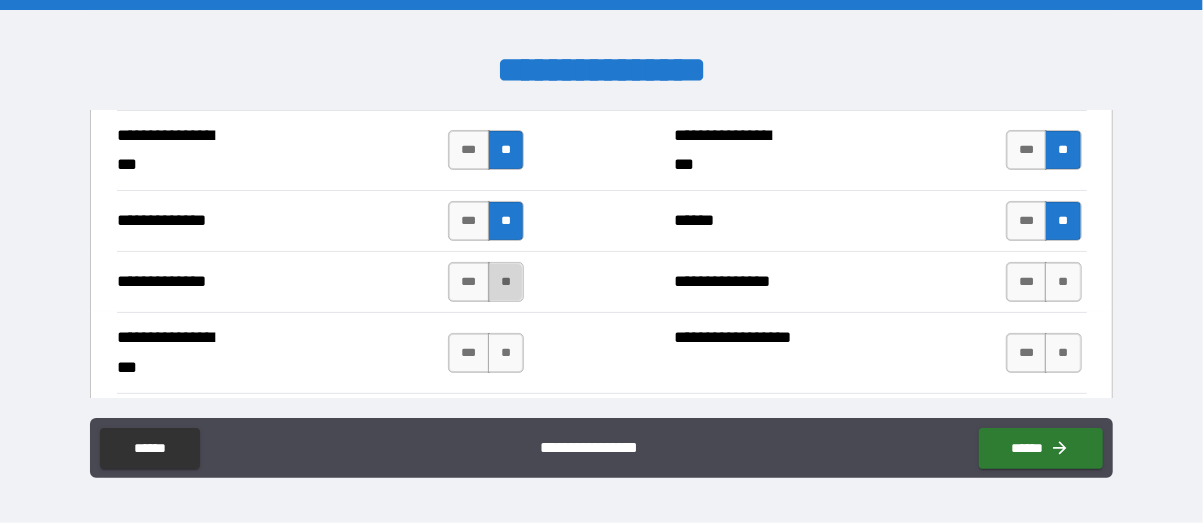 click on "**" at bounding box center (506, 282) 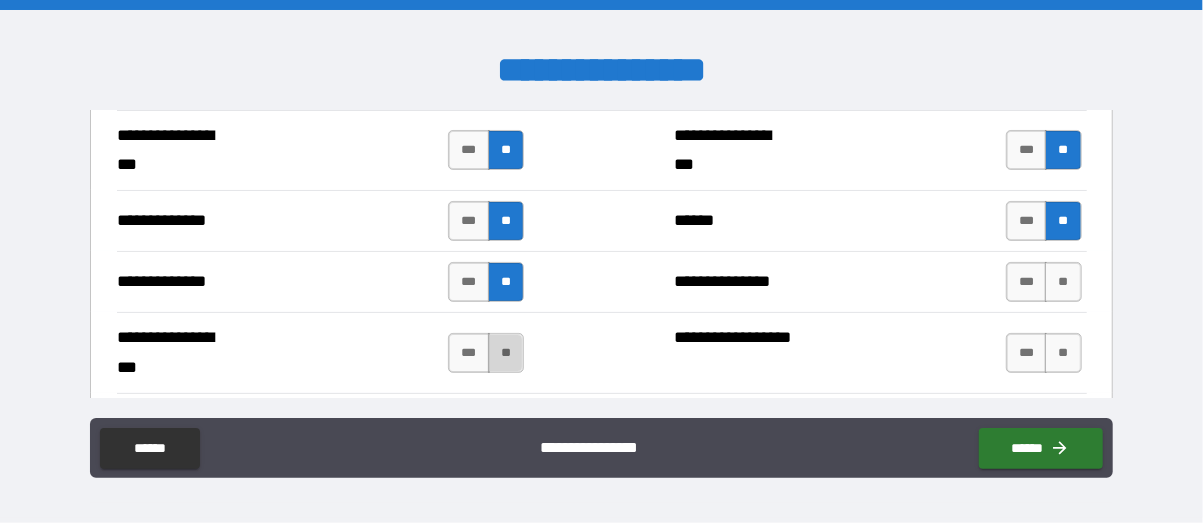 click on "**" at bounding box center (506, 353) 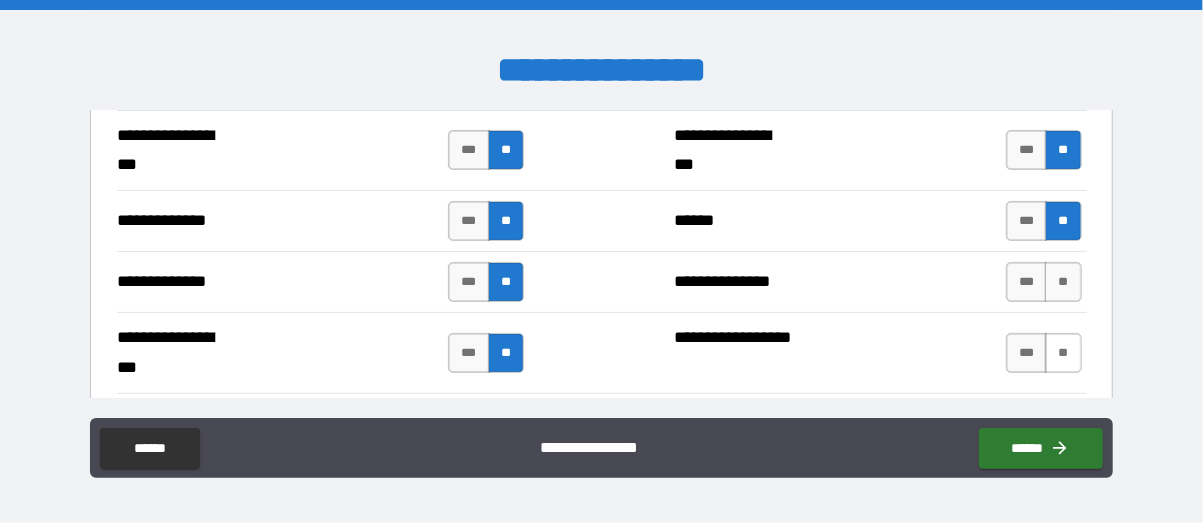 click on "**" at bounding box center (1063, 353) 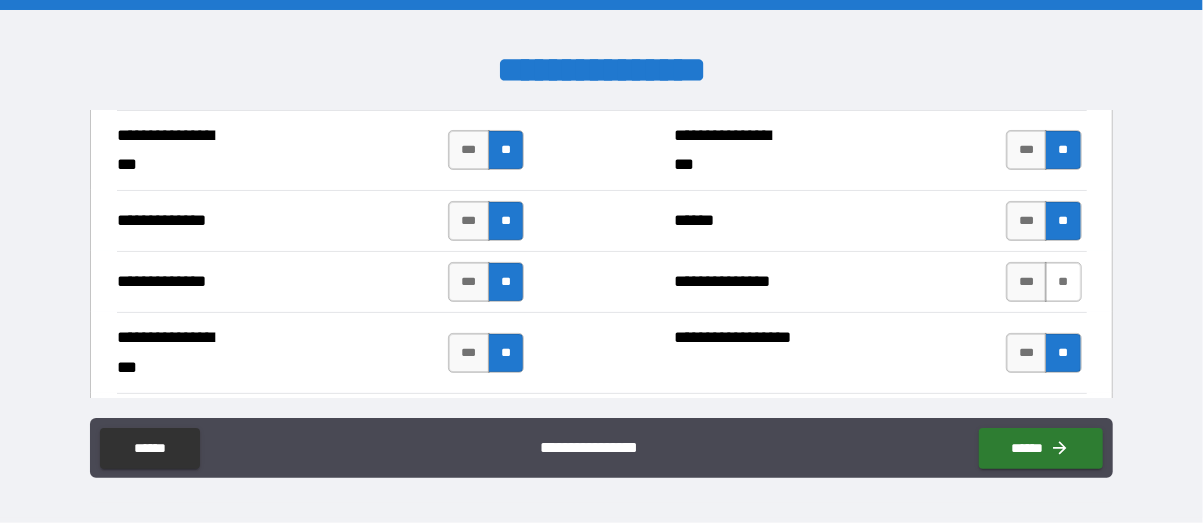 click on "**" at bounding box center [1063, 282] 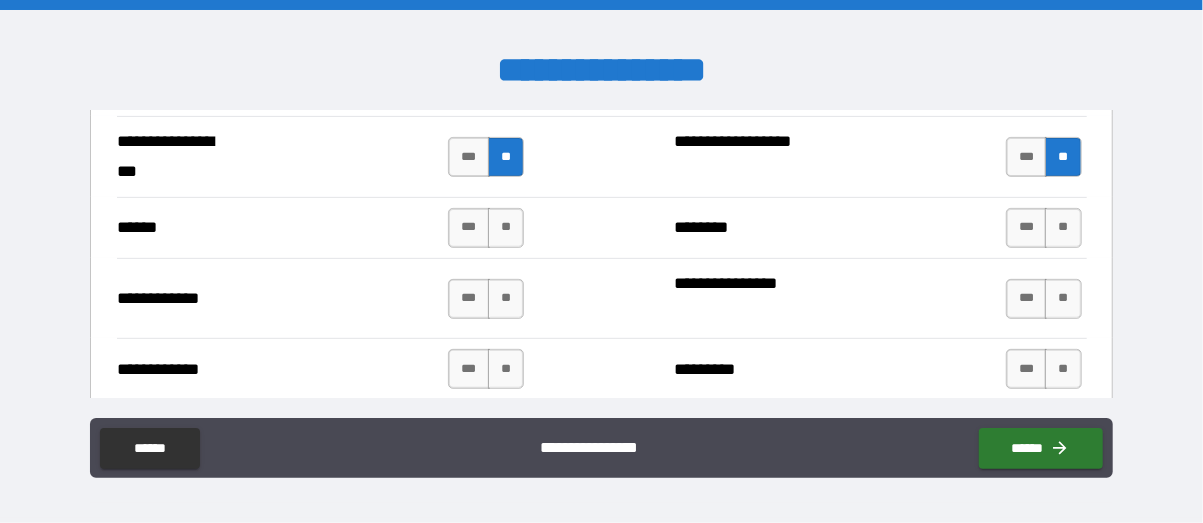 scroll, scrollTop: 3989, scrollLeft: 0, axis: vertical 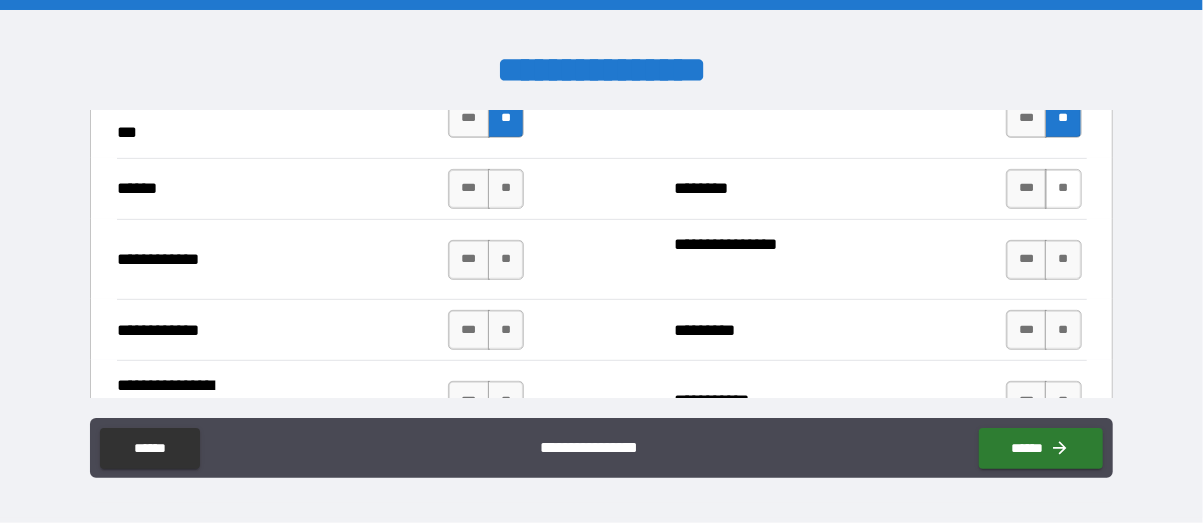 click on "**" at bounding box center (1063, 189) 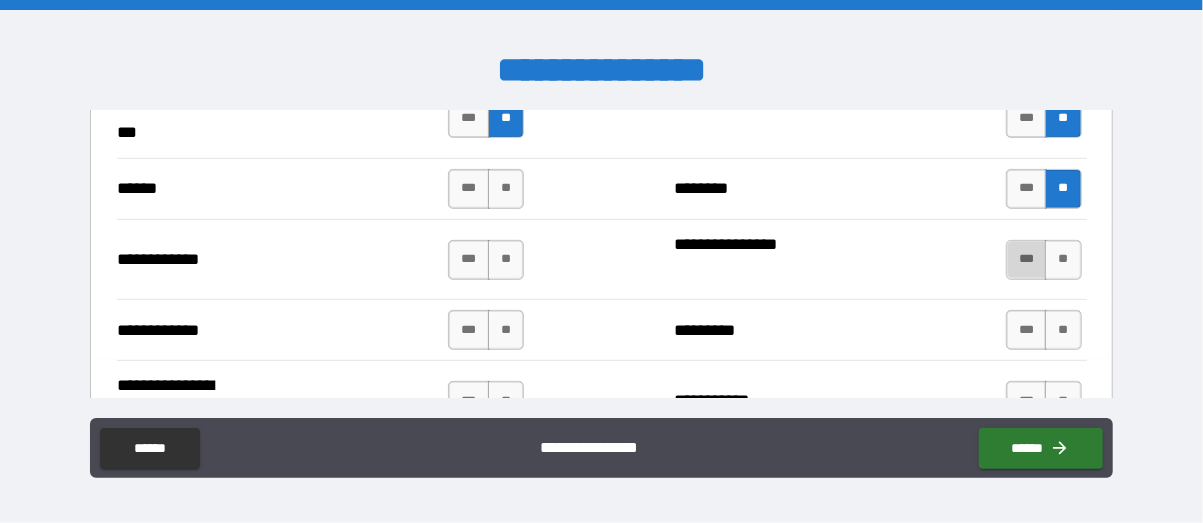 click on "***" at bounding box center [1027, 260] 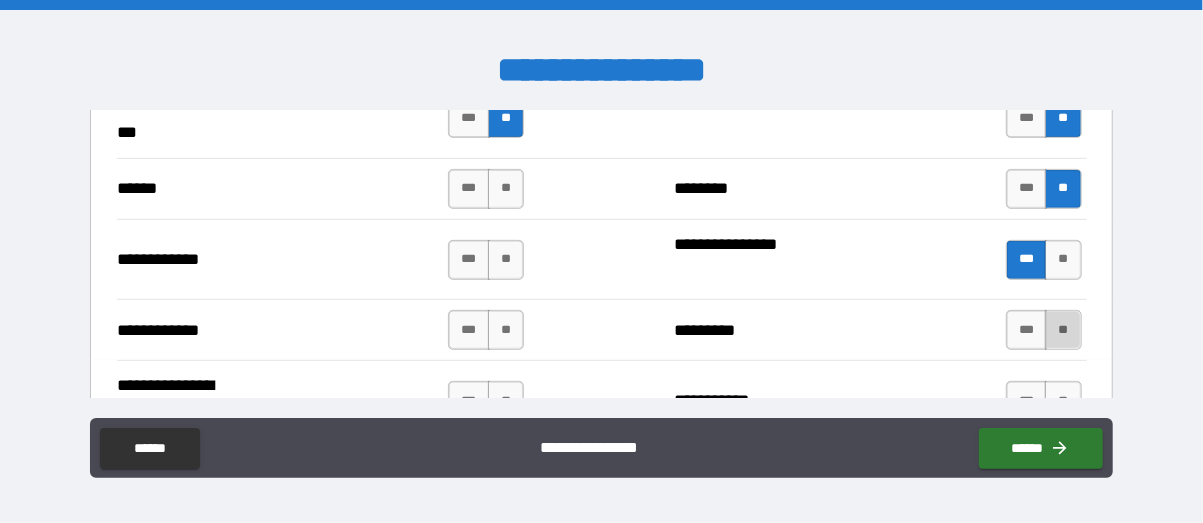click on "**" at bounding box center [1063, 330] 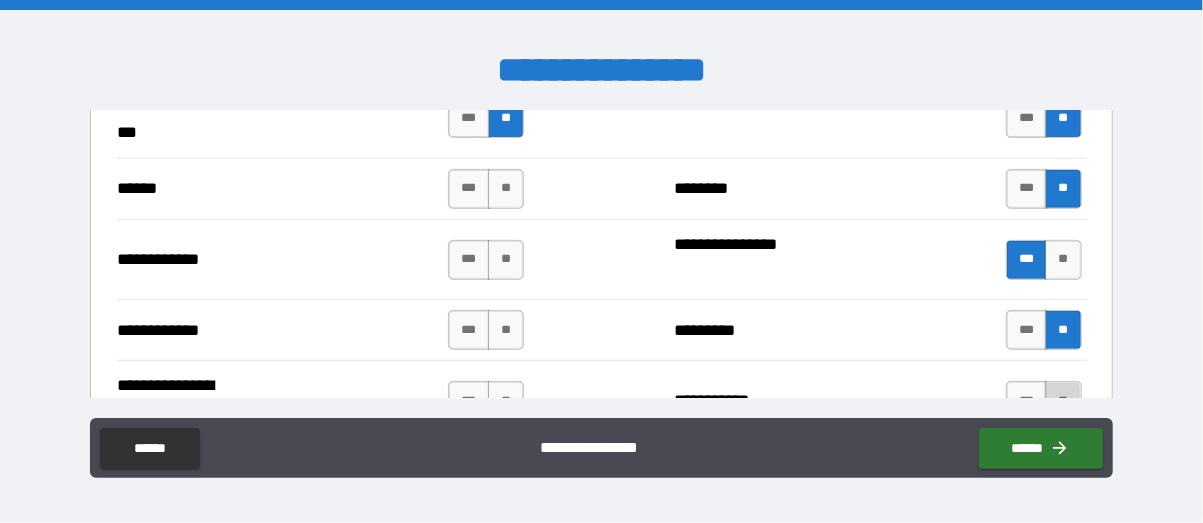 click on "**" at bounding box center [1063, 401] 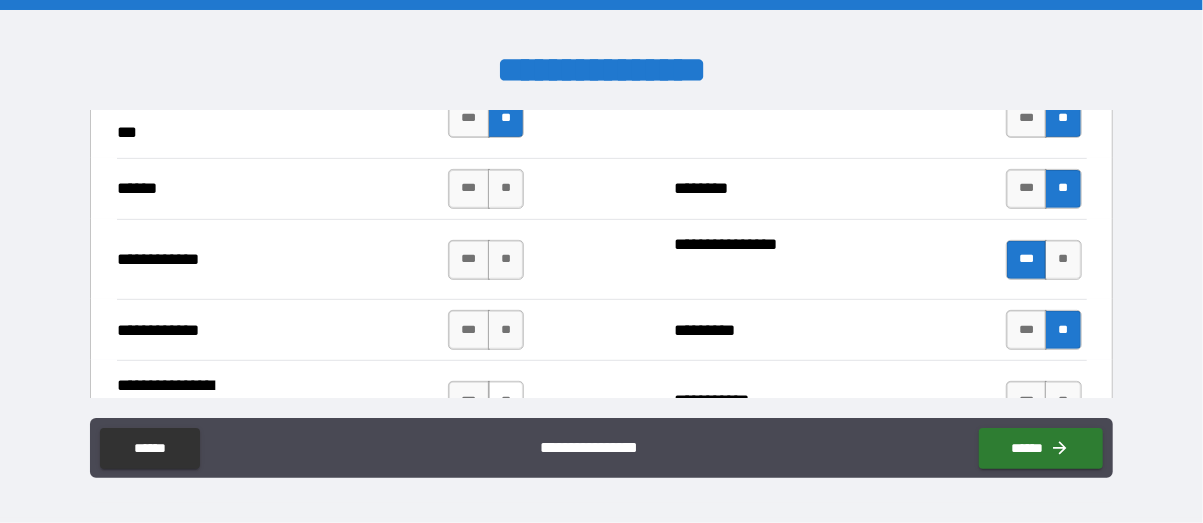 click on "**" at bounding box center [506, 401] 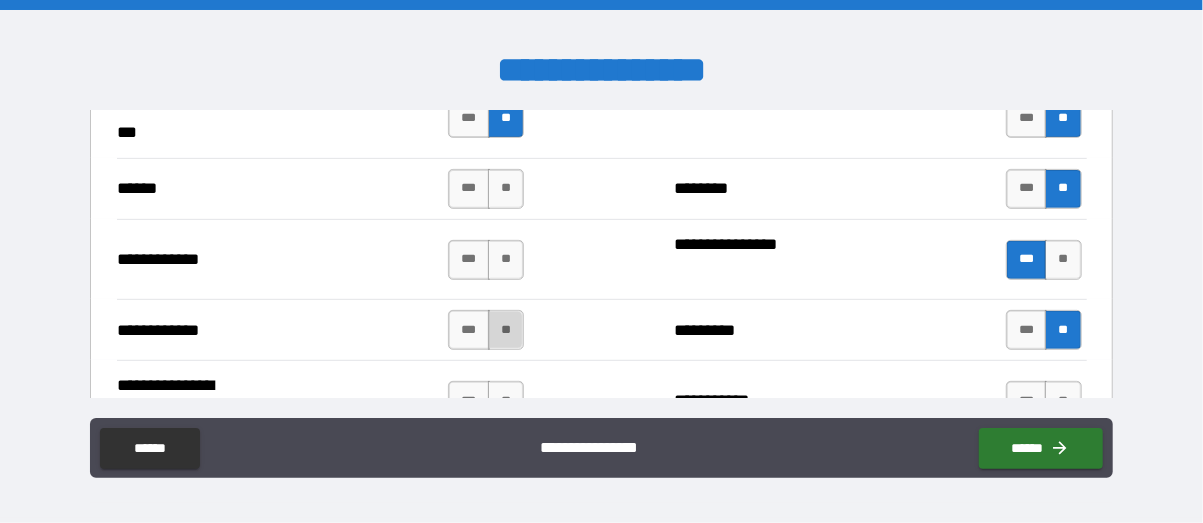 click on "**" at bounding box center (506, 330) 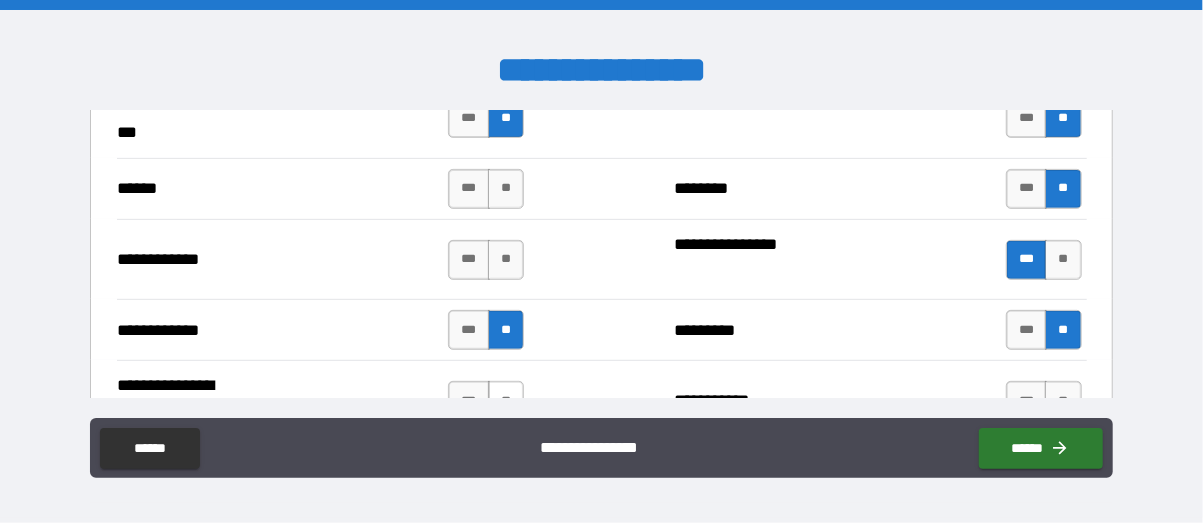 click on "*** **" at bounding box center (486, 401) 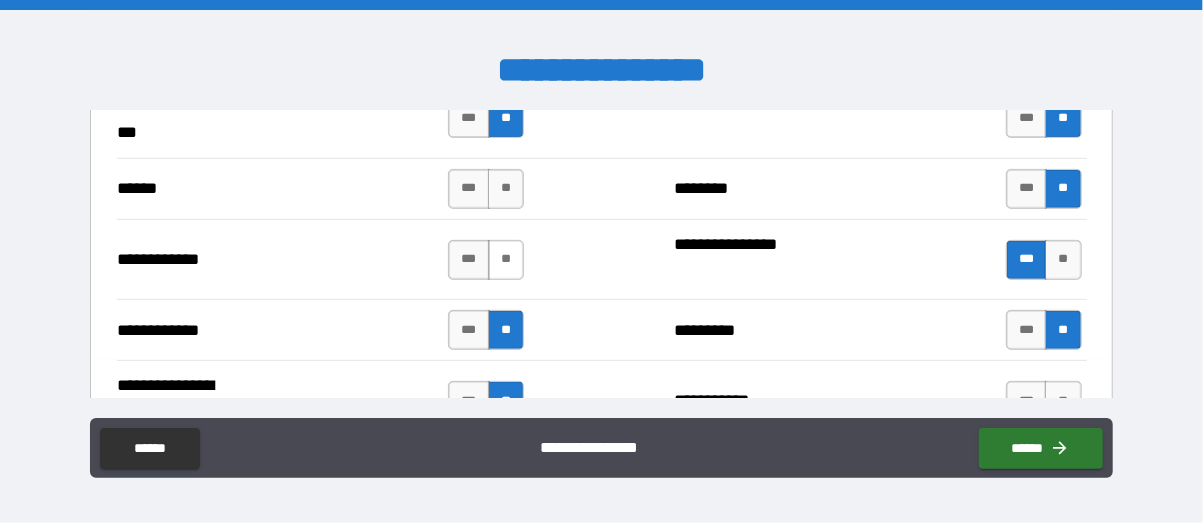 click on "**" at bounding box center (506, 260) 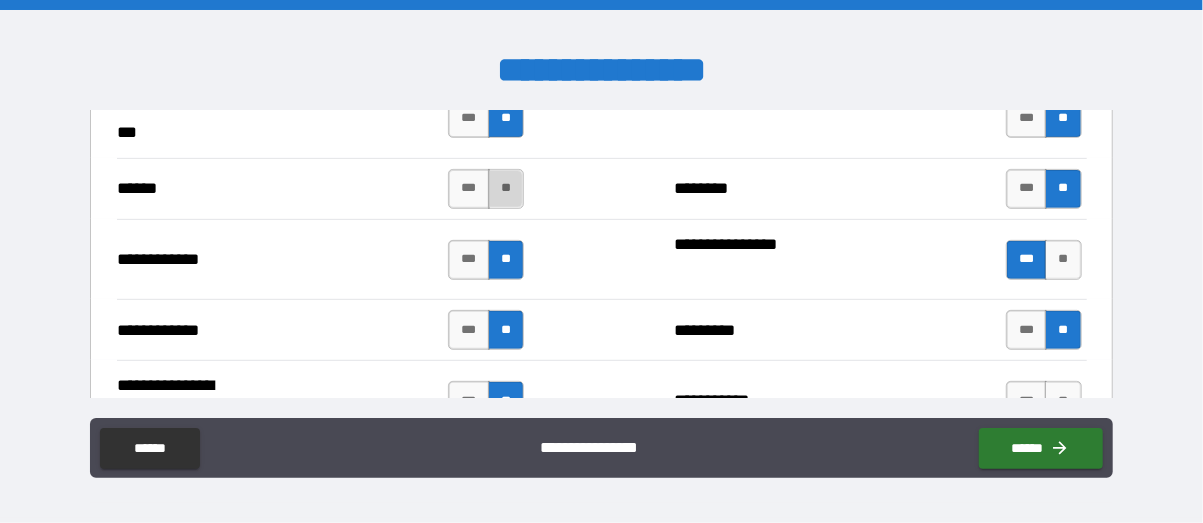 click on "**" at bounding box center (506, 189) 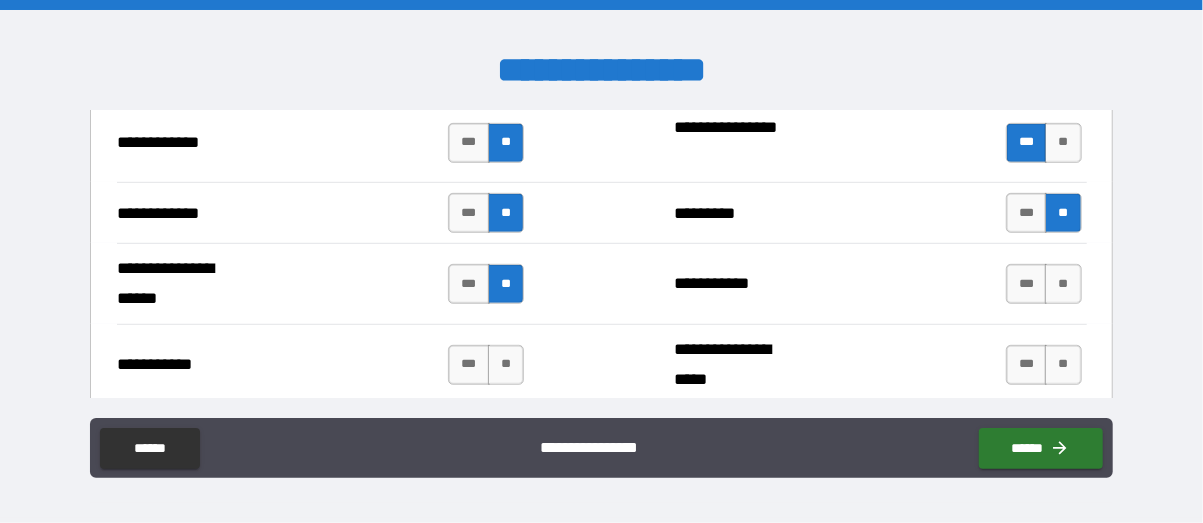 scroll, scrollTop: 4159, scrollLeft: 0, axis: vertical 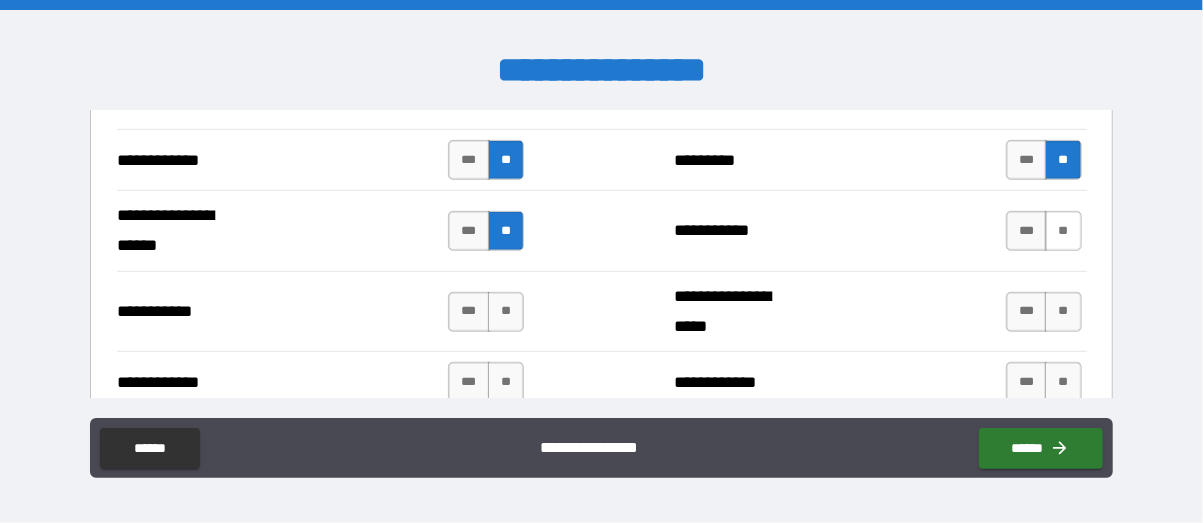 click on "**" at bounding box center [1063, 231] 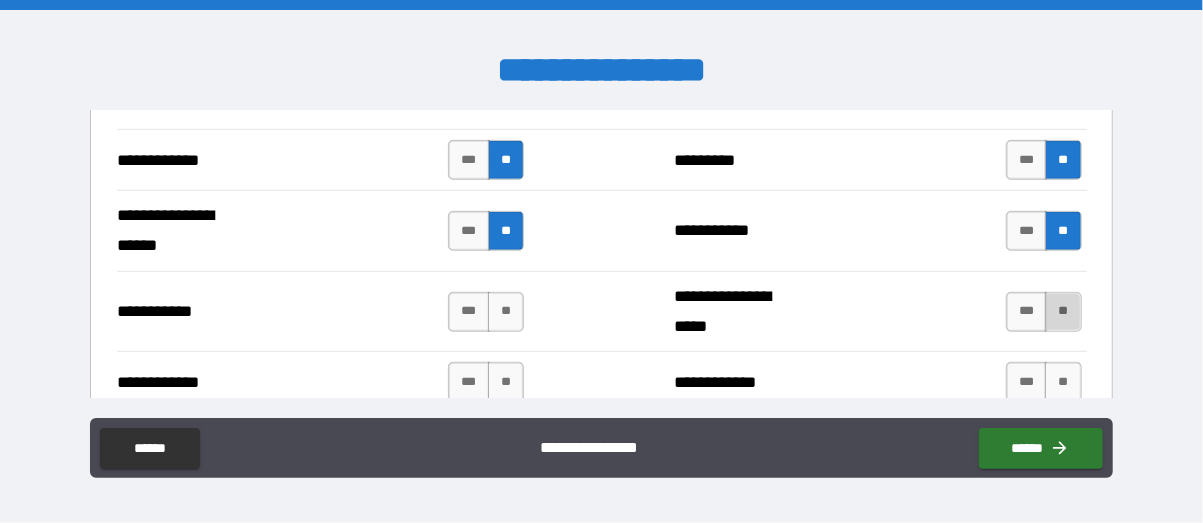 click on "**" at bounding box center (1063, 312) 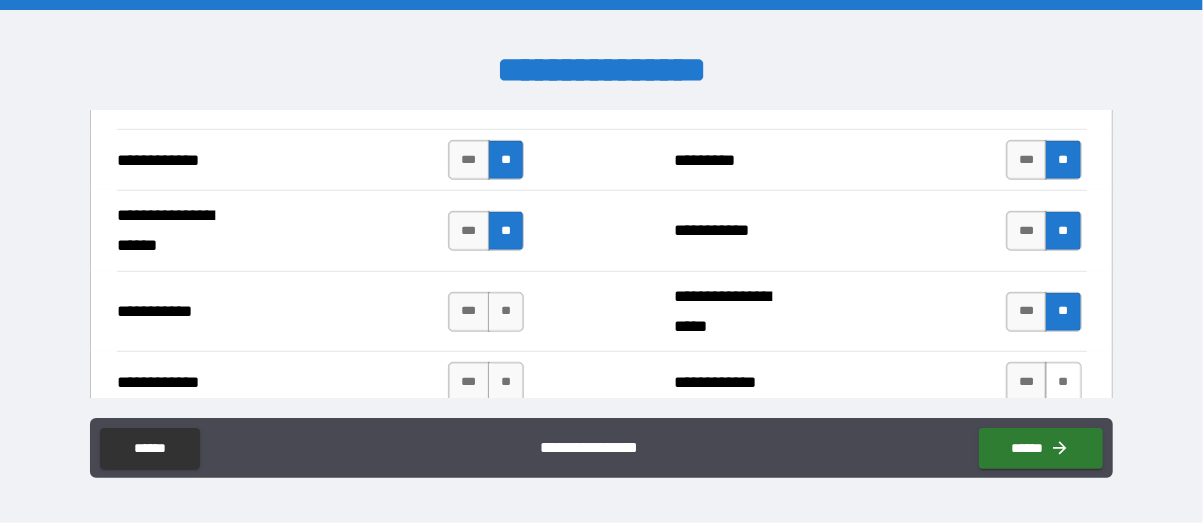 click on "**" at bounding box center [1063, 382] 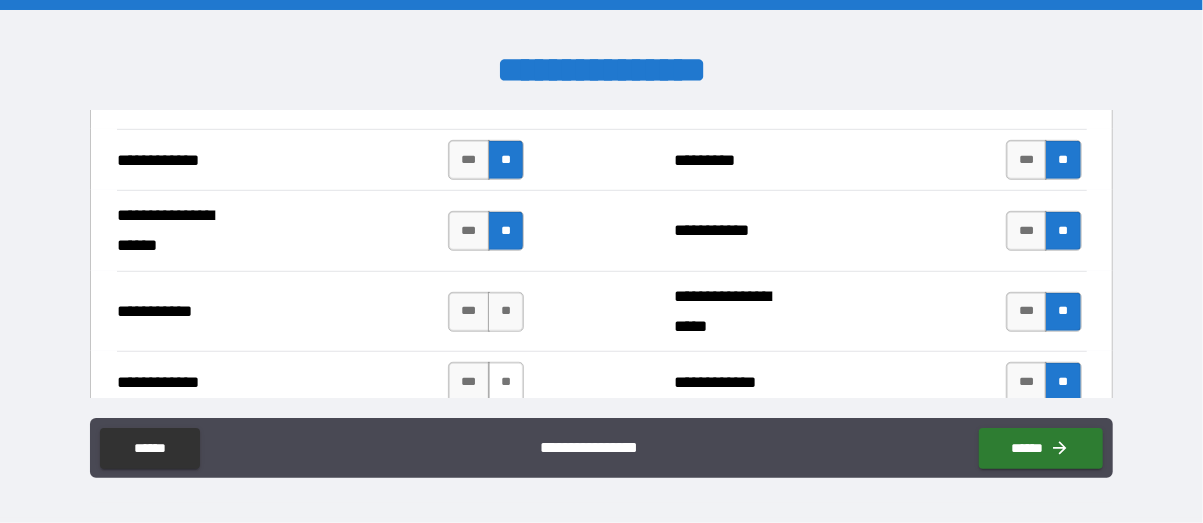 click on "**" at bounding box center (506, 382) 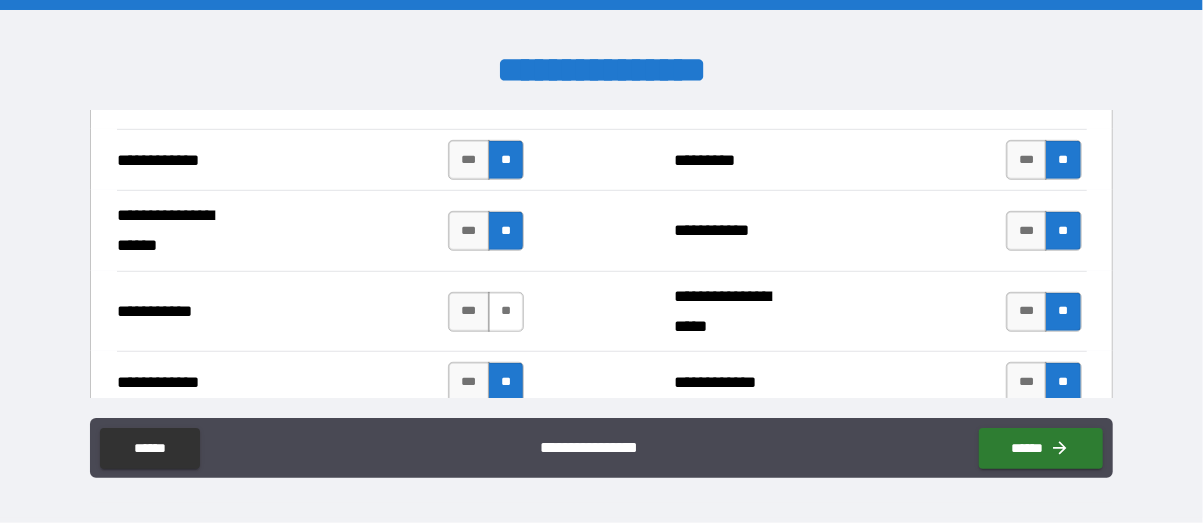 click on "**" at bounding box center [506, 312] 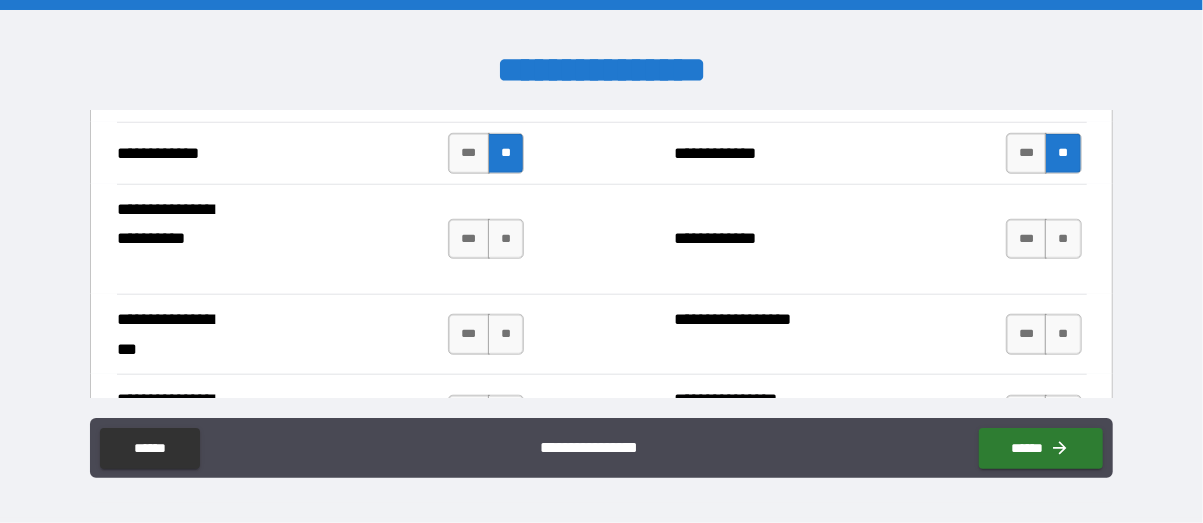scroll, scrollTop: 4410, scrollLeft: 0, axis: vertical 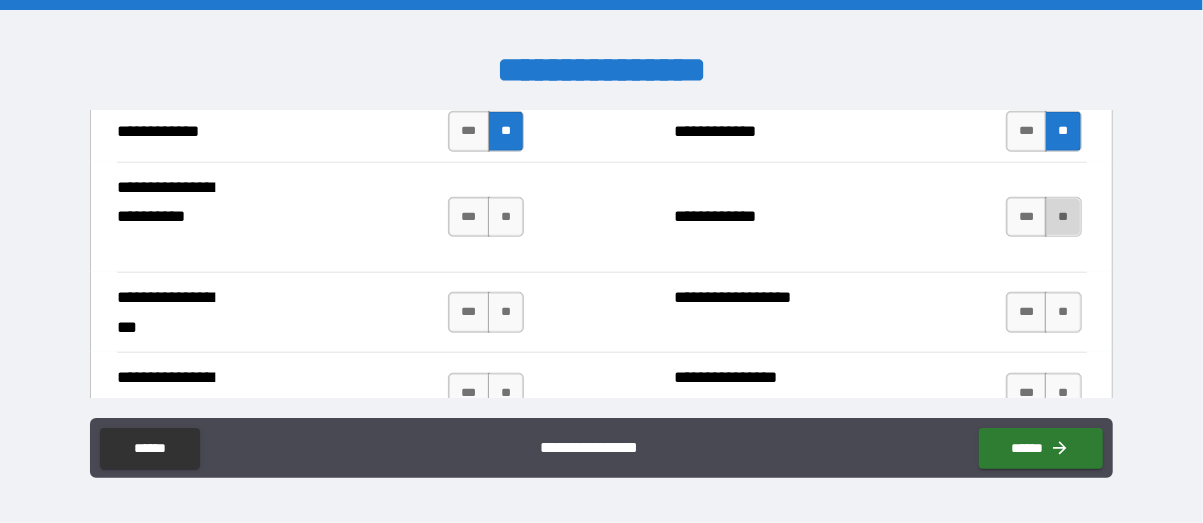 click on "**" at bounding box center (1063, 217) 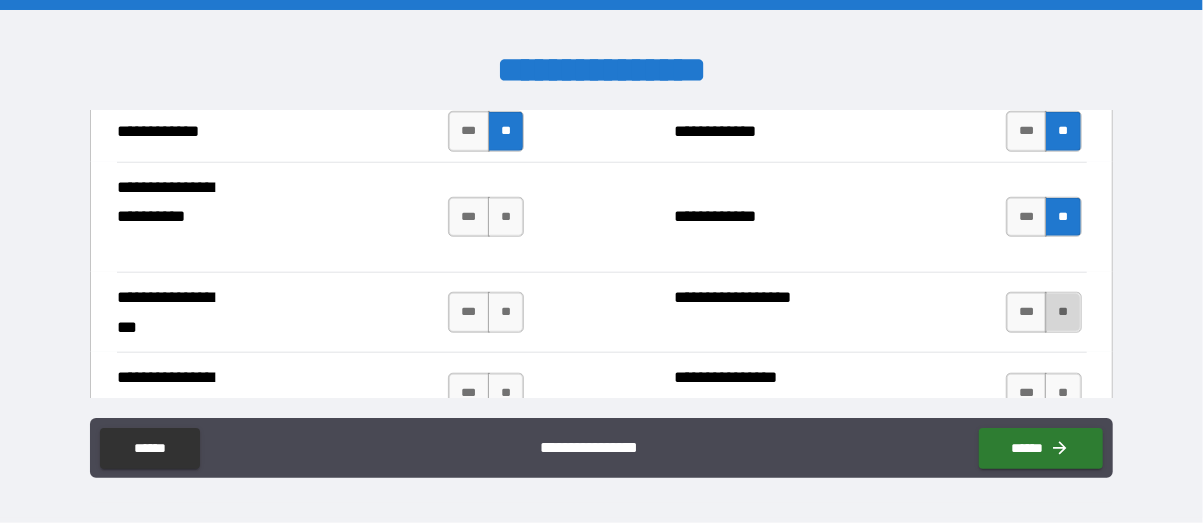 click on "**" at bounding box center (1063, 312) 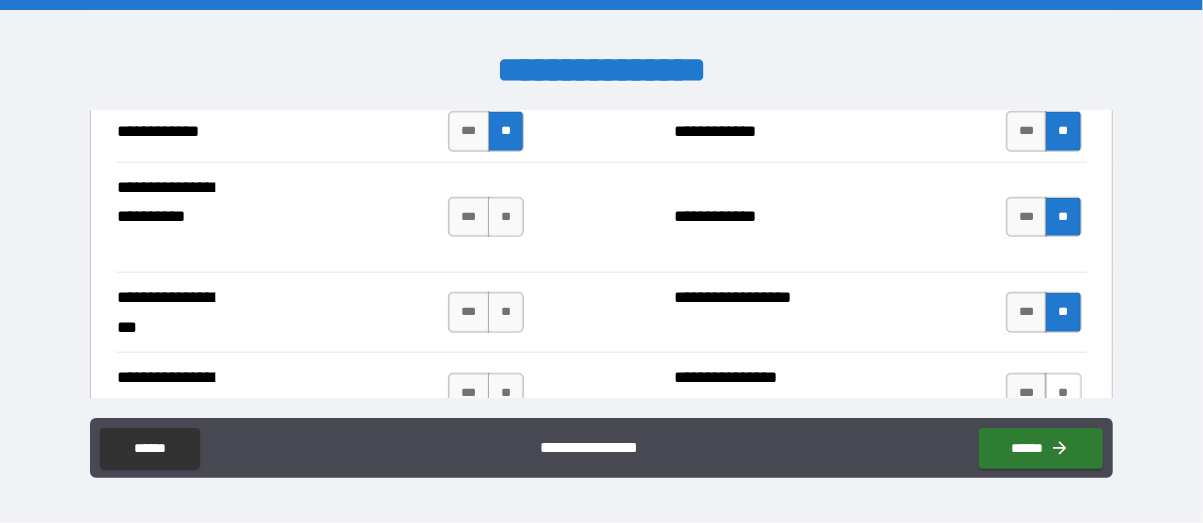 click on "**" at bounding box center [1063, 393] 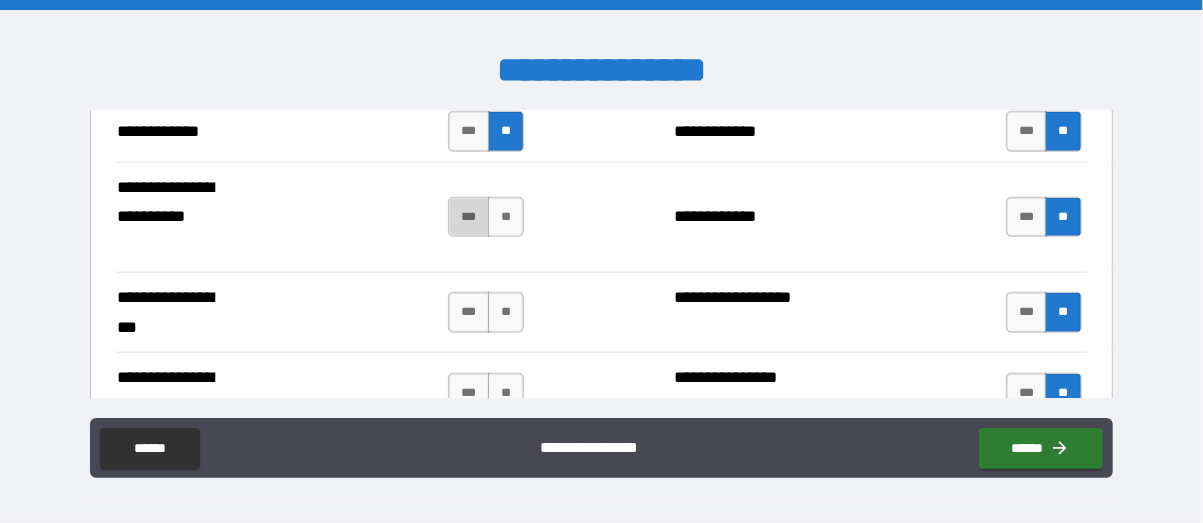 click on "***" at bounding box center (469, 217) 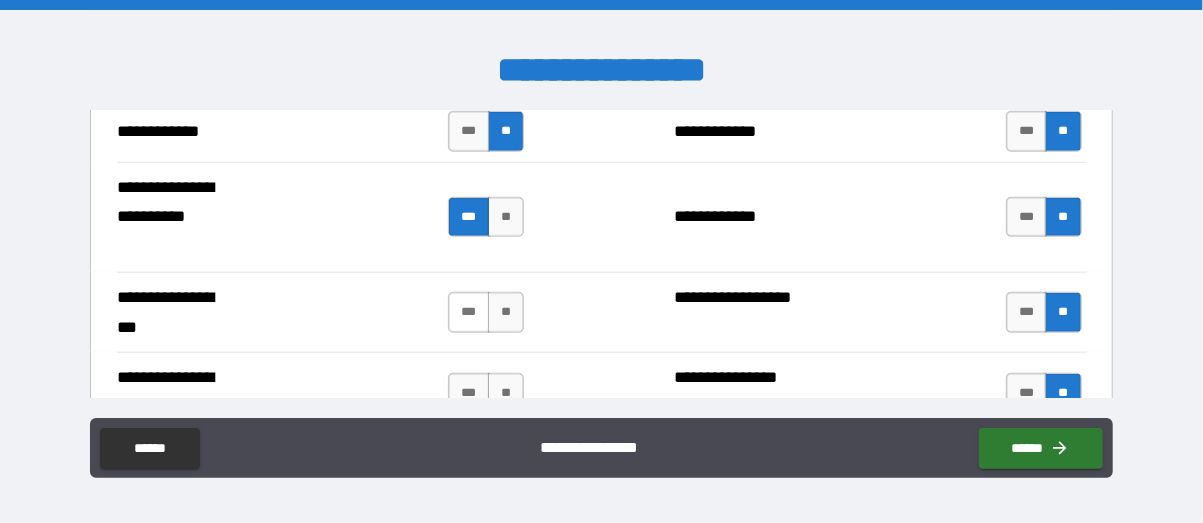 click on "***" at bounding box center [469, 312] 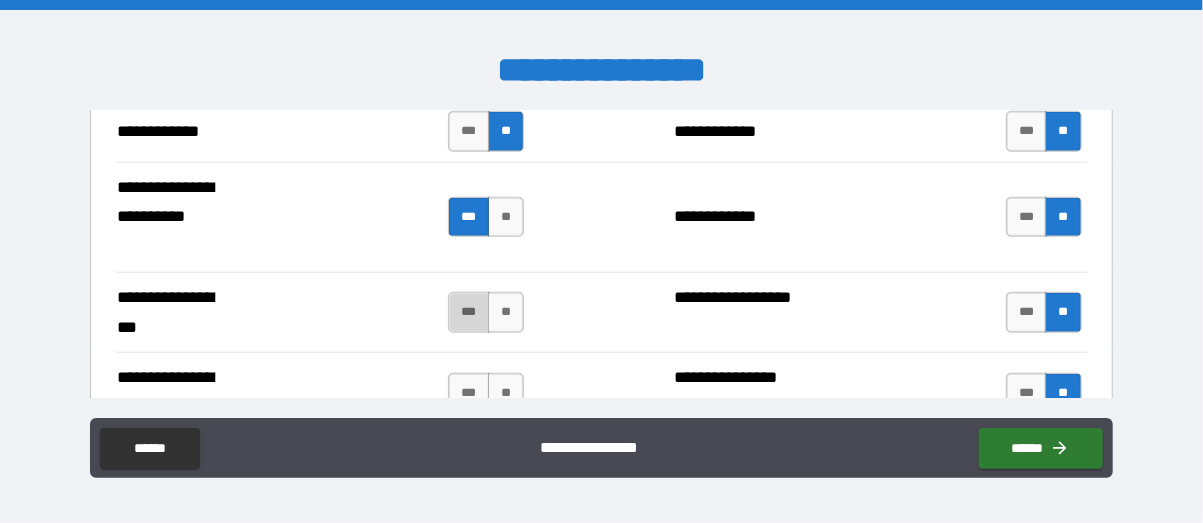 click on "***" at bounding box center [469, 312] 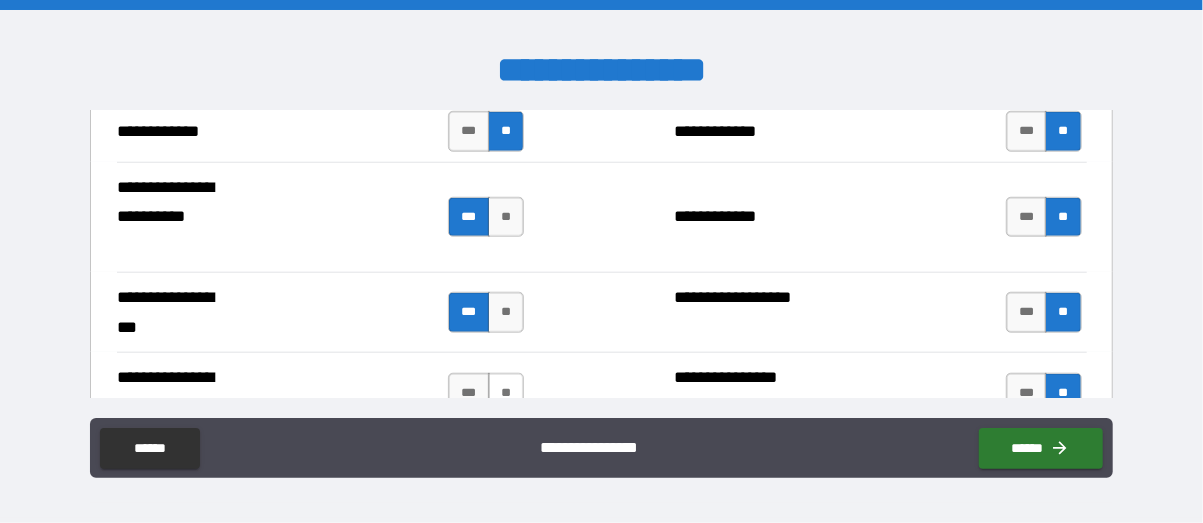 click on "**" at bounding box center [506, 393] 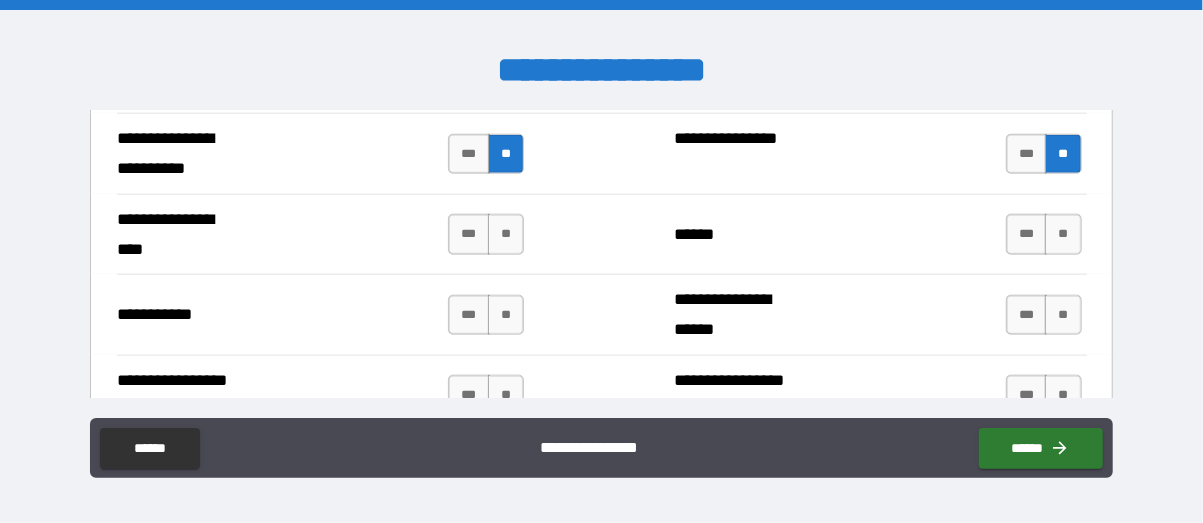 scroll, scrollTop: 4661, scrollLeft: 0, axis: vertical 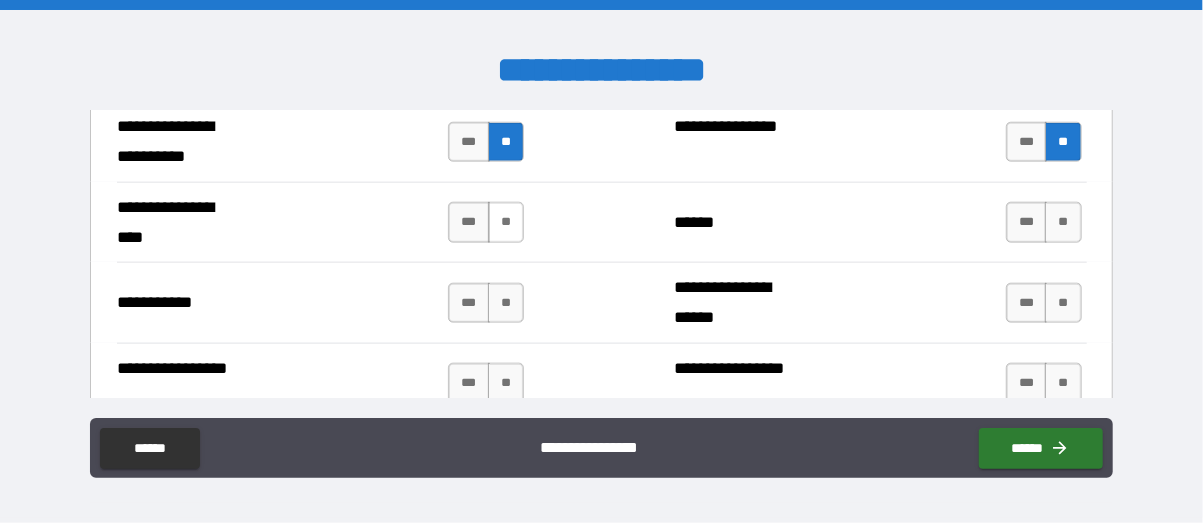 click on "**" at bounding box center (506, 222) 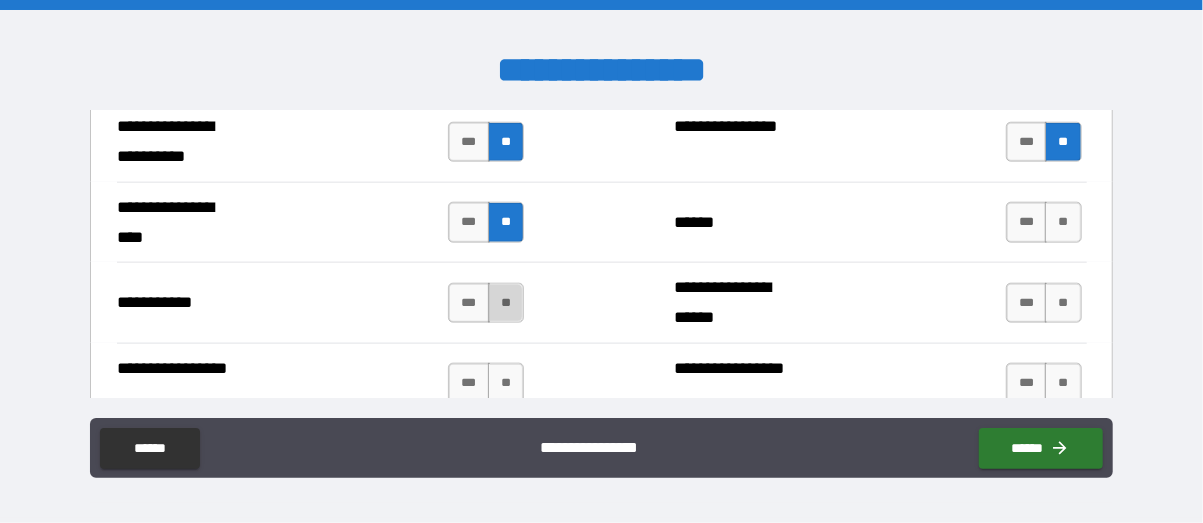 click on "**" at bounding box center (506, 303) 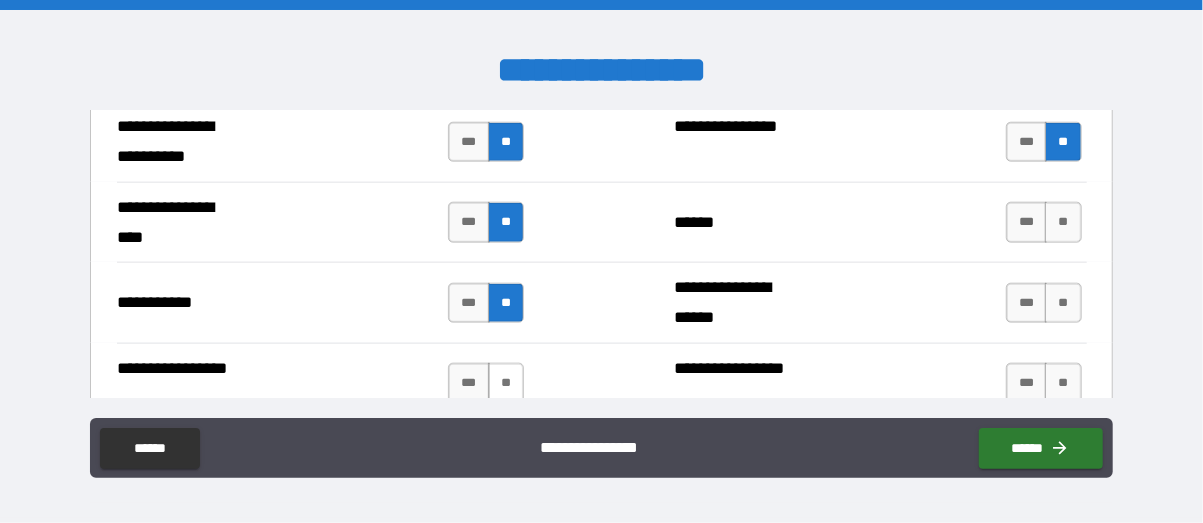 click on "**" at bounding box center (506, 383) 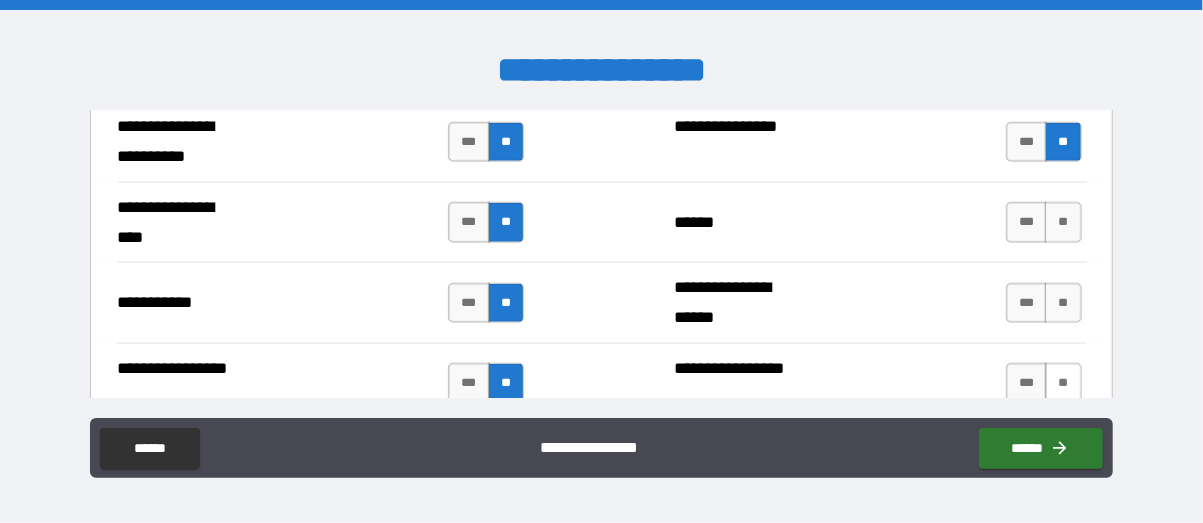 click on "**" at bounding box center (1063, 383) 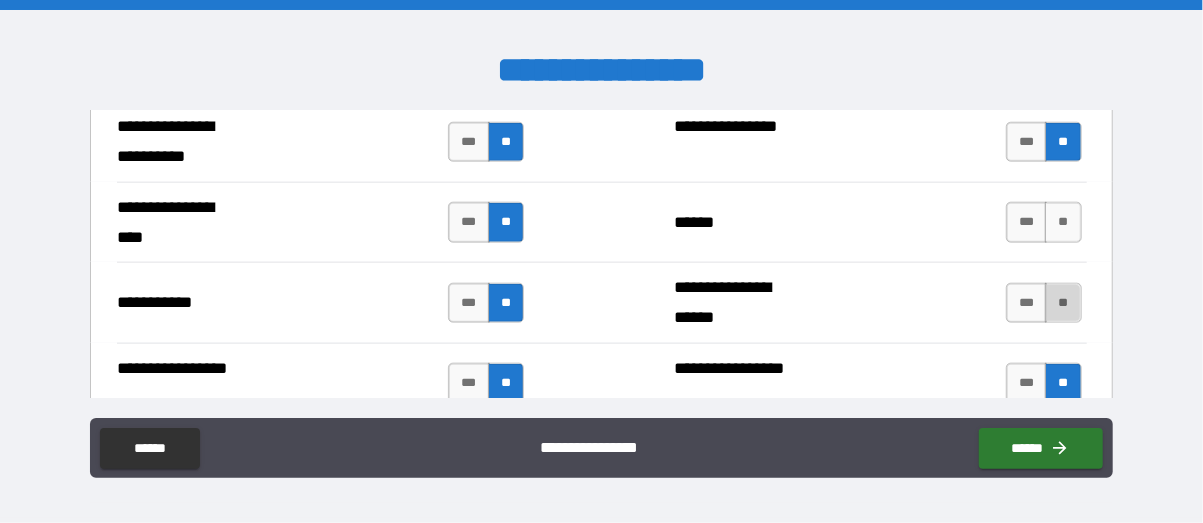 click on "**" at bounding box center [1063, 303] 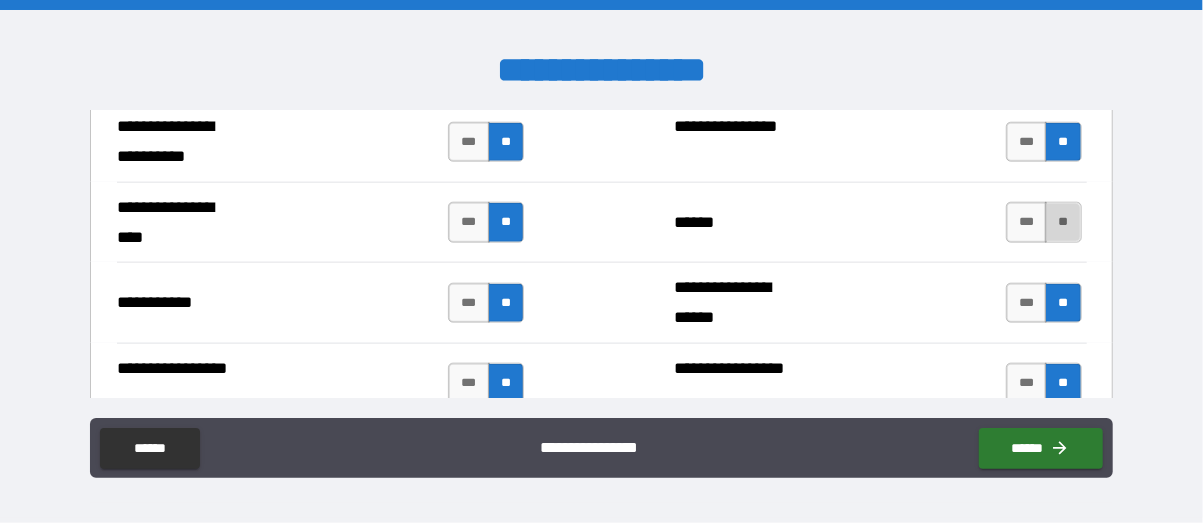 click on "**" at bounding box center [1063, 222] 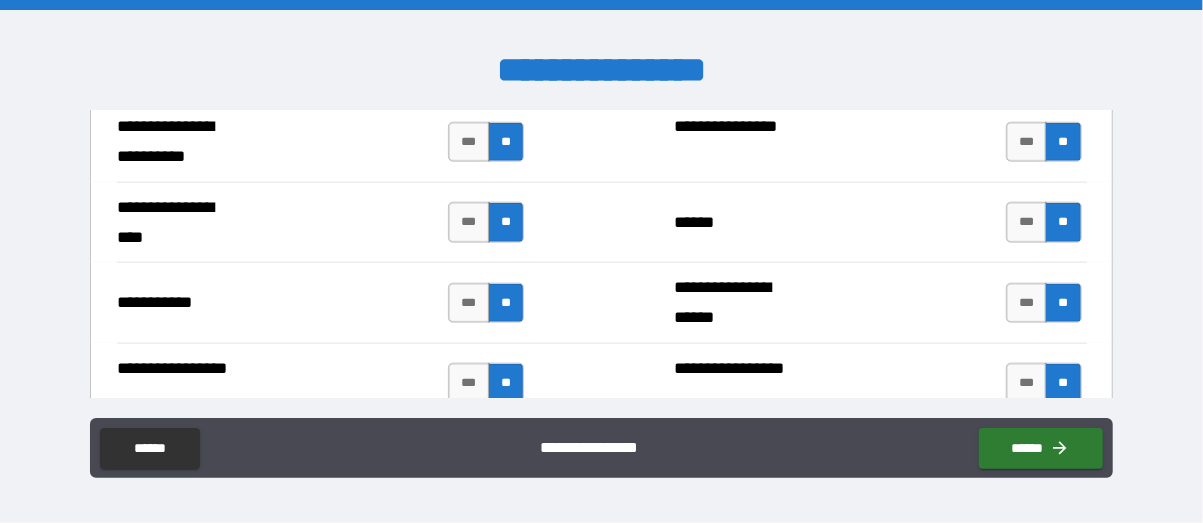 scroll, scrollTop: 4912, scrollLeft: 0, axis: vertical 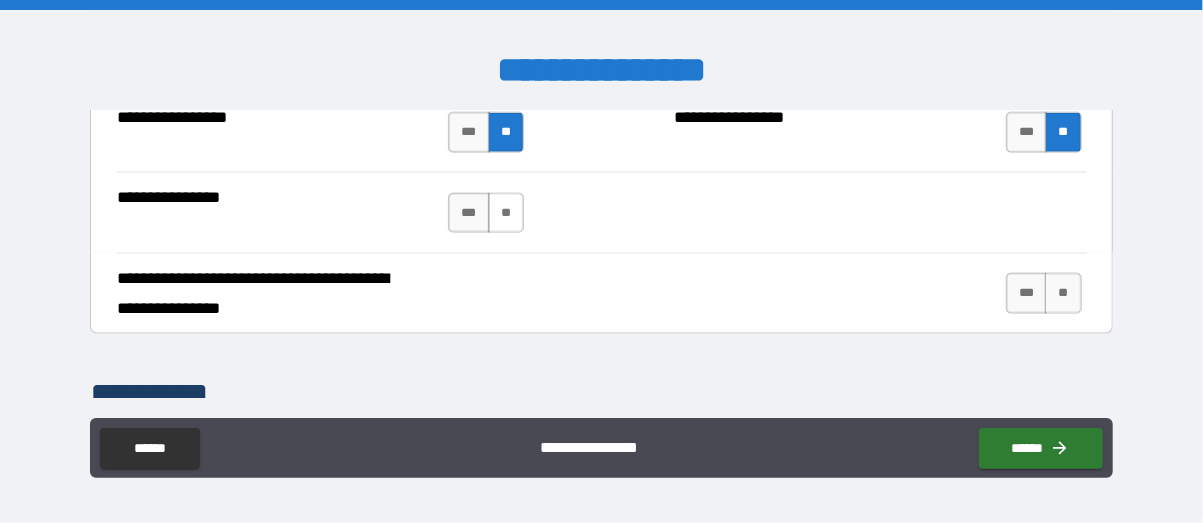 click on "**" at bounding box center [506, 213] 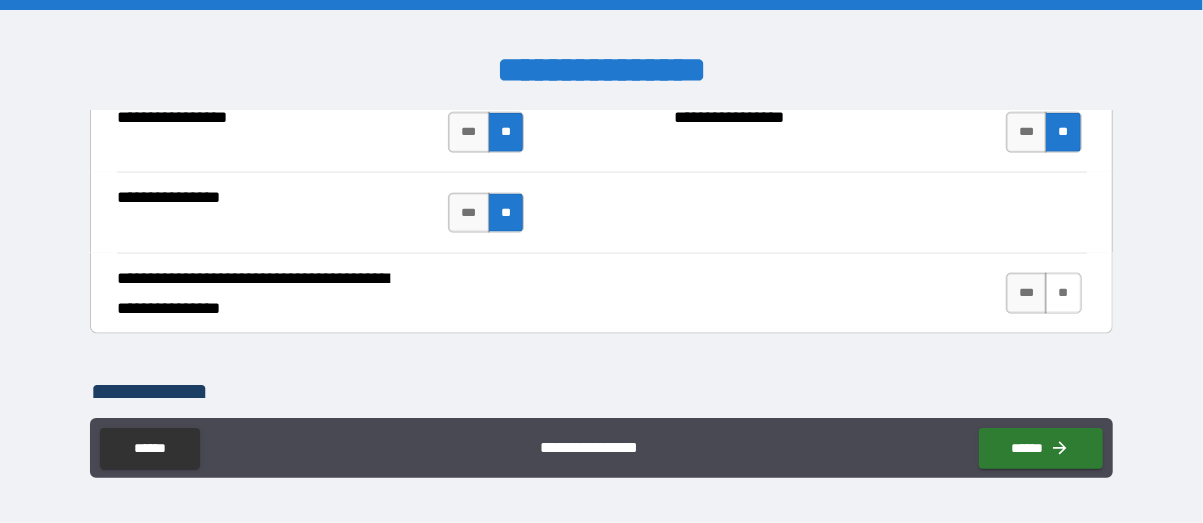 click on "**" at bounding box center [1063, 293] 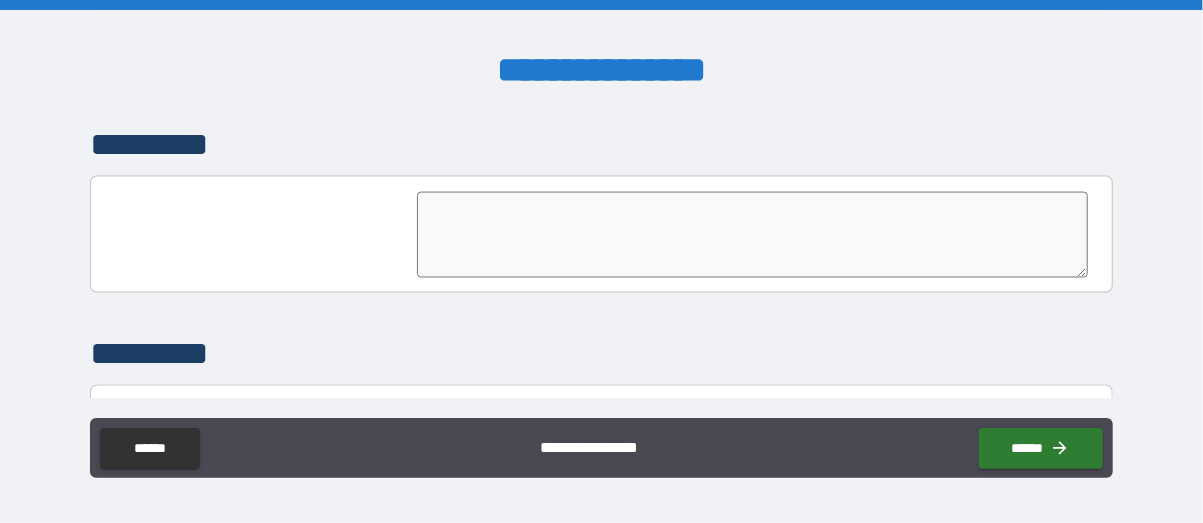 scroll, scrollTop: 5306, scrollLeft: 0, axis: vertical 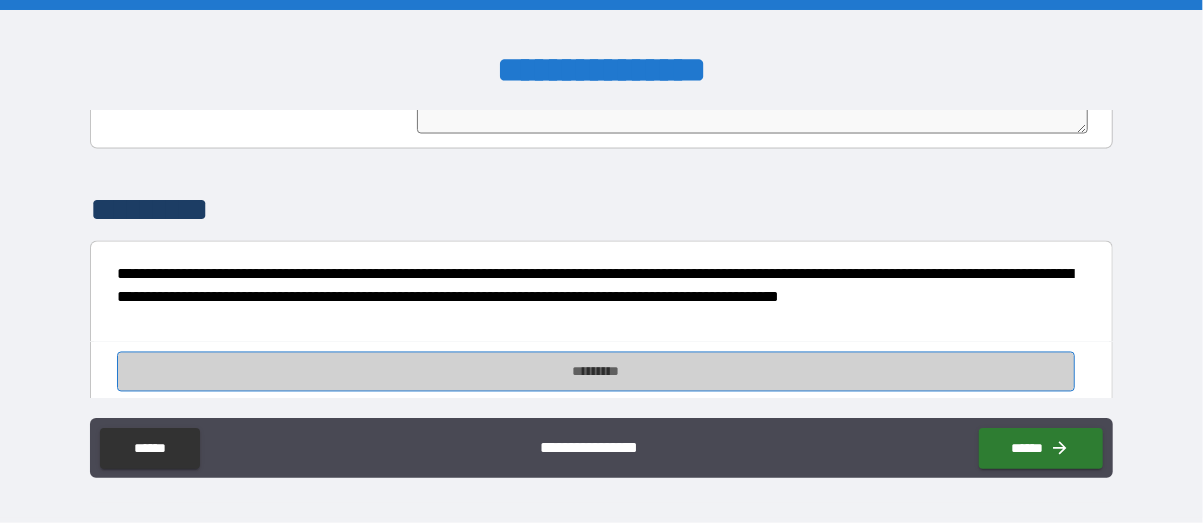 click on "*********" at bounding box center [596, 372] 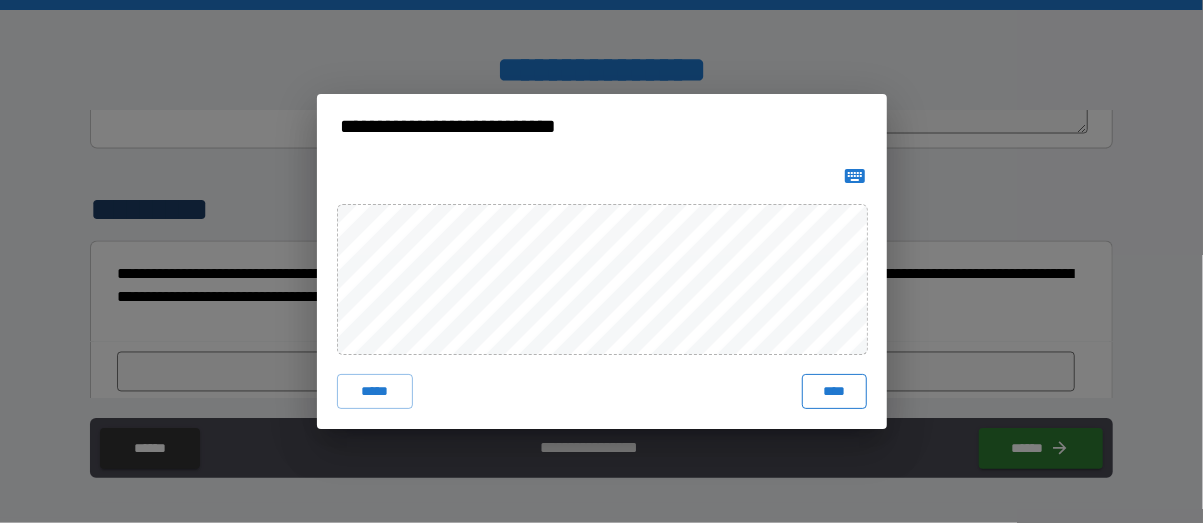 click on "****" at bounding box center [834, 392] 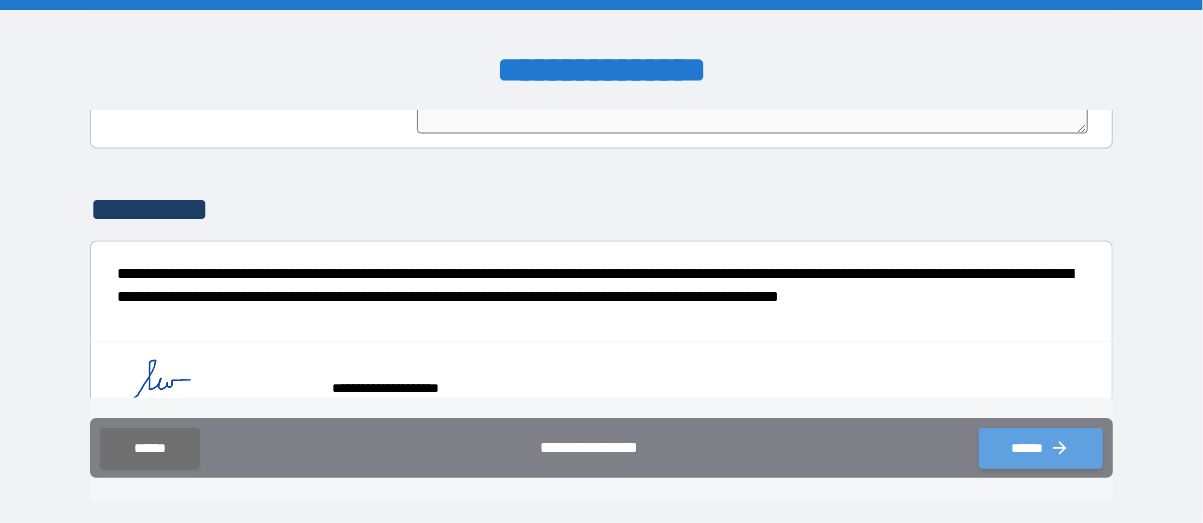 click on "******" at bounding box center (1041, 448) 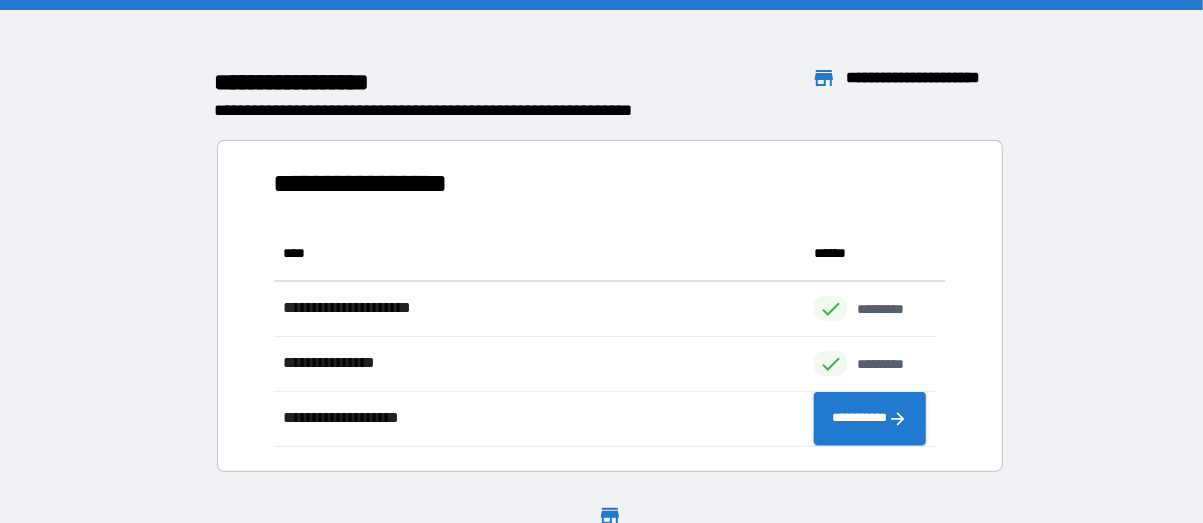 scroll, scrollTop: 16, scrollLeft: 16, axis: both 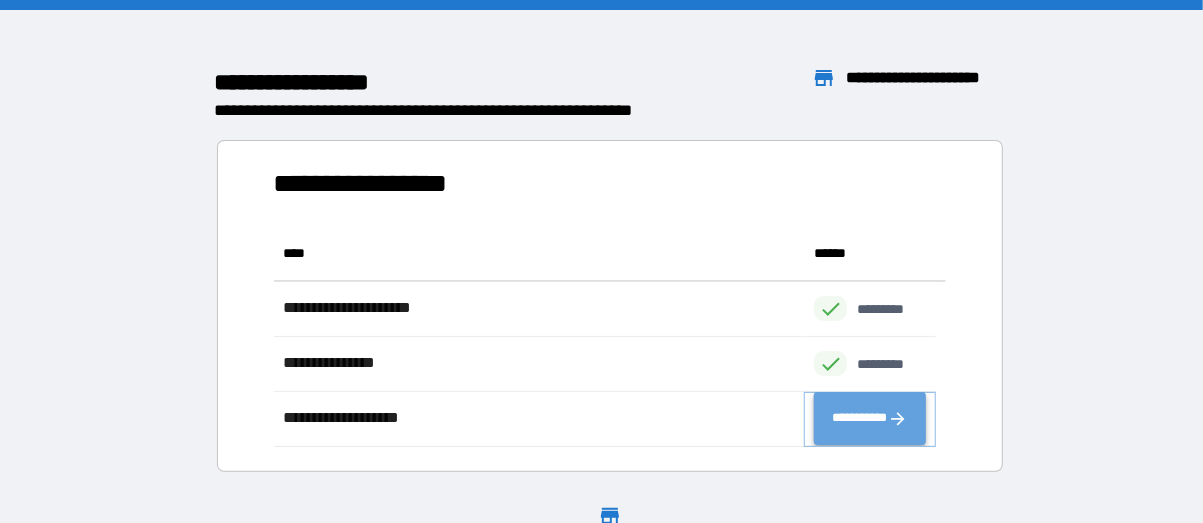 click on "**********" at bounding box center (870, 419) 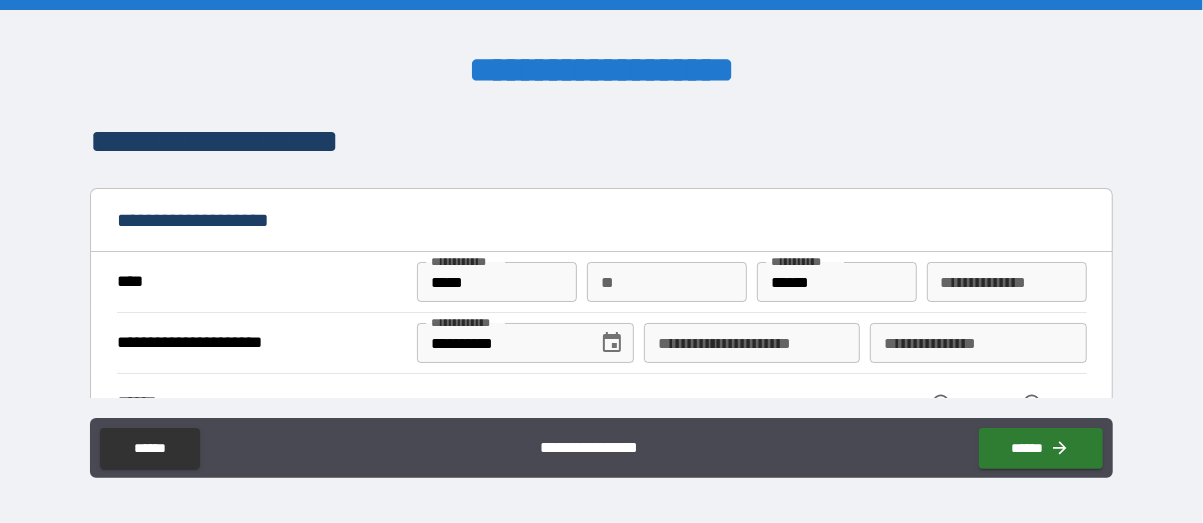 scroll, scrollTop: 100, scrollLeft: 0, axis: vertical 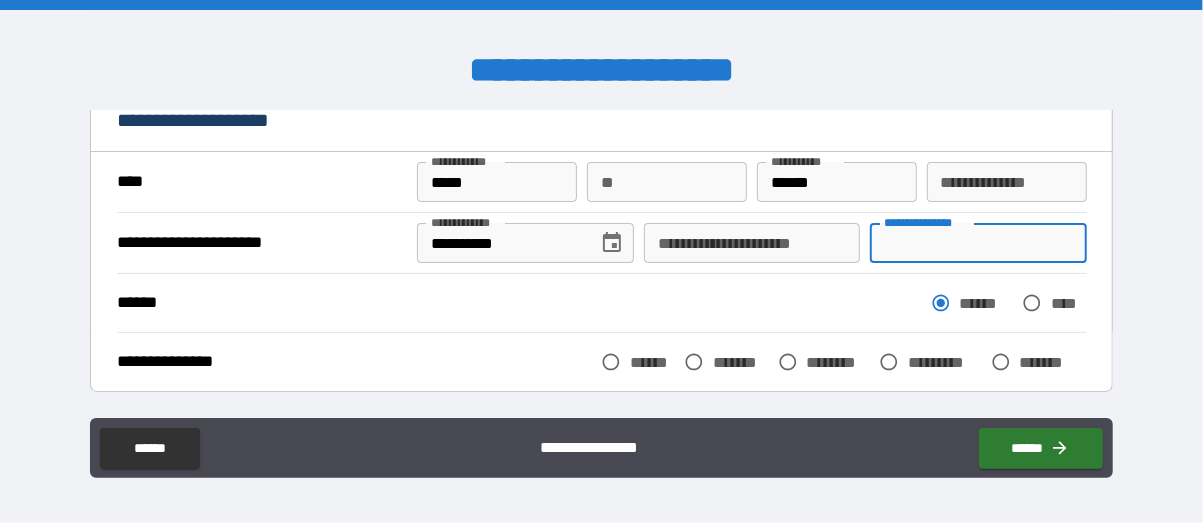 click on "**********" at bounding box center [978, 243] 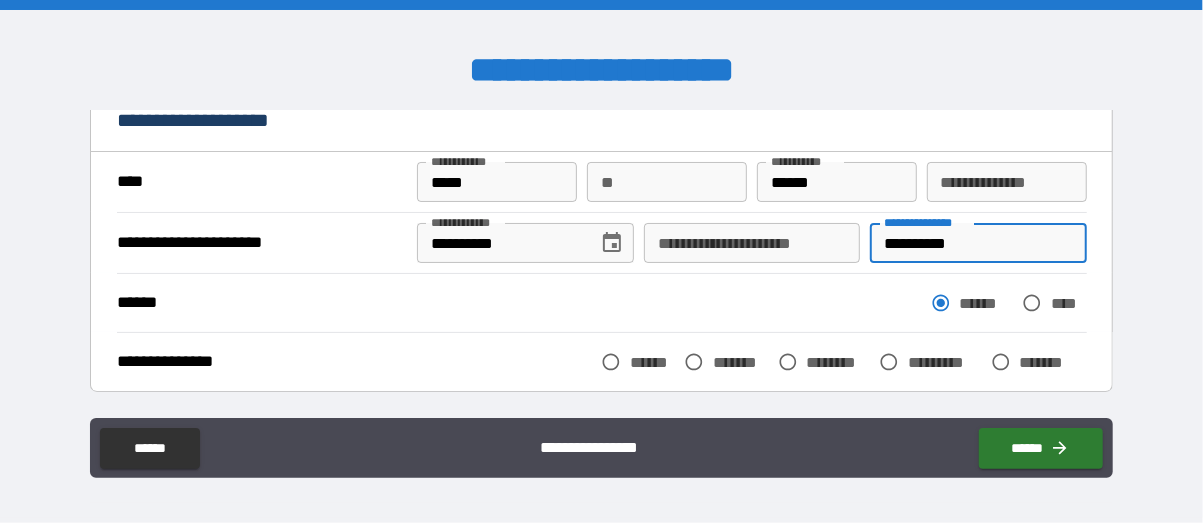 type on "**********" 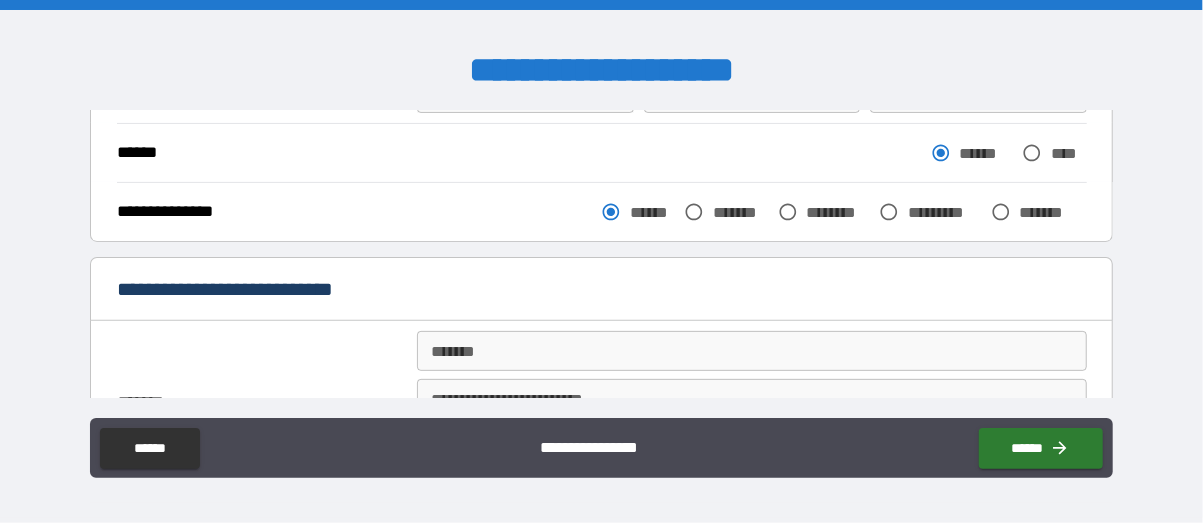 scroll, scrollTop: 350, scrollLeft: 0, axis: vertical 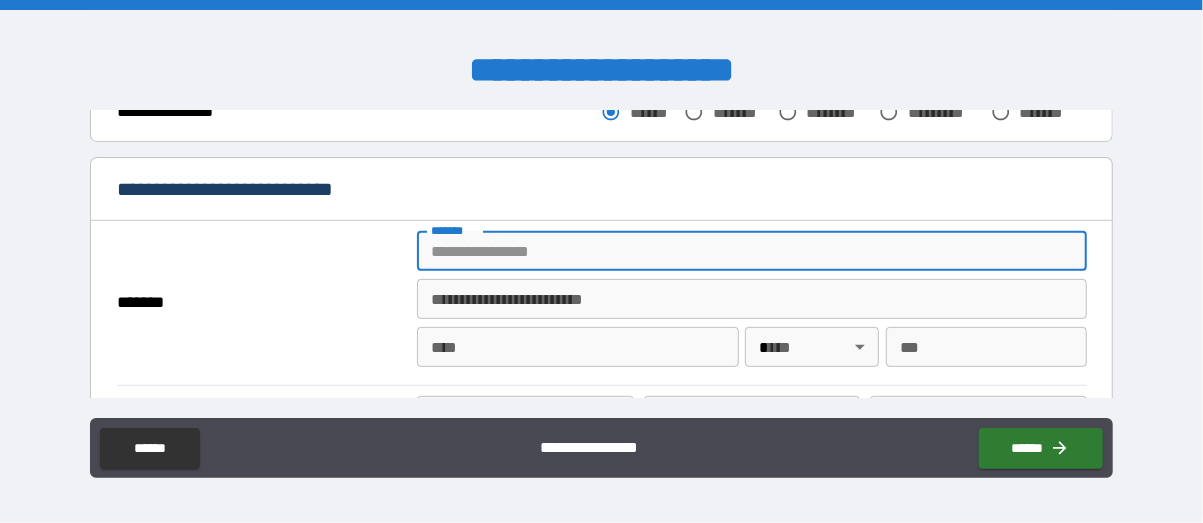click on "*******" at bounding box center (751, 251) 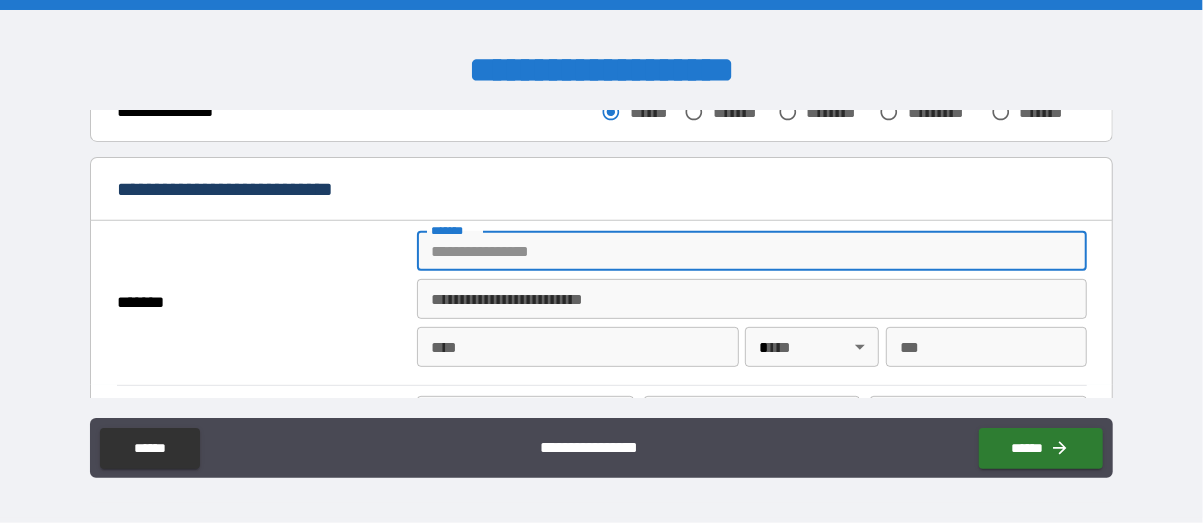 type on "**********" 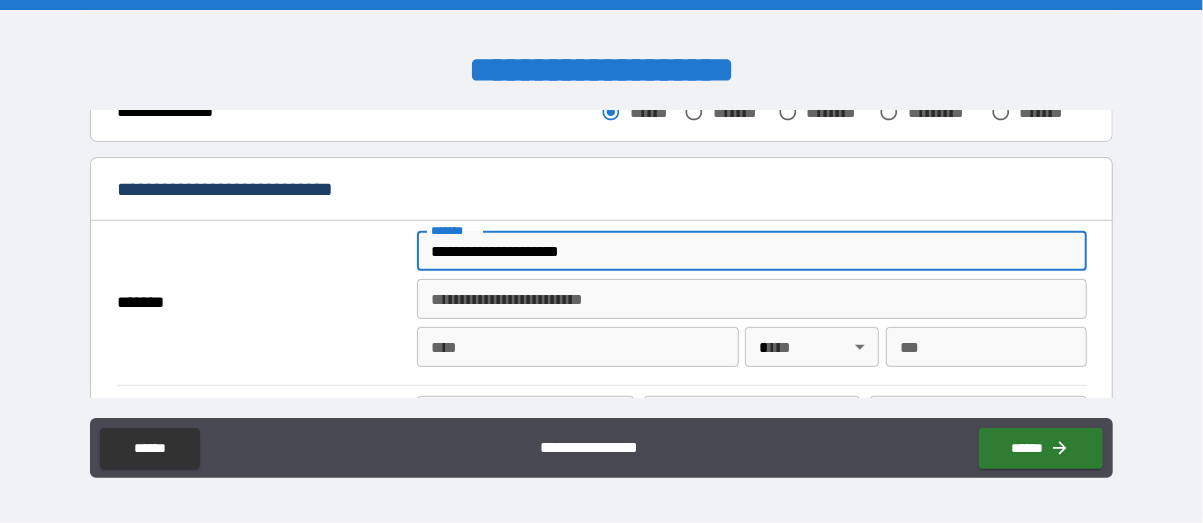 type on "*" 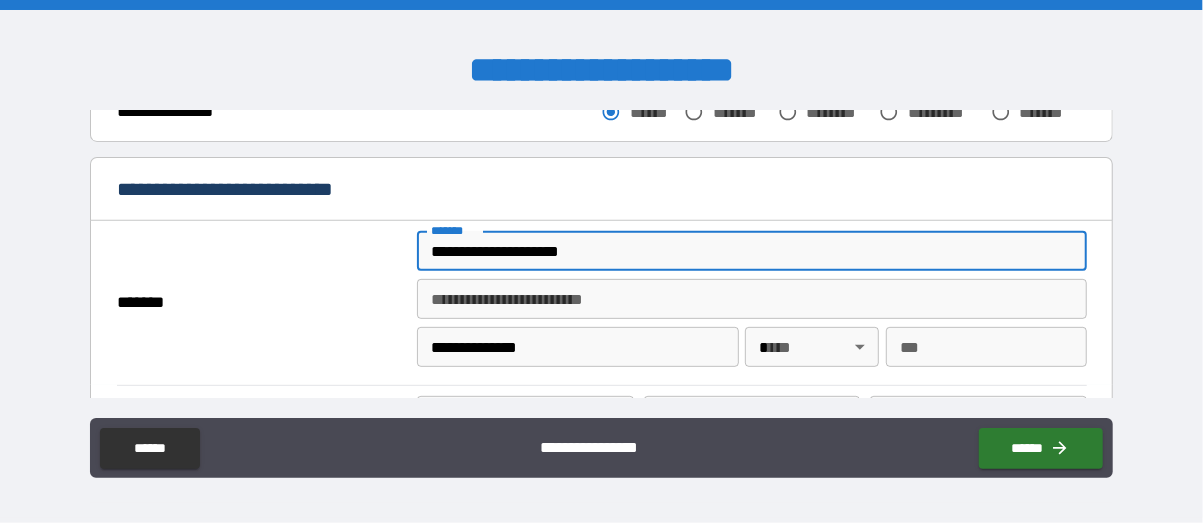 type 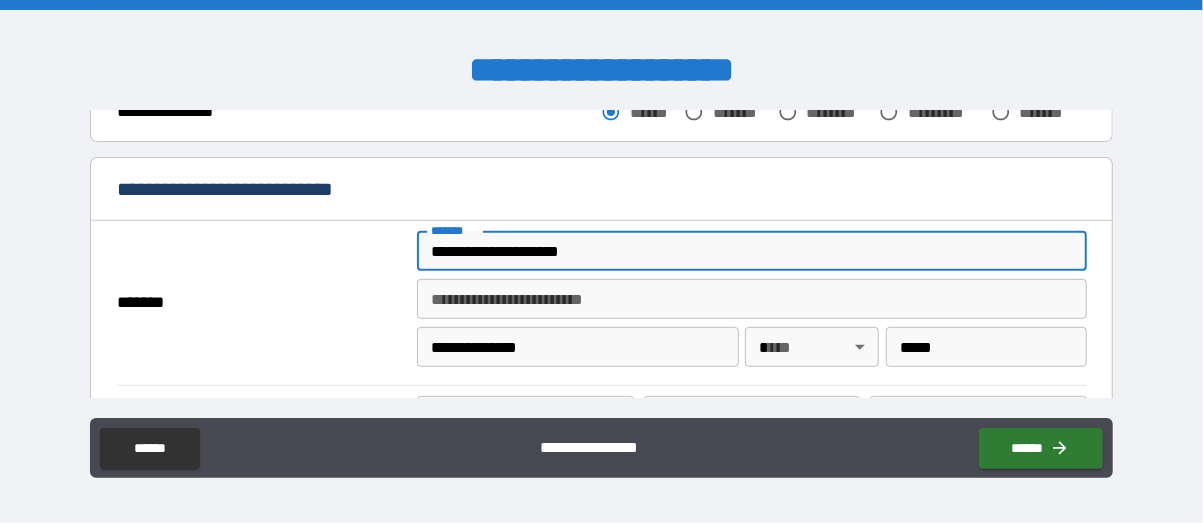 type on "**********" 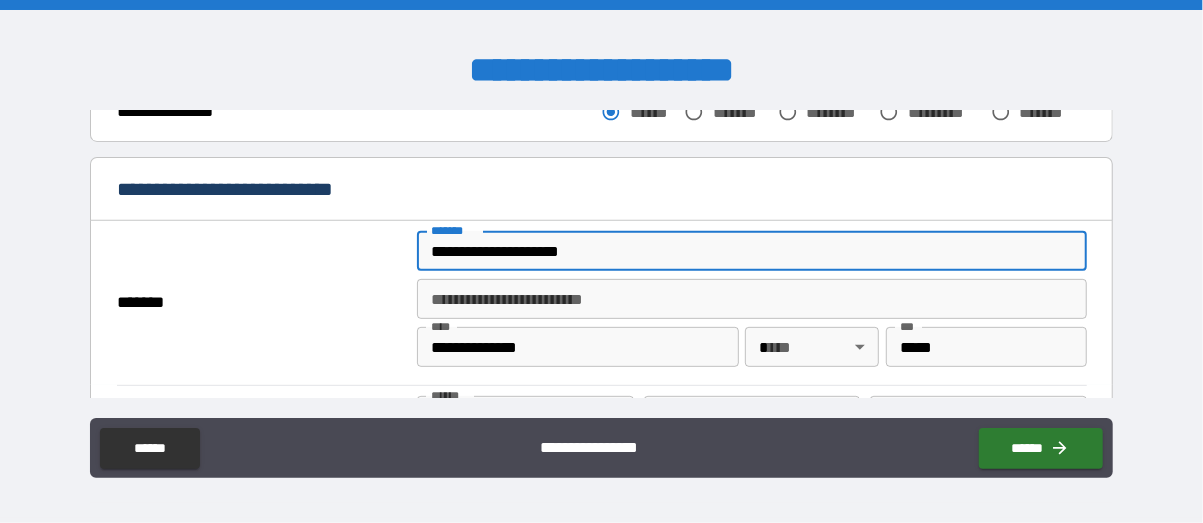 scroll, scrollTop: 602, scrollLeft: 0, axis: vertical 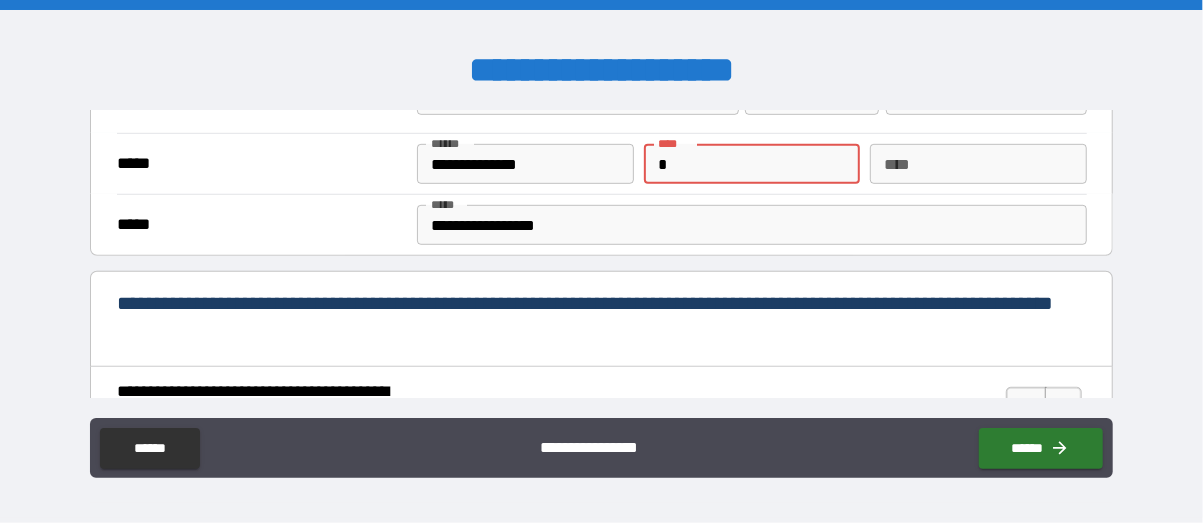 click on "*" at bounding box center (752, 164) 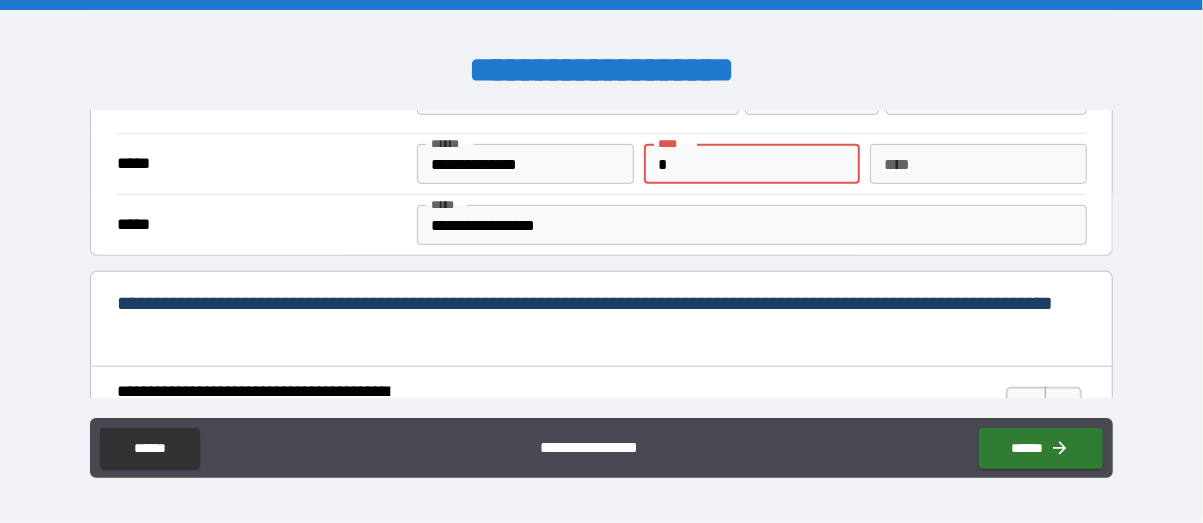 type on "**********" 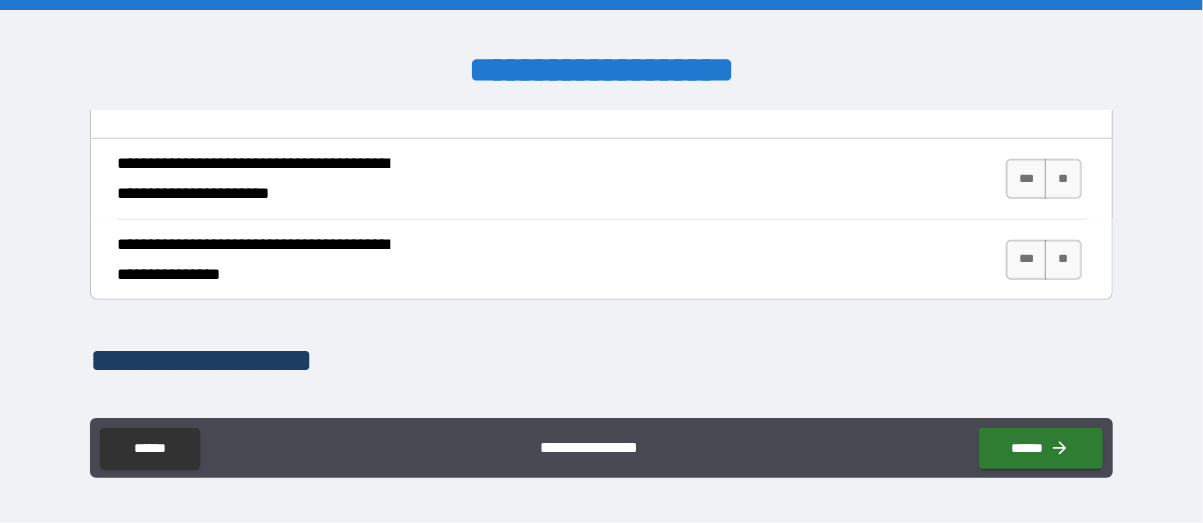 scroll, scrollTop: 852, scrollLeft: 0, axis: vertical 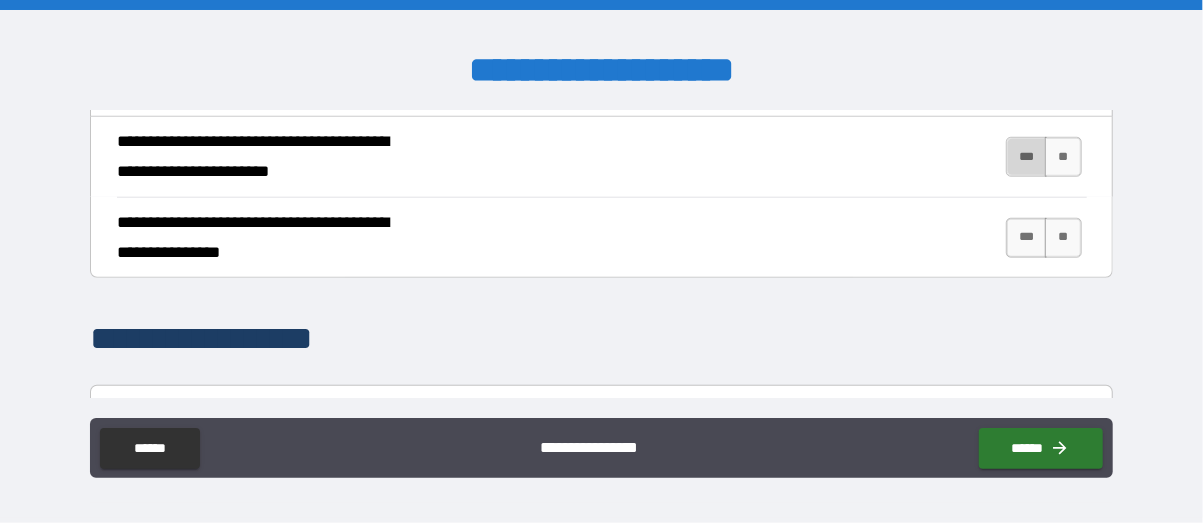 click on "***" at bounding box center (1027, 157) 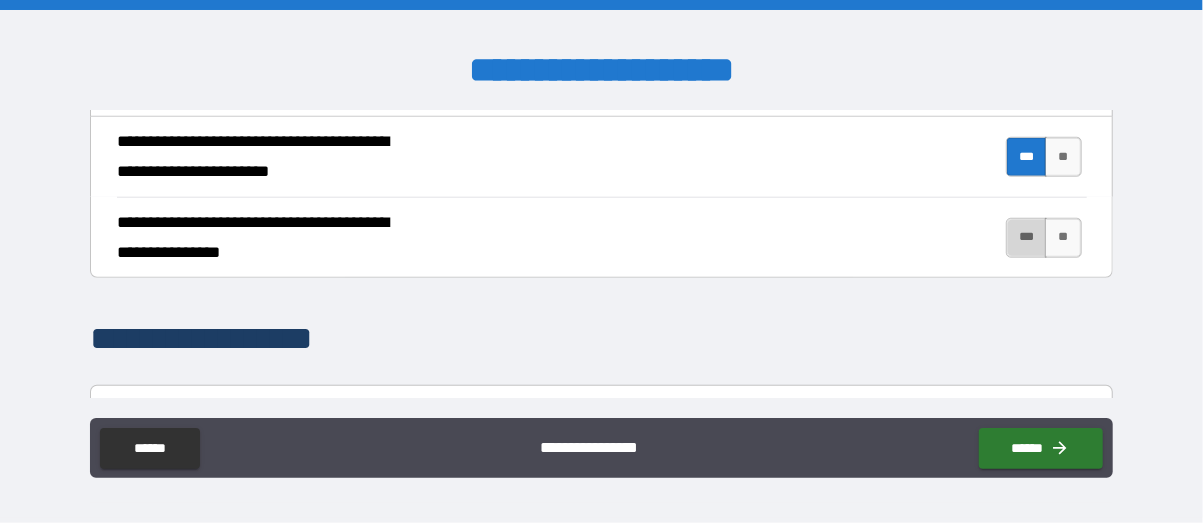 click on "***" at bounding box center (1027, 238) 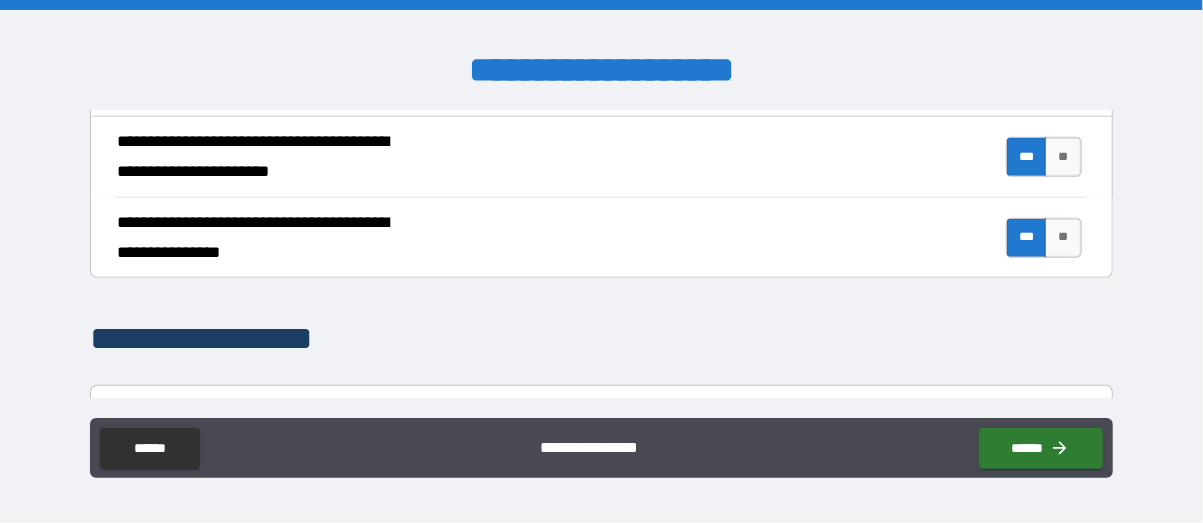 scroll, scrollTop: 1103, scrollLeft: 0, axis: vertical 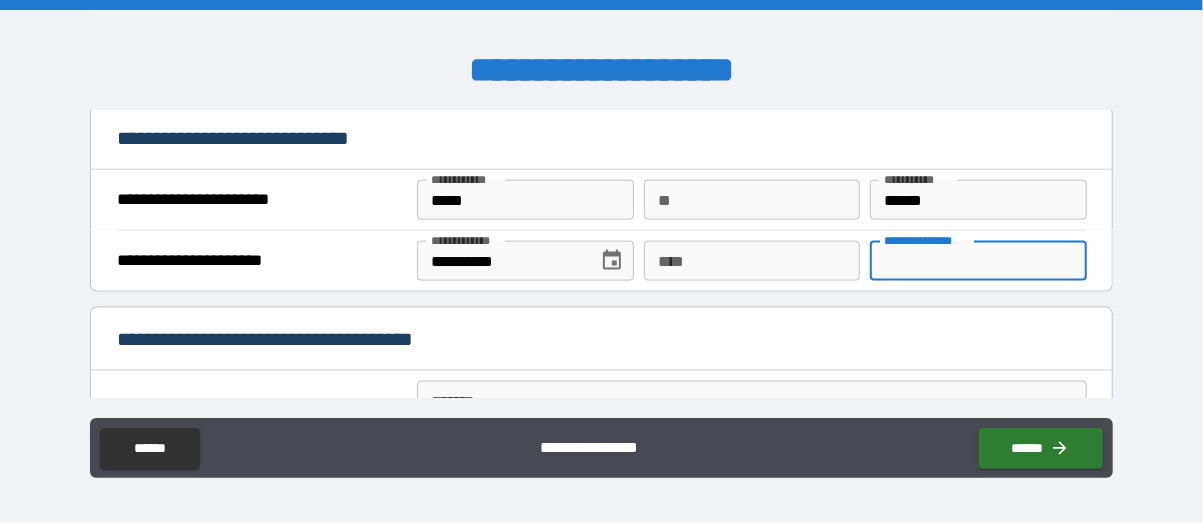 click on "**********" at bounding box center [978, 261] 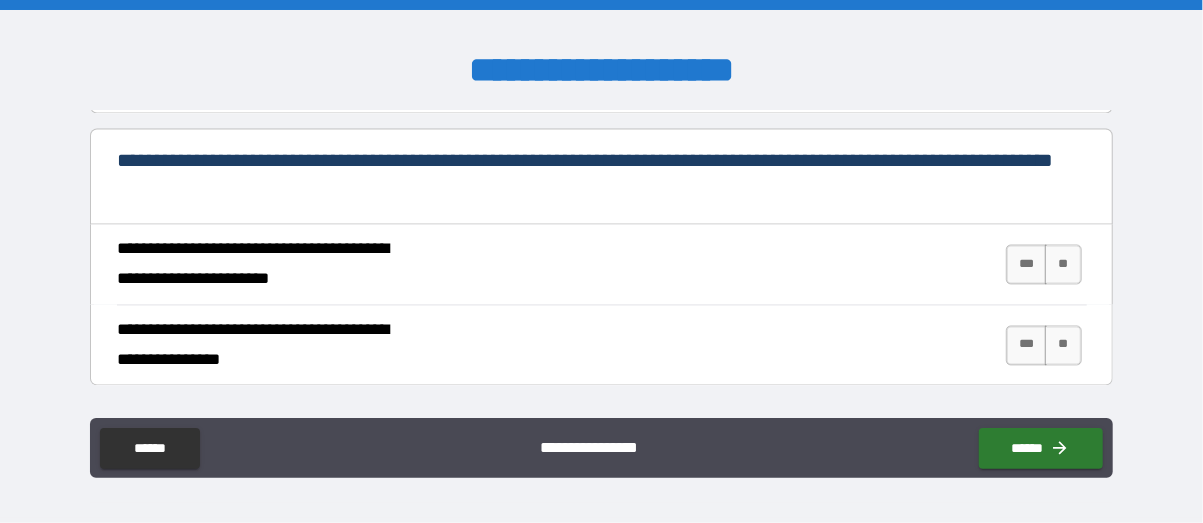 scroll, scrollTop: 1853, scrollLeft: 0, axis: vertical 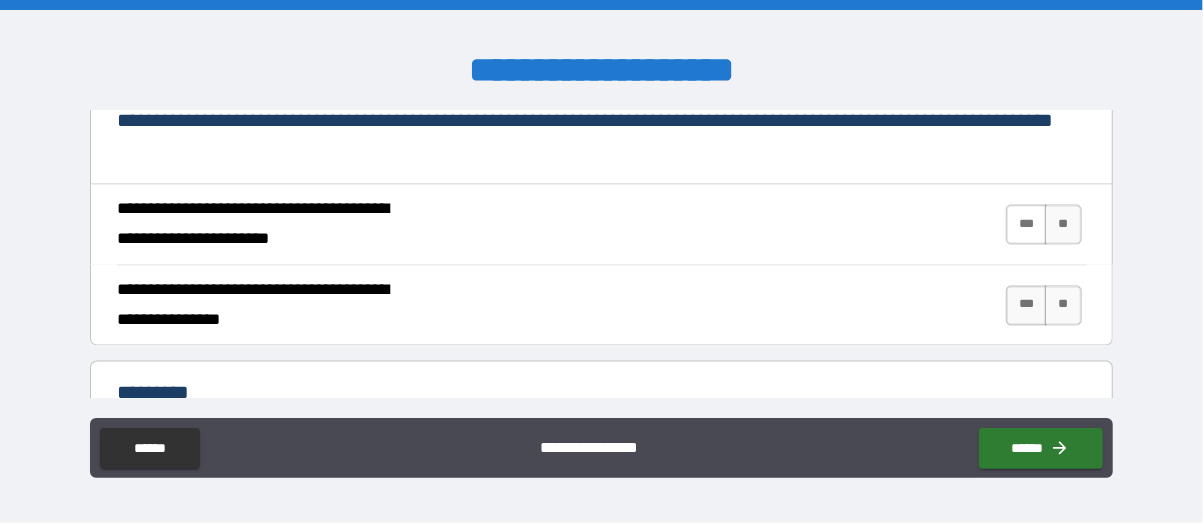 type on "**********" 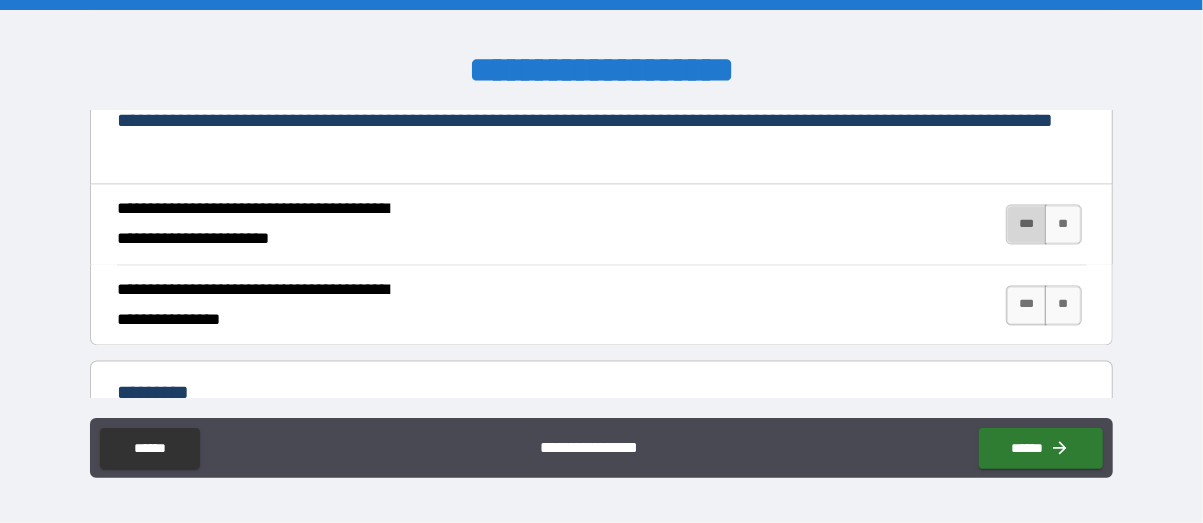 click on "***" at bounding box center [1027, 225] 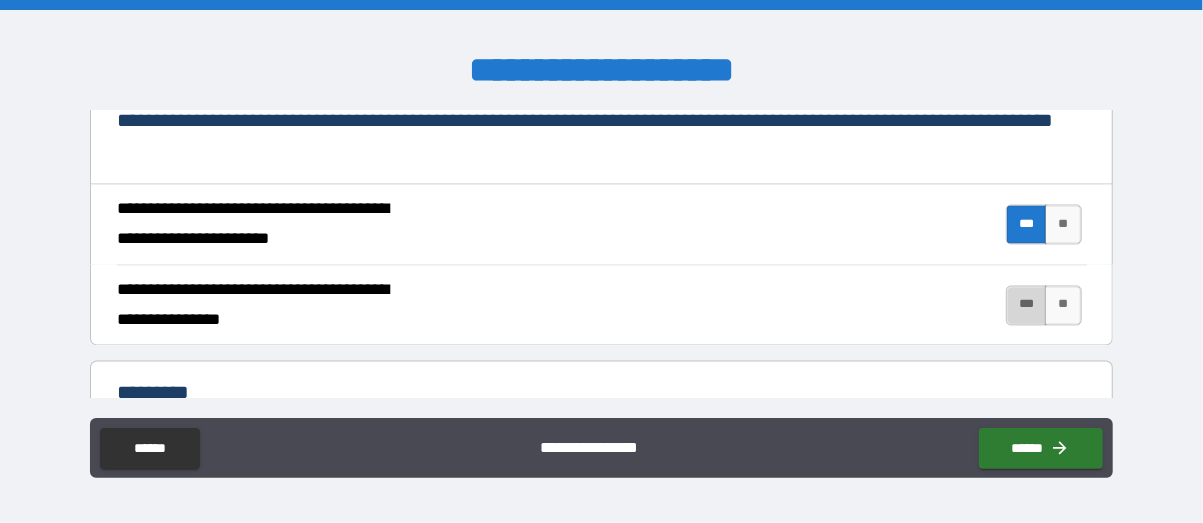 click on "***" at bounding box center [1027, 306] 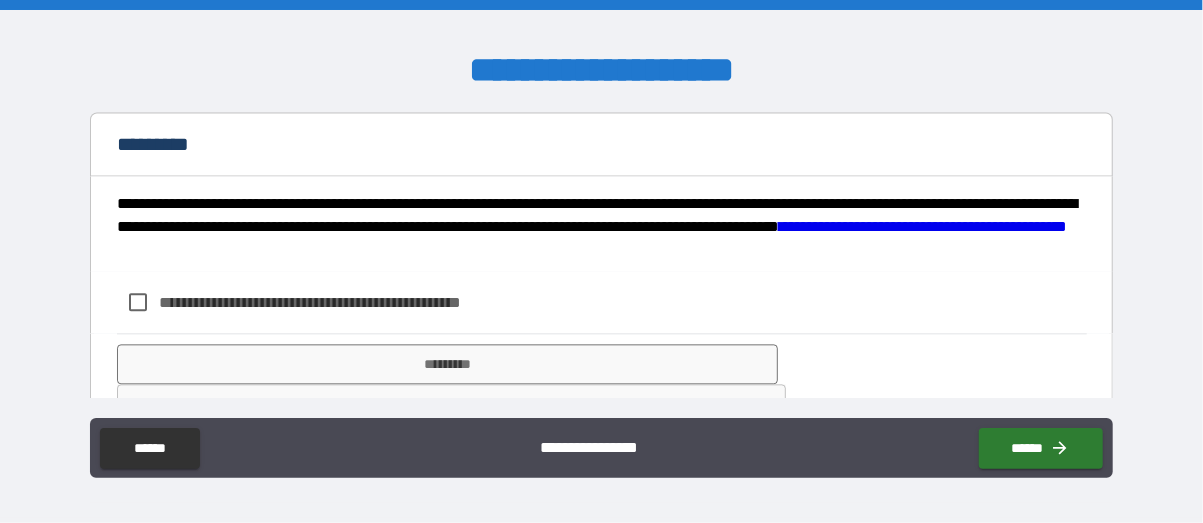 scroll, scrollTop: 2104, scrollLeft: 0, axis: vertical 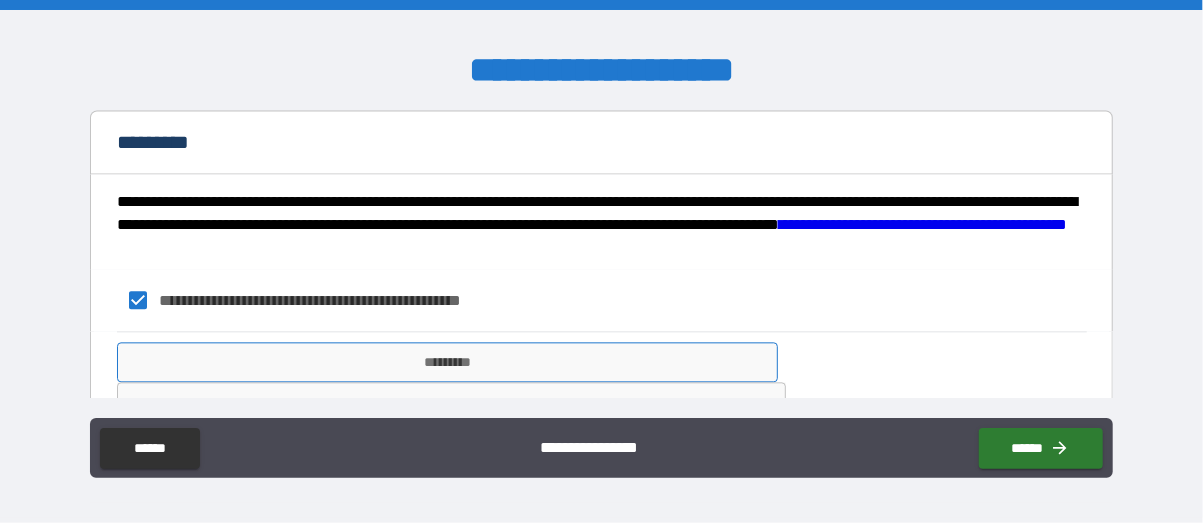 click on "*********" at bounding box center [447, 362] 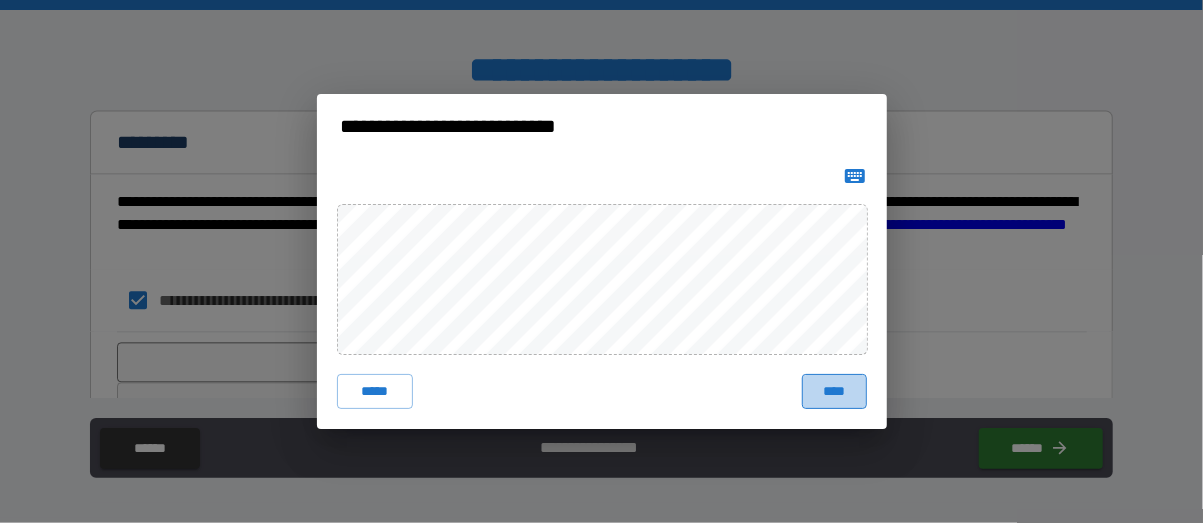 click on "****" at bounding box center [834, 392] 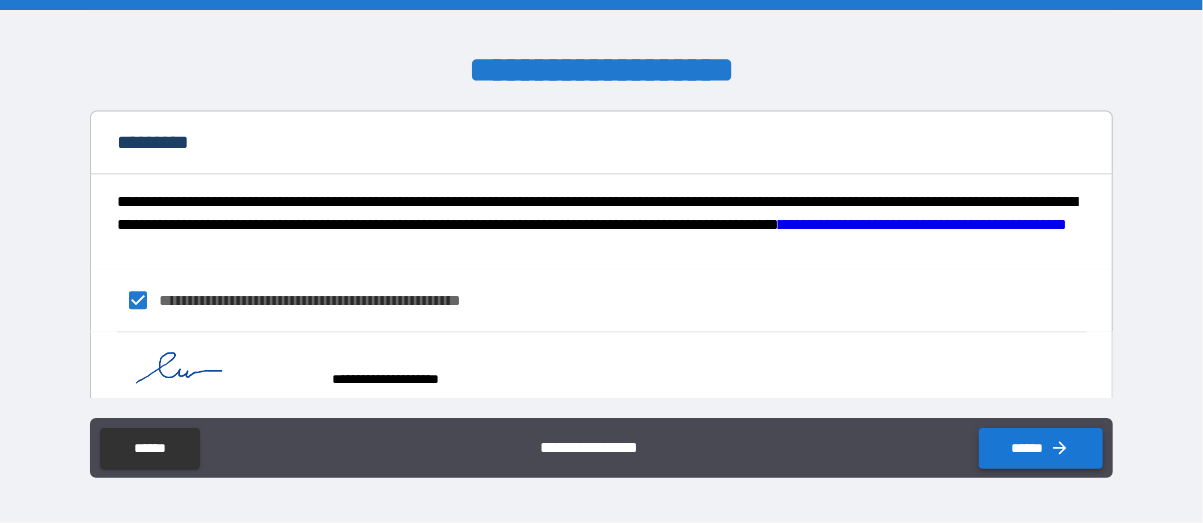 click on "******" at bounding box center [1041, 448] 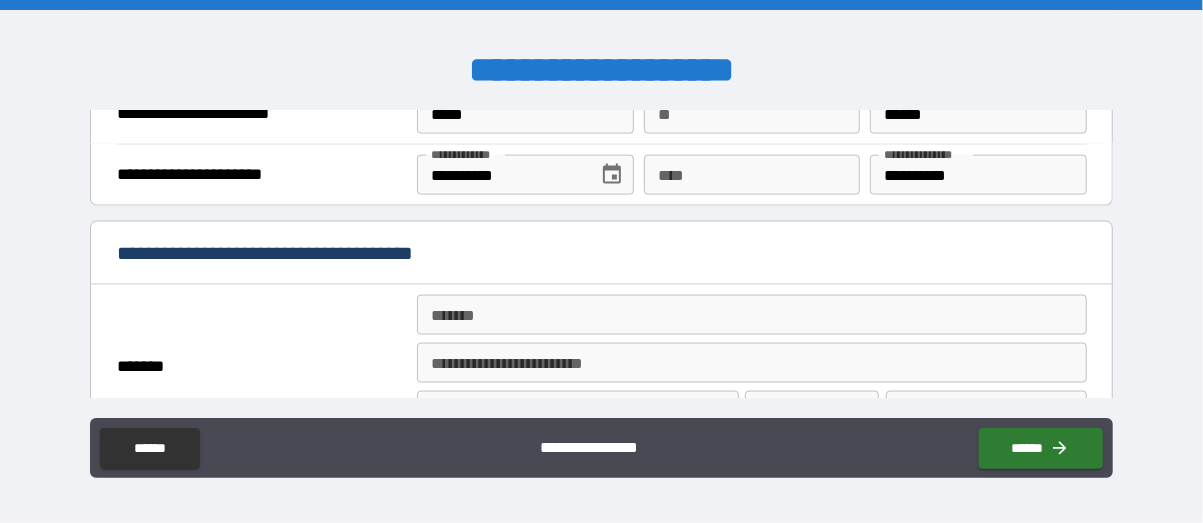 scroll, scrollTop: 1400, scrollLeft: 0, axis: vertical 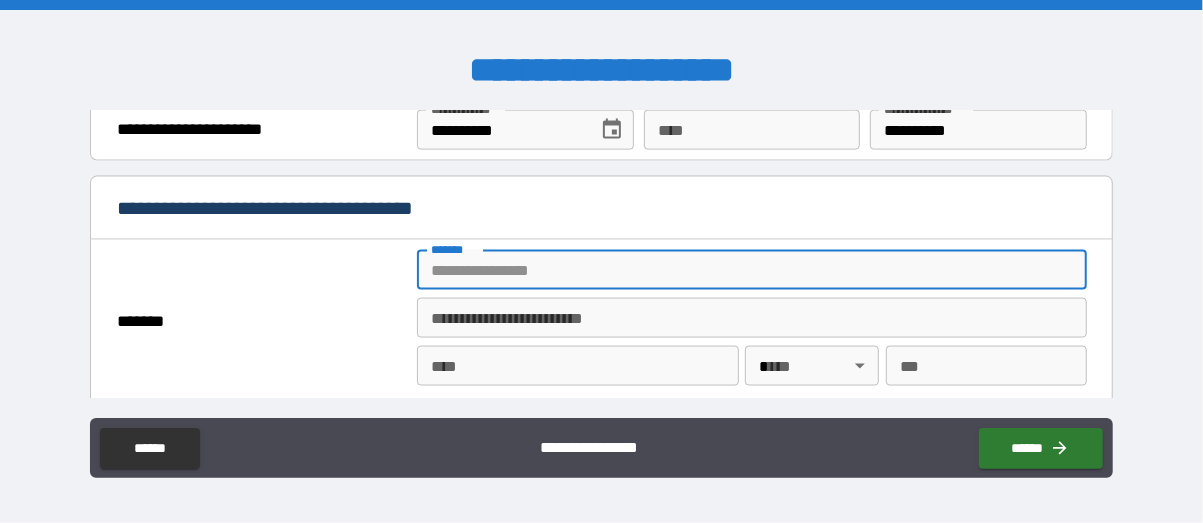 click on "*******" at bounding box center [751, 270] 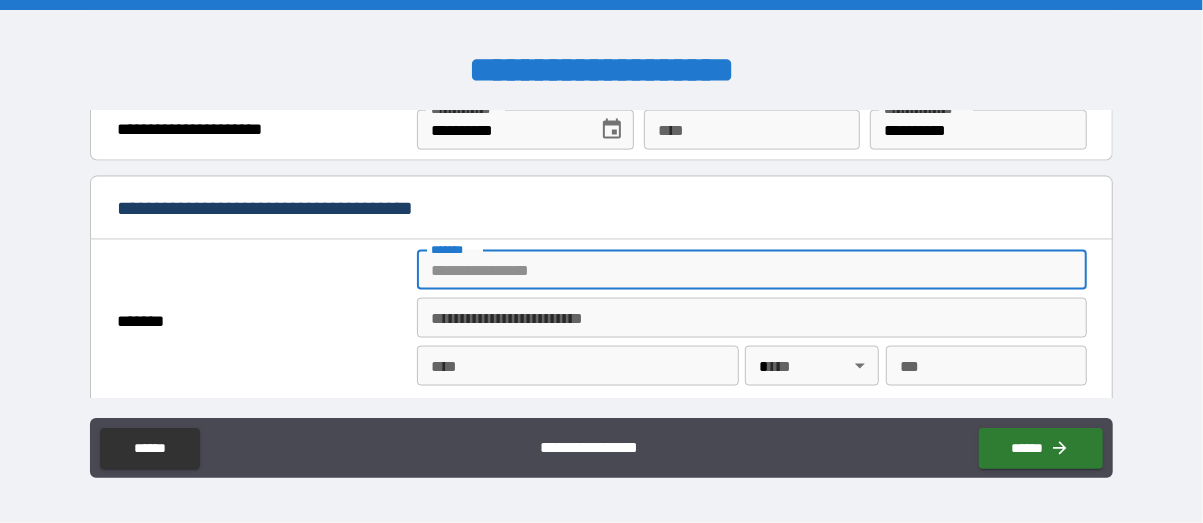 type on "**********" 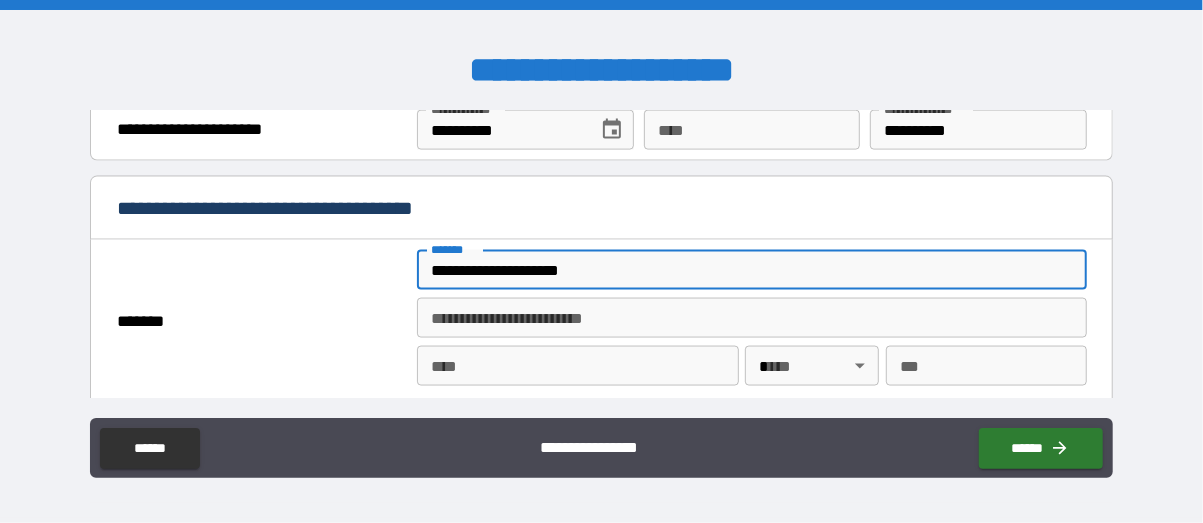type on "*" 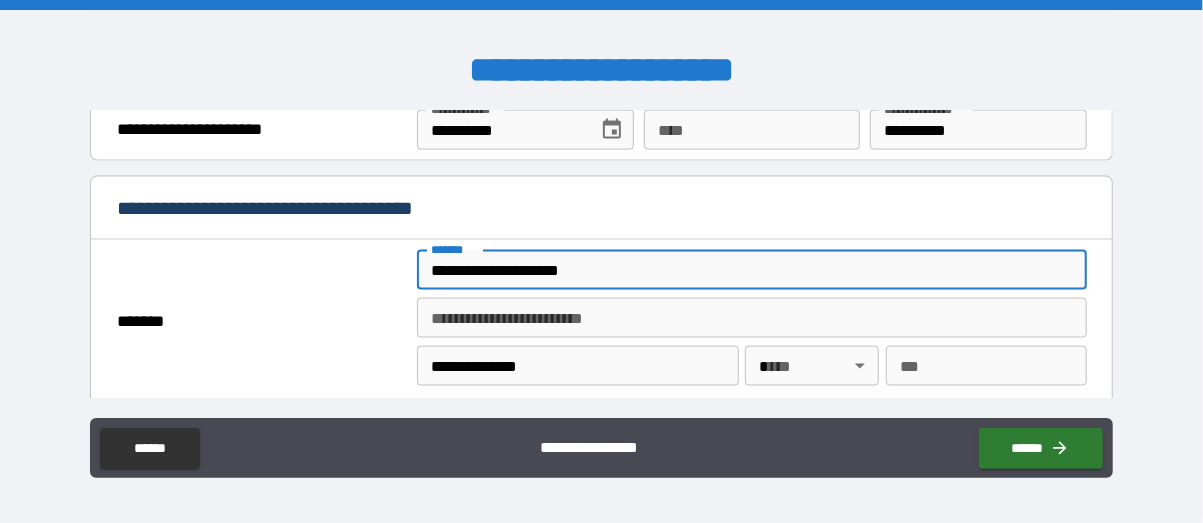 type 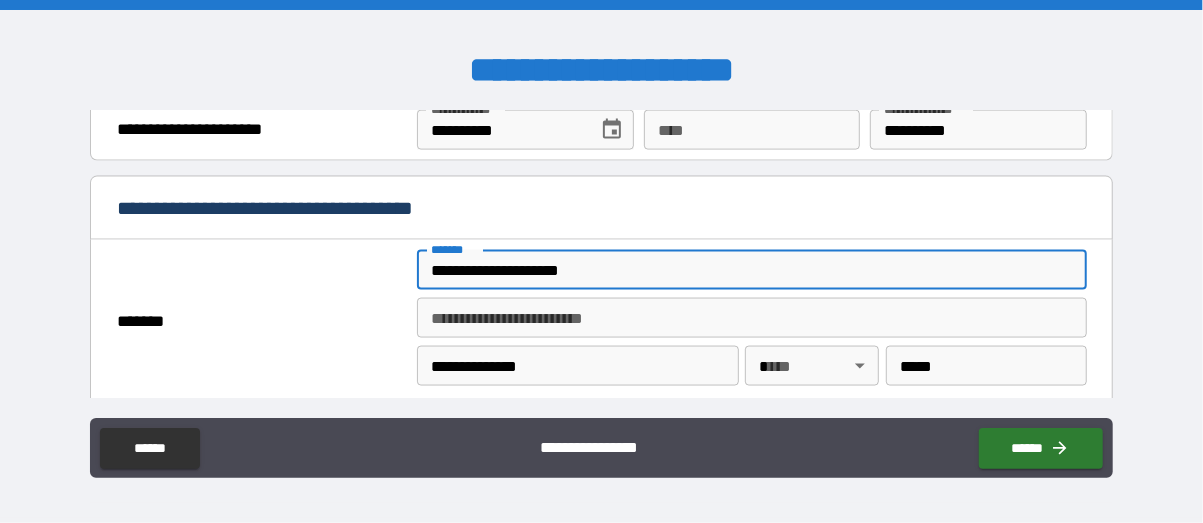 type on "**********" 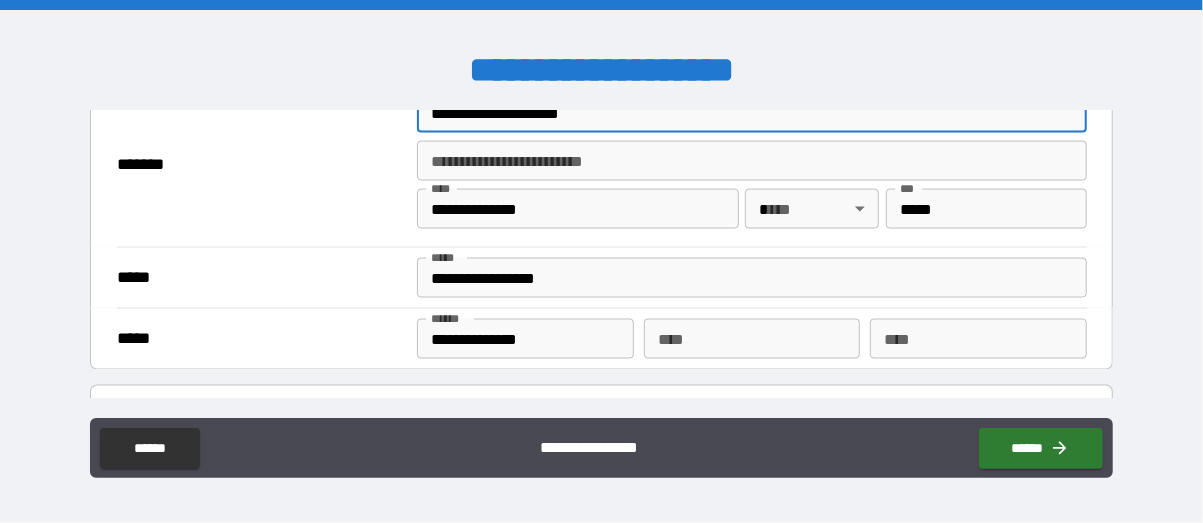 scroll, scrollTop: 1600, scrollLeft: 0, axis: vertical 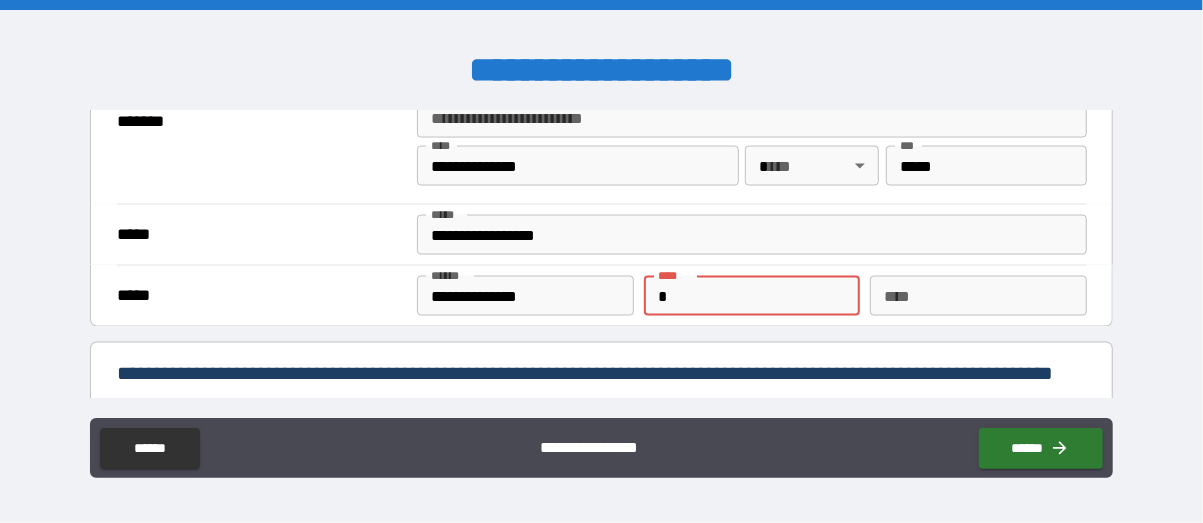 click on "*" at bounding box center (752, 296) 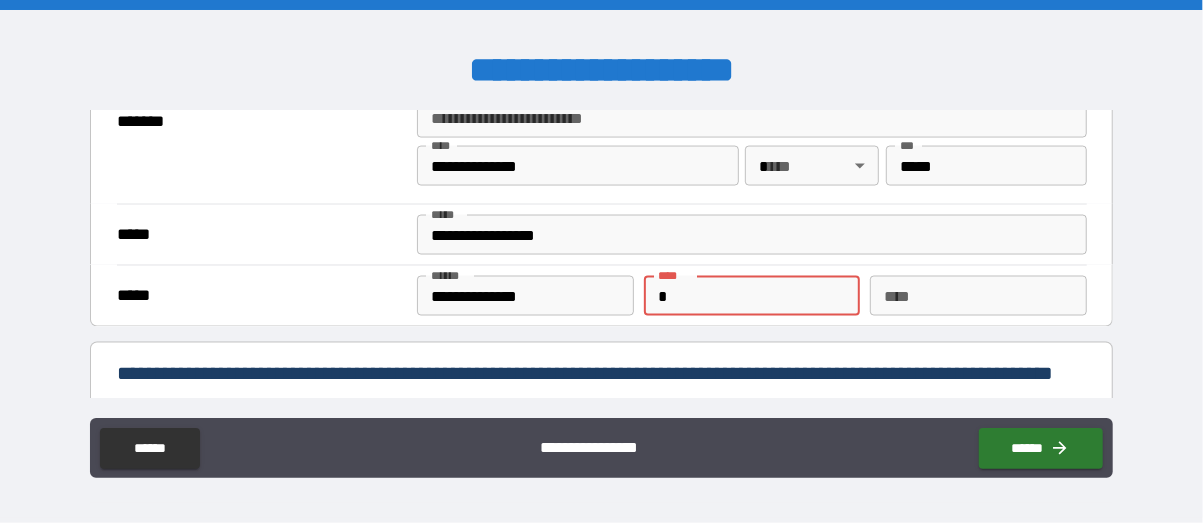 type on "**********" 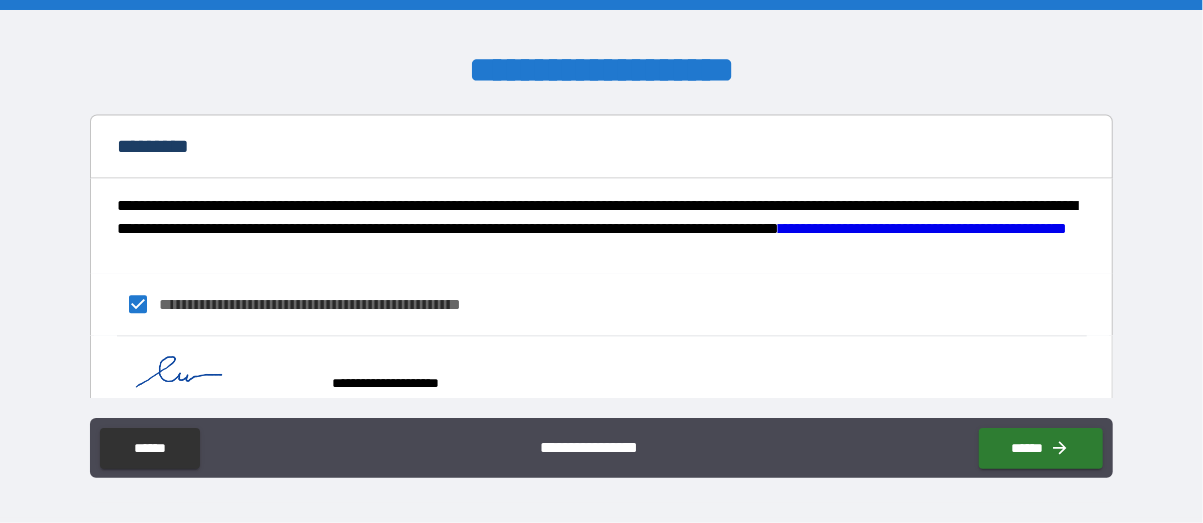 scroll, scrollTop: 2164, scrollLeft: 0, axis: vertical 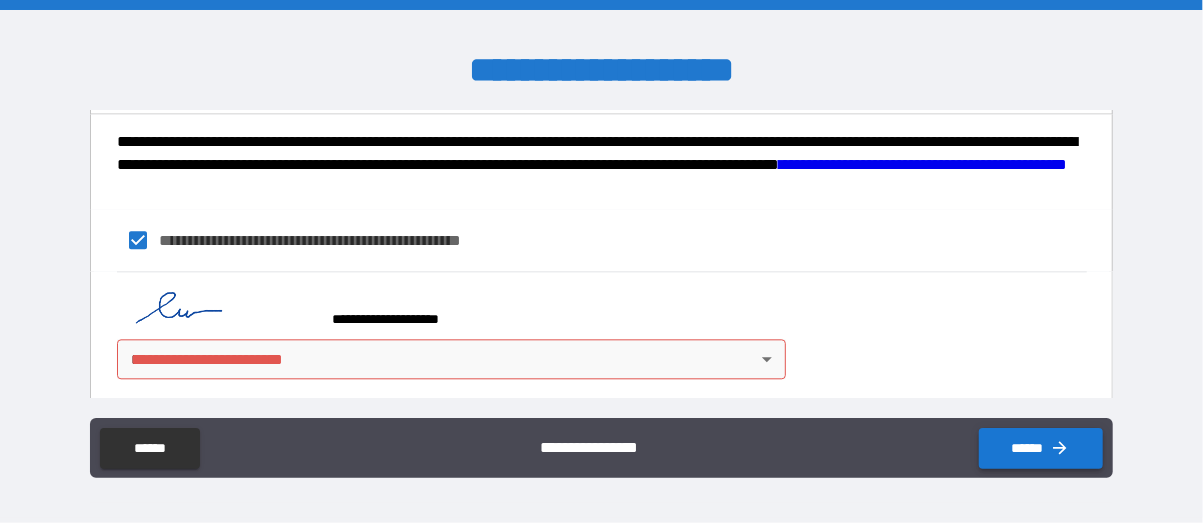 click on "******" at bounding box center [1041, 448] 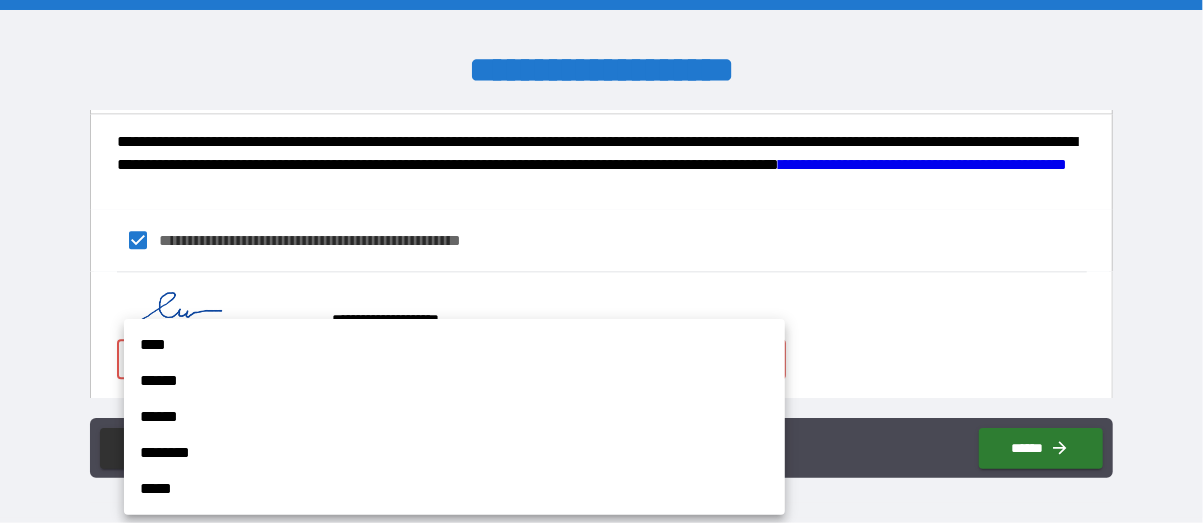 click on "[FIRST] [LAST] [ADDRESS] [CITY] [STATE] [ZIP] [COUNTRY] [PHONE] [EMAIL] [DOB] [AGE] [GENDER] [NATIONALITY] [PASSPORT] [DRIVERLICENSE] [SSN] [CREDITCARD]" at bounding box center [601, 261] 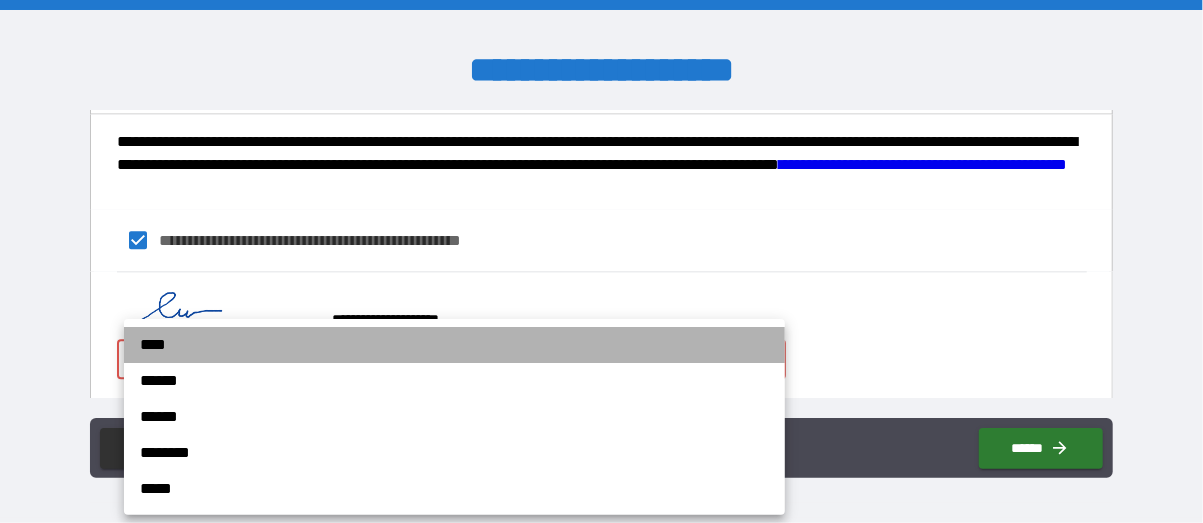 click on "****" at bounding box center [454, 345] 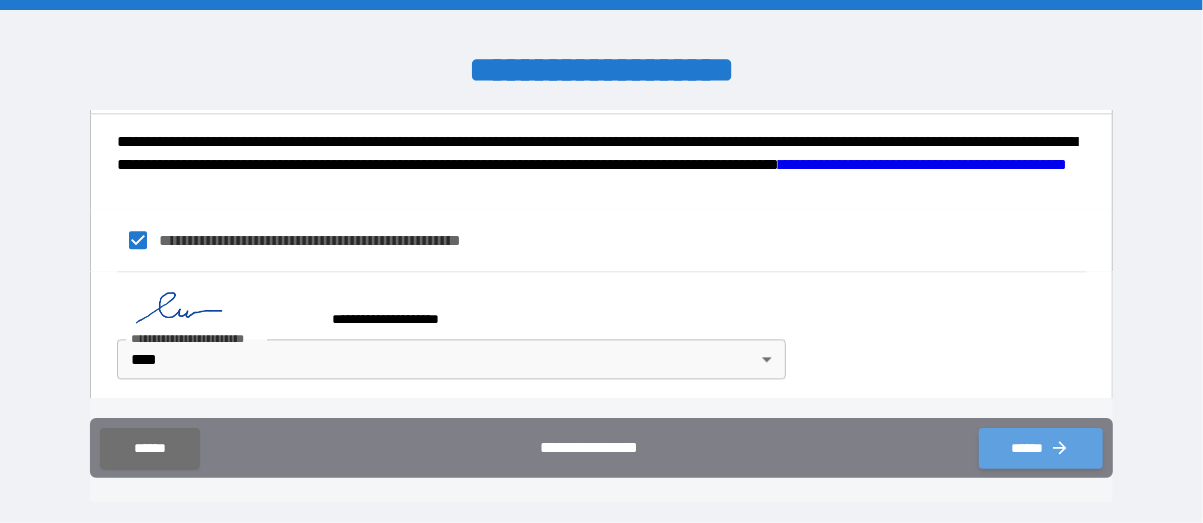 click on "******" at bounding box center (1041, 448) 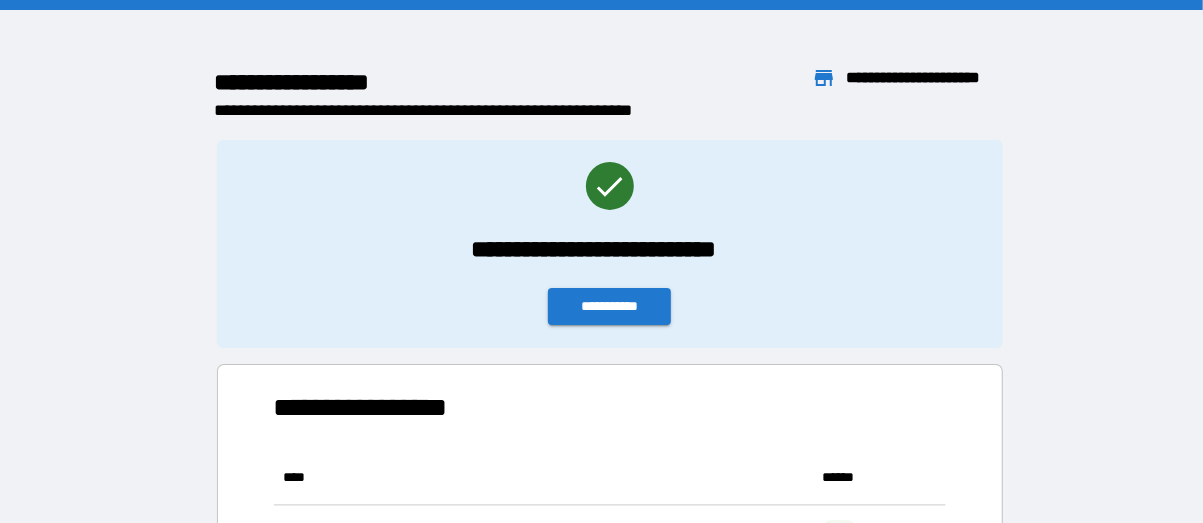 scroll, scrollTop: 16, scrollLeft: 16, axis: both 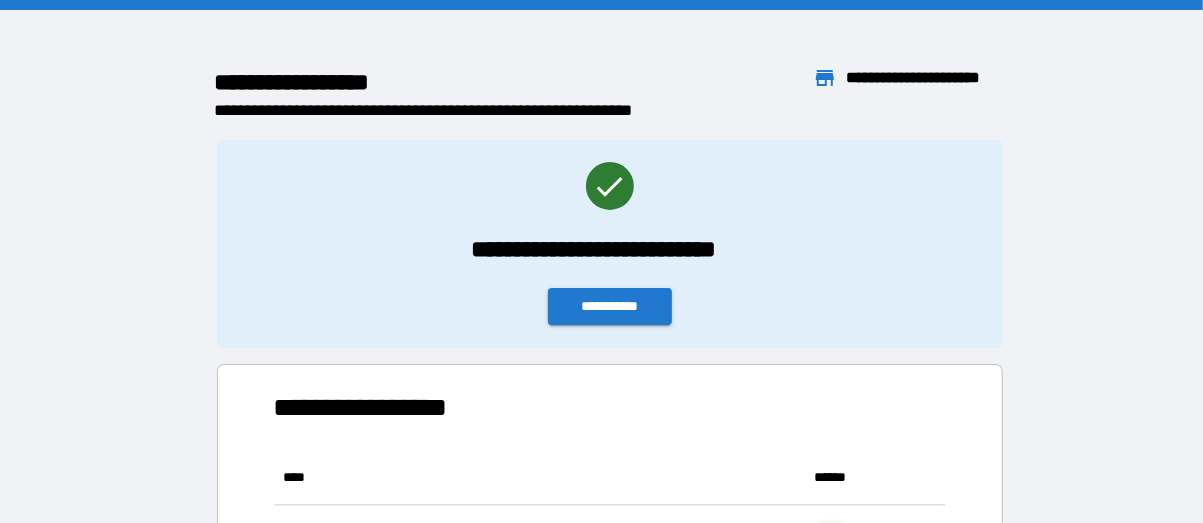 click 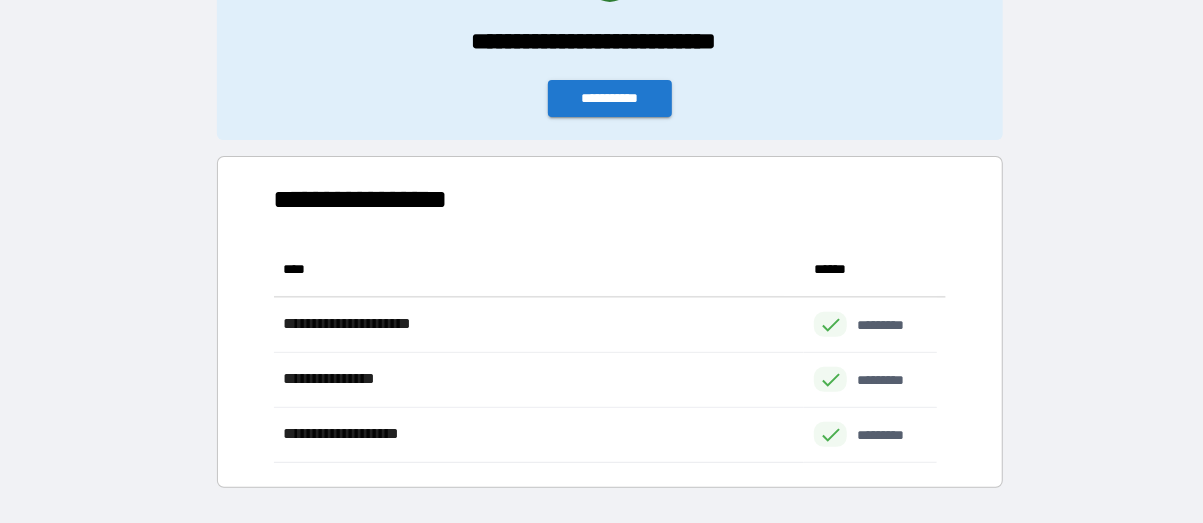 scroll, scrollTop: 311, scrollLeft: 0, axis: vertical 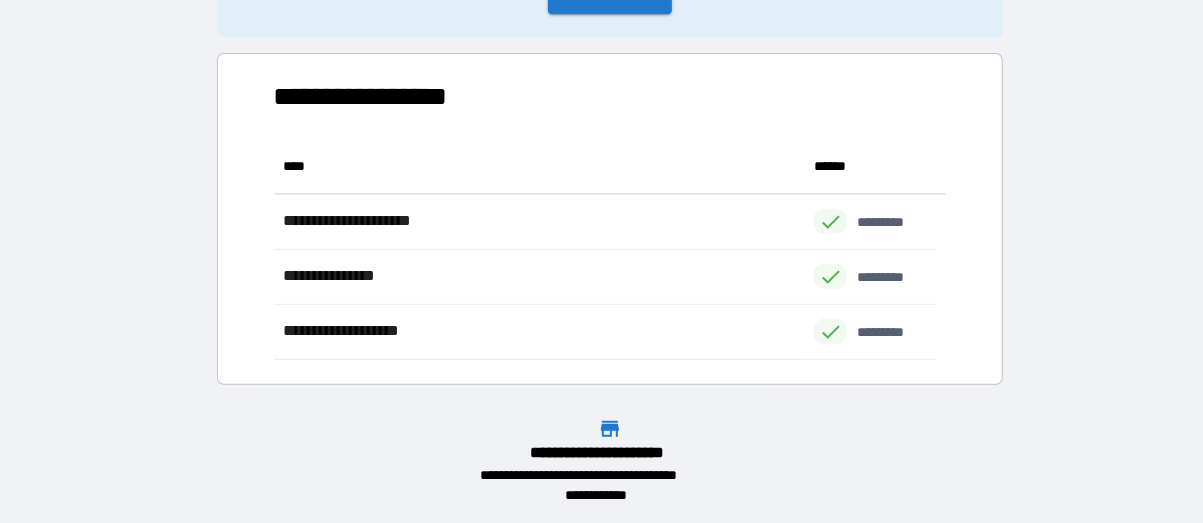 click 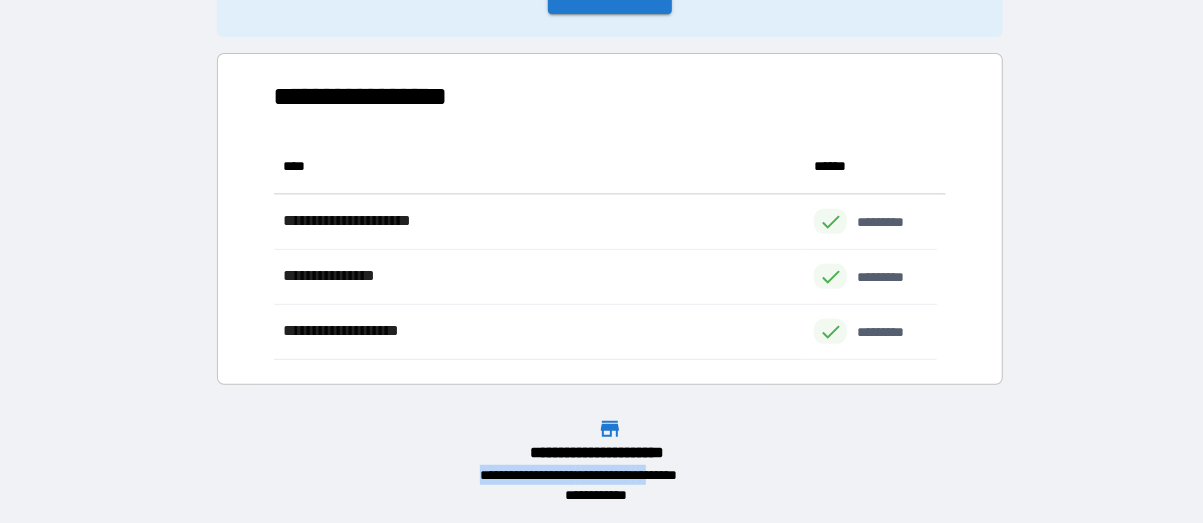 drag, startPoint x: 472, startPoint y: 473, endPoint x: 688, endPoint y: 473, distance: 216 